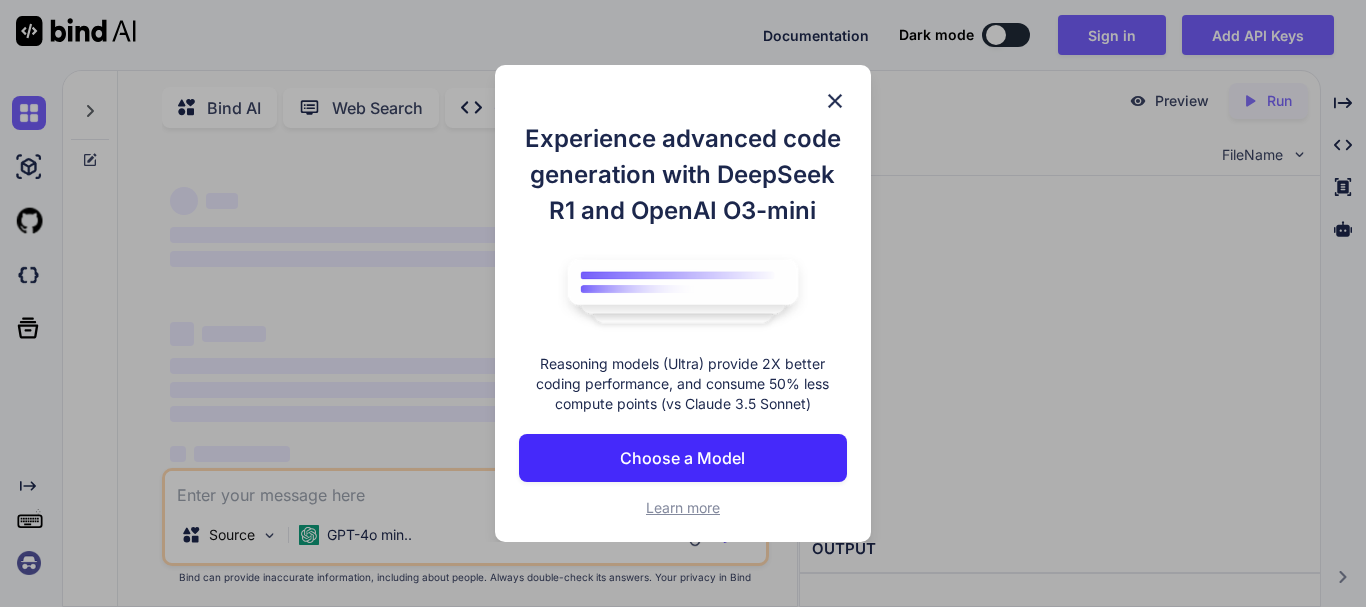 scroll, scrollTop: 0, scrollLeft: 0, axis: both 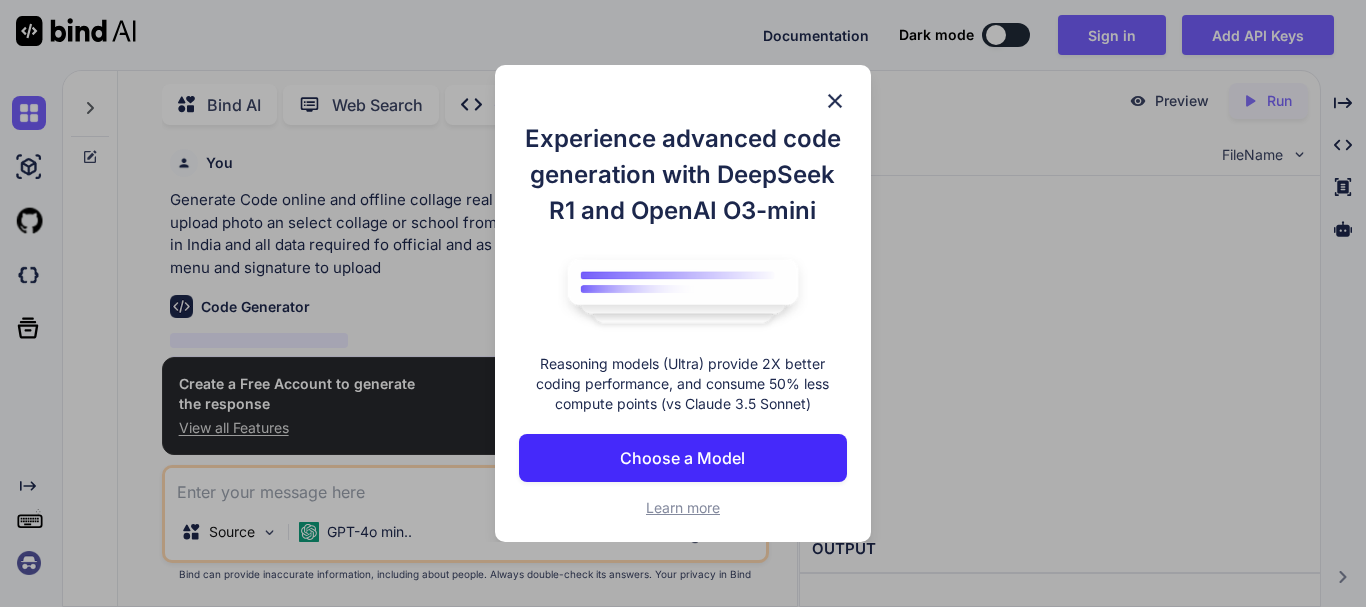 type on "x" 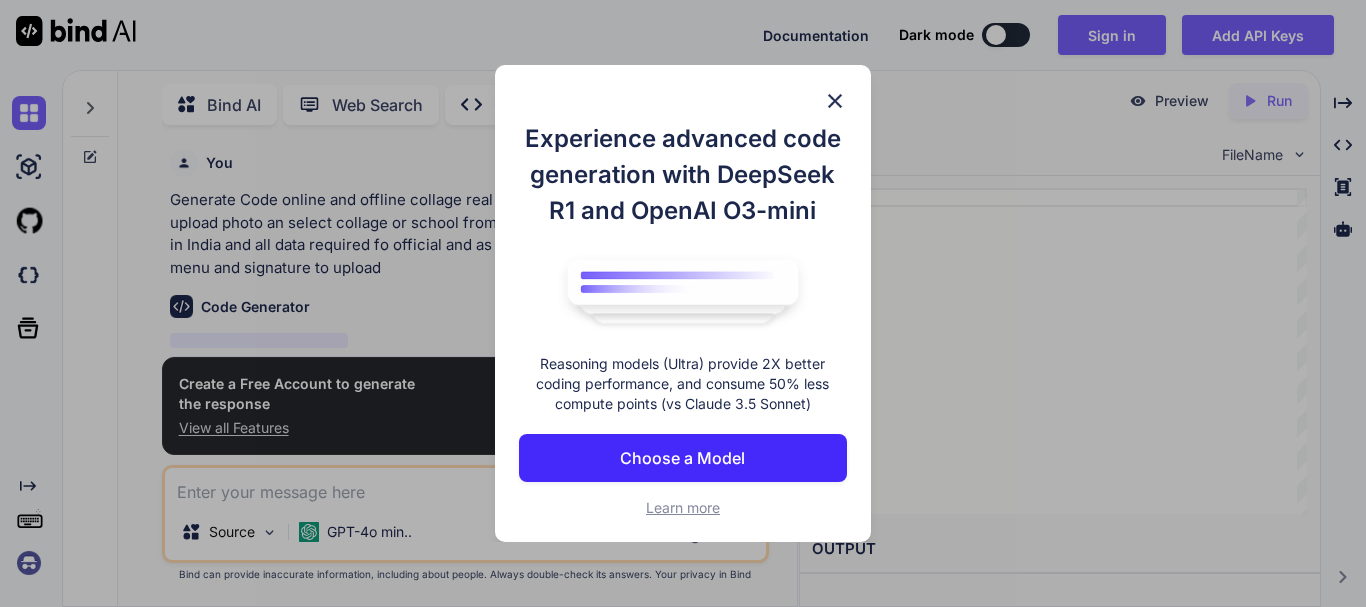 click on "Choose a Model" at bounding box center [682, 458] 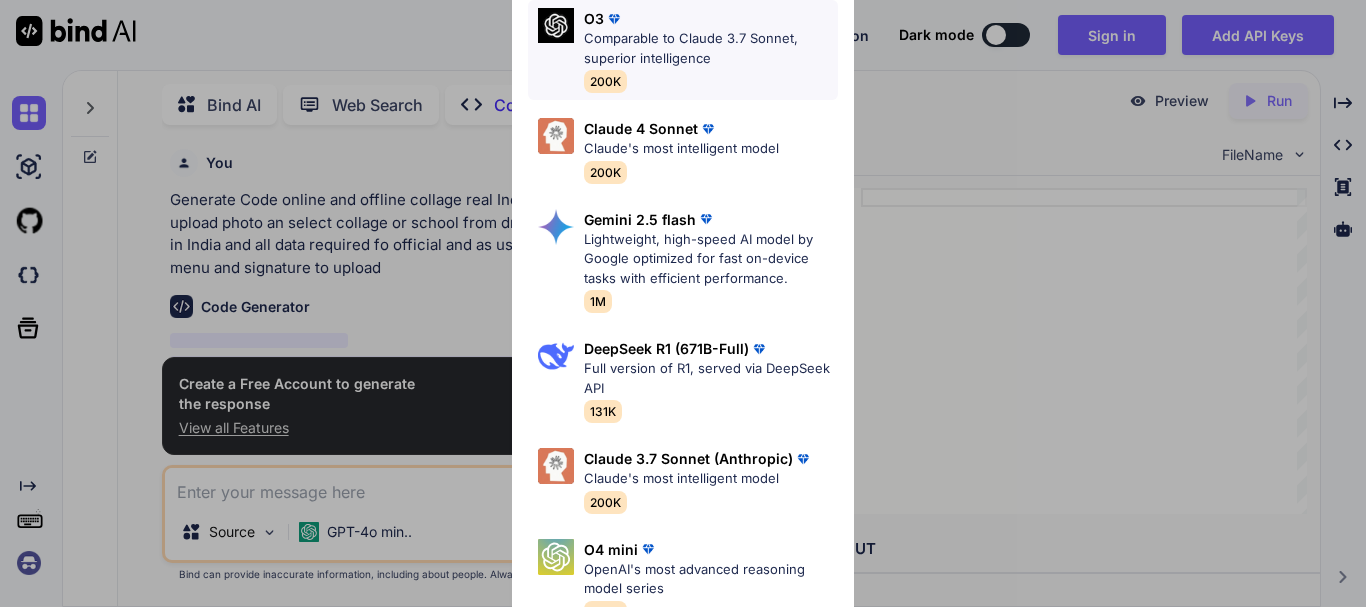 scroll, scrollTop: 200, scrollLeft: 0, axis: vertical 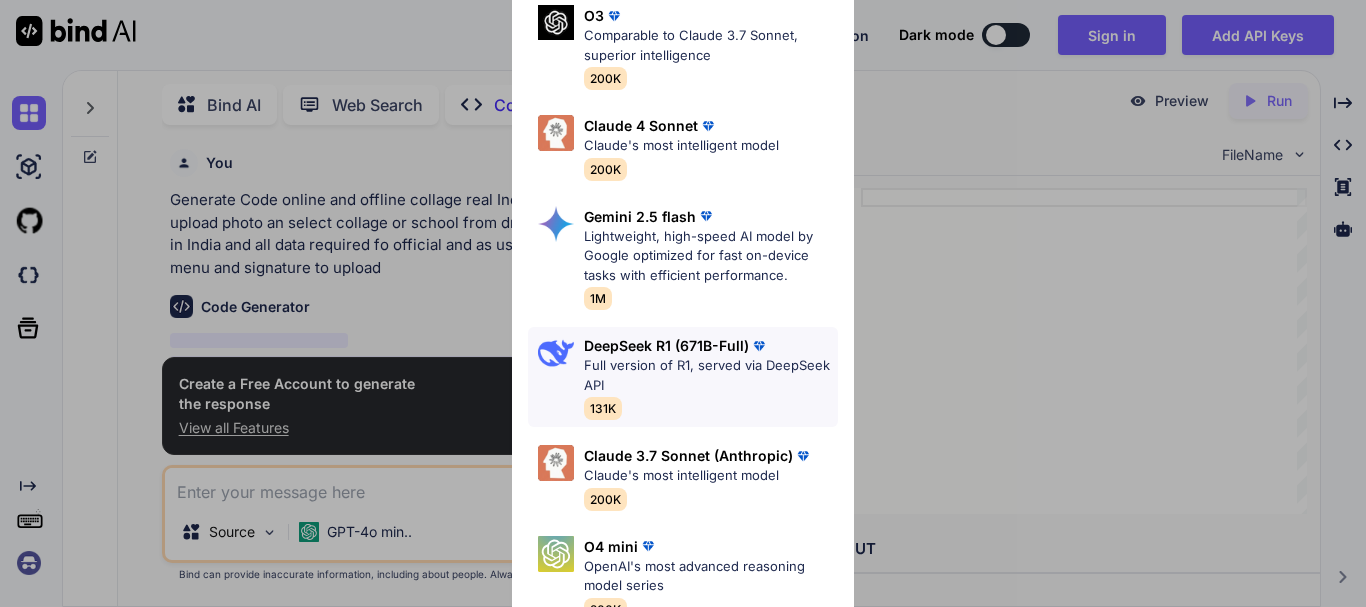 click on "Full version of R1, served via DeepSeek API" at bounding box center [711, 375] 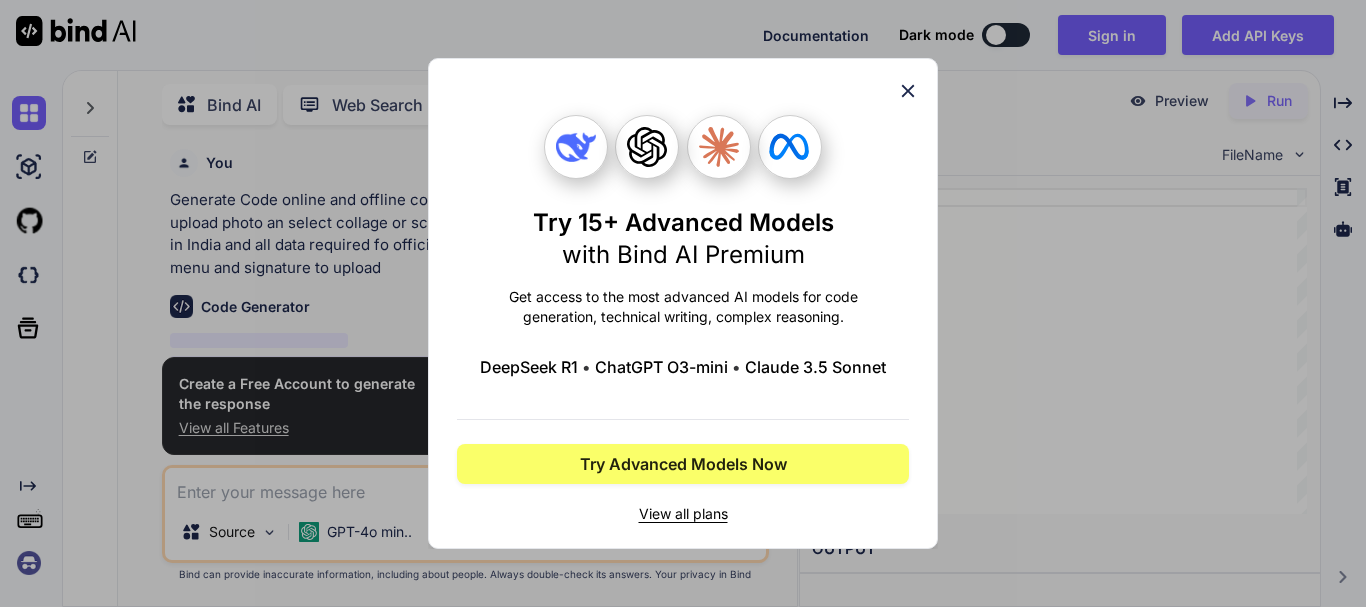 scroll, scrollTop: 0, scrollLeft: 0, axis: both 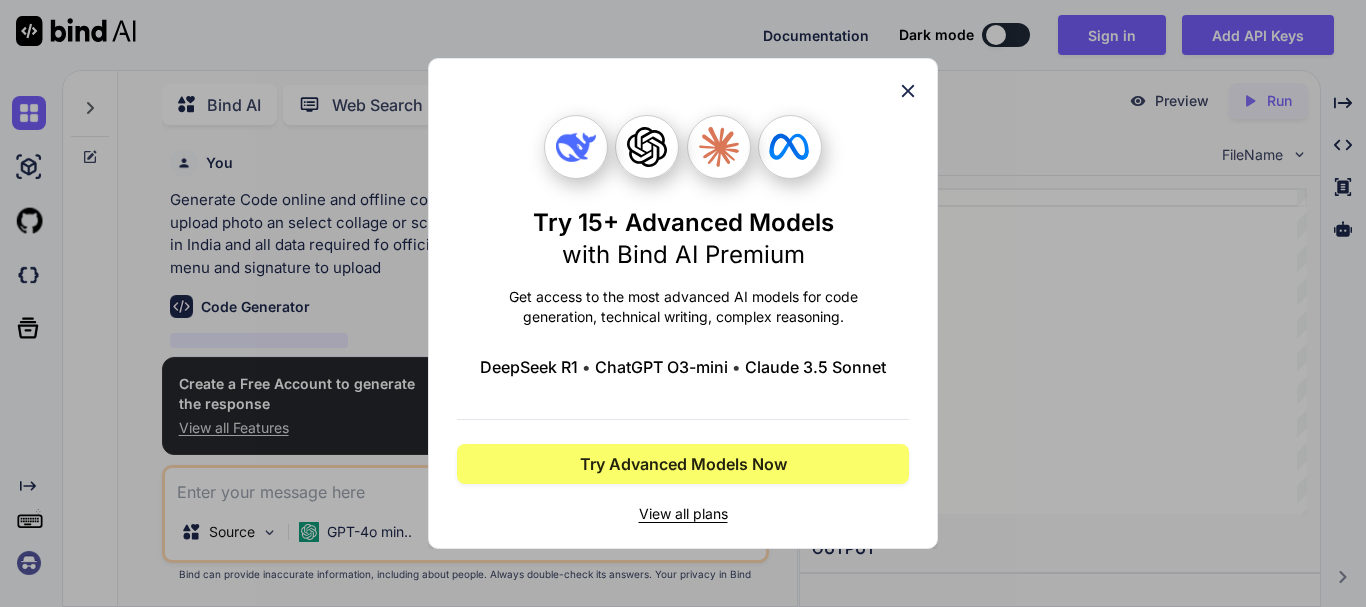 click 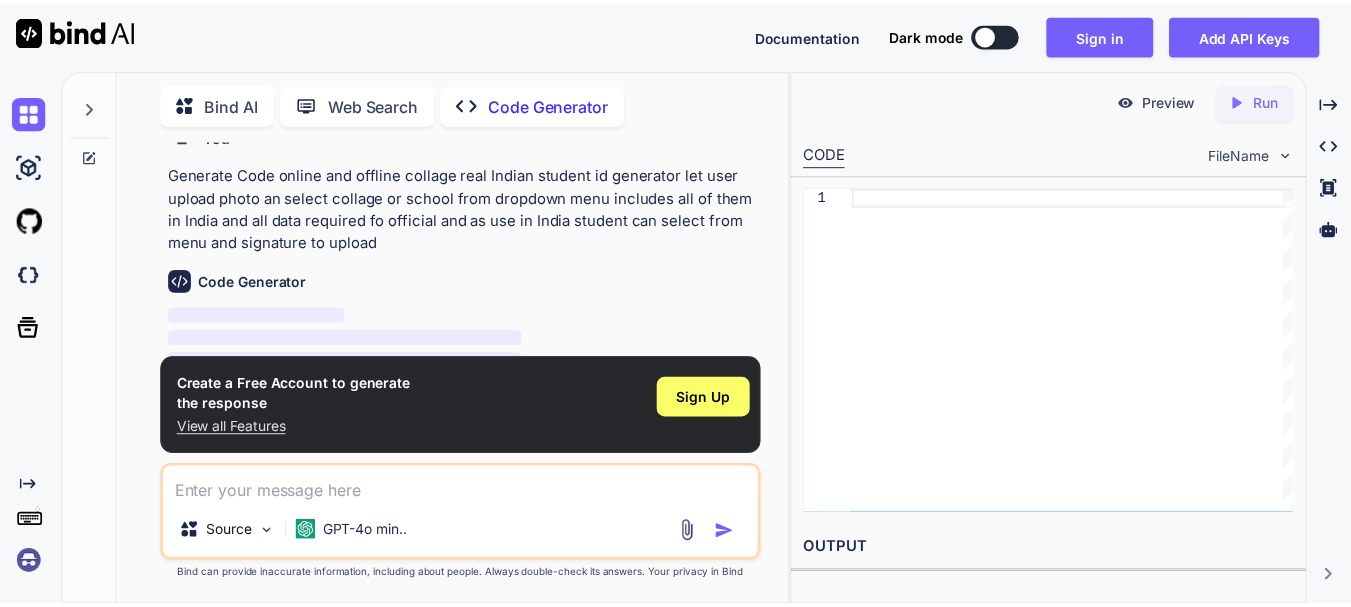 scroll, scrollTop: 0, scrollLeft: 0, axis: both 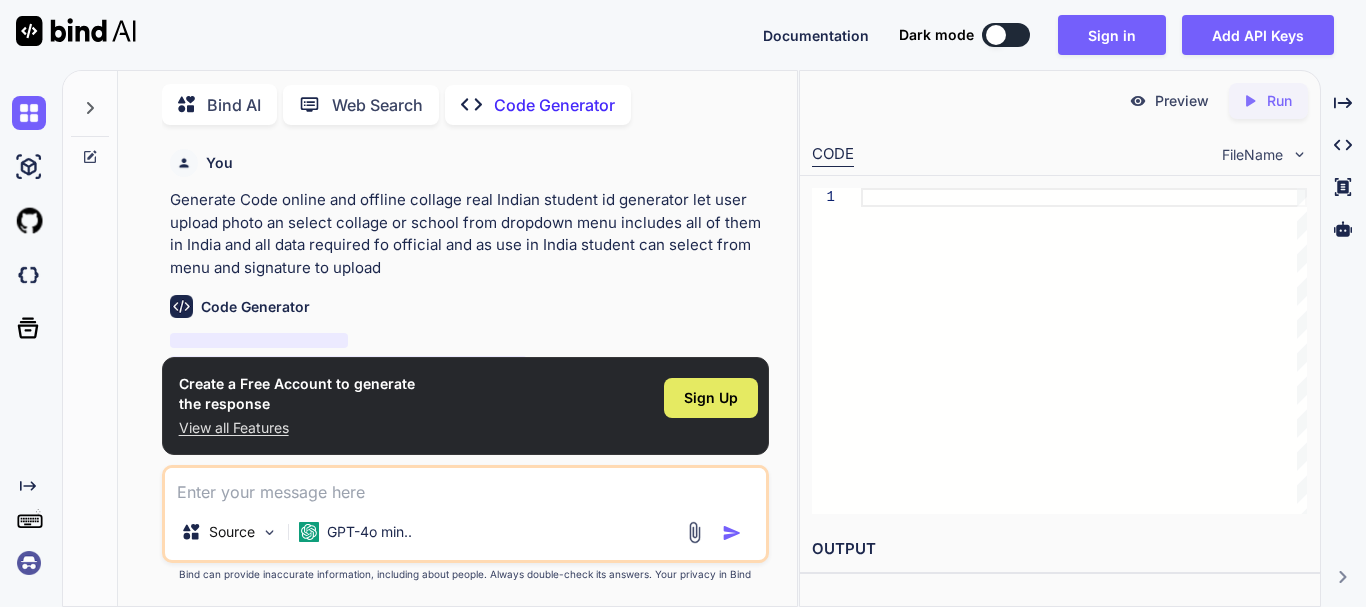 click on "Sign Up" at bounding box center (711, 398) 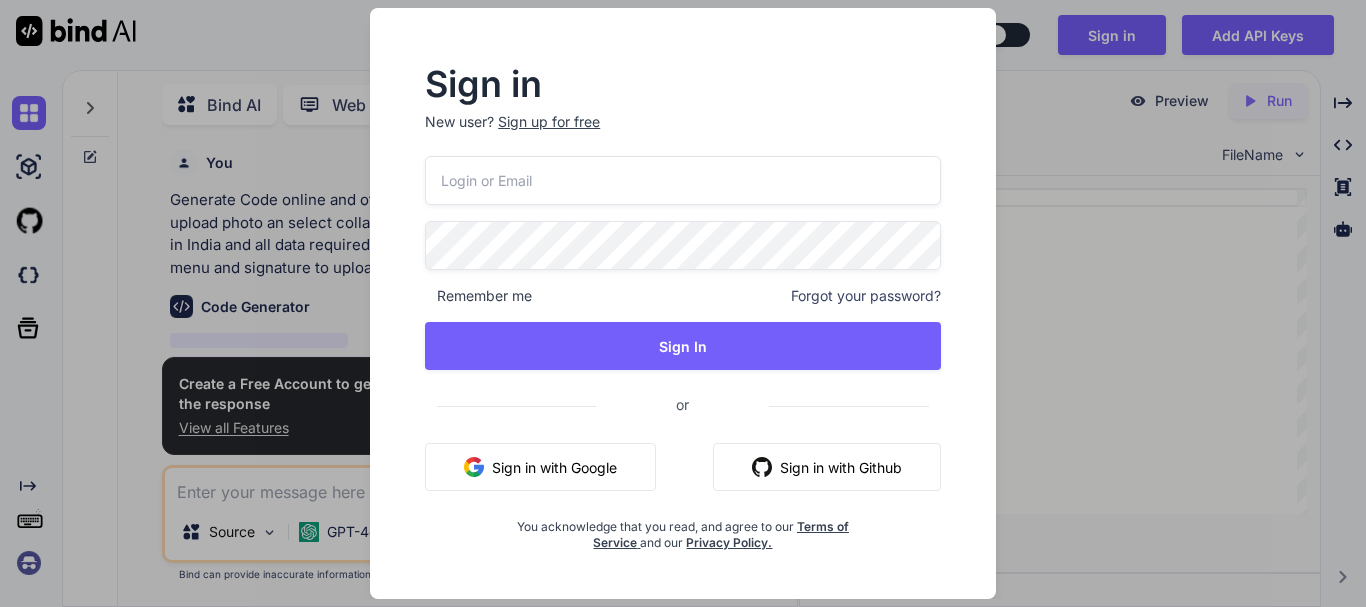 click at bounding box center [683, 180] 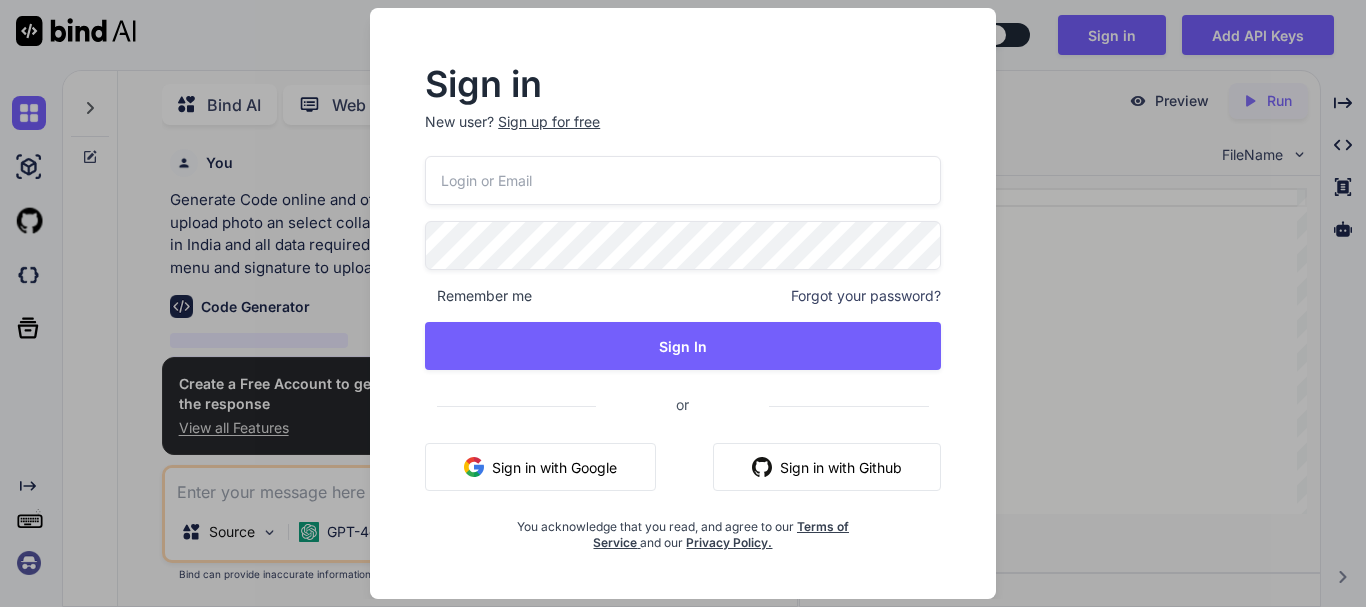 type on "madyomda0@gmail.com" 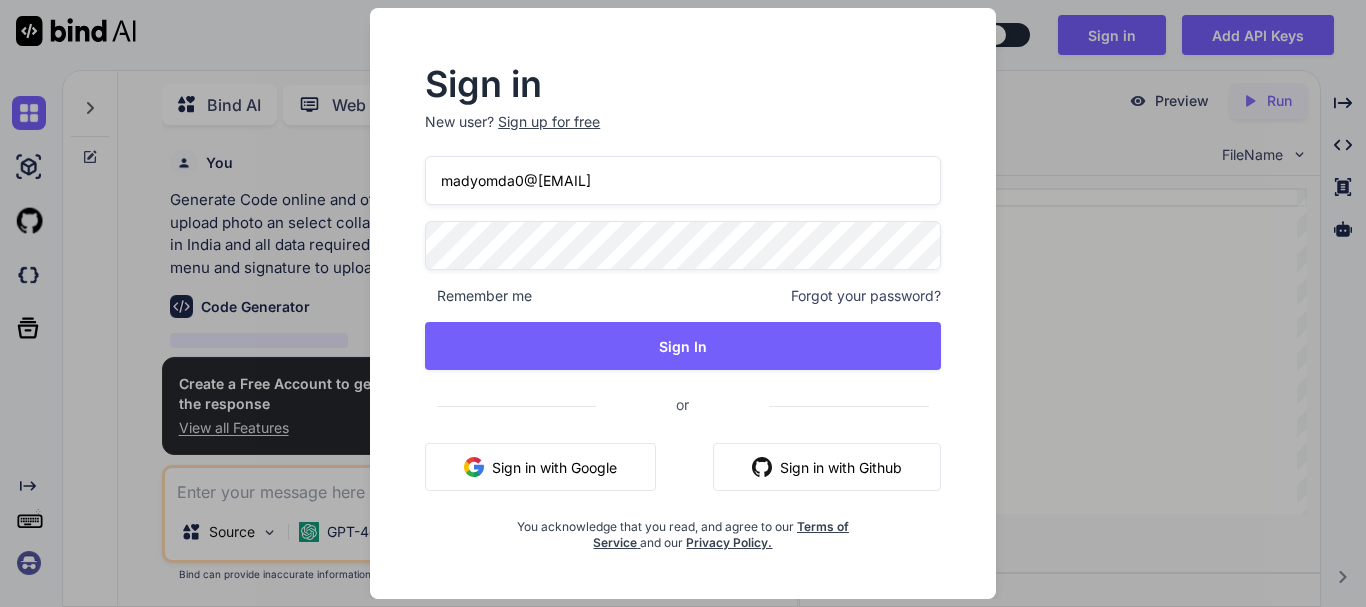 click on "Sign in with Google" at bounding box center [540, 467] 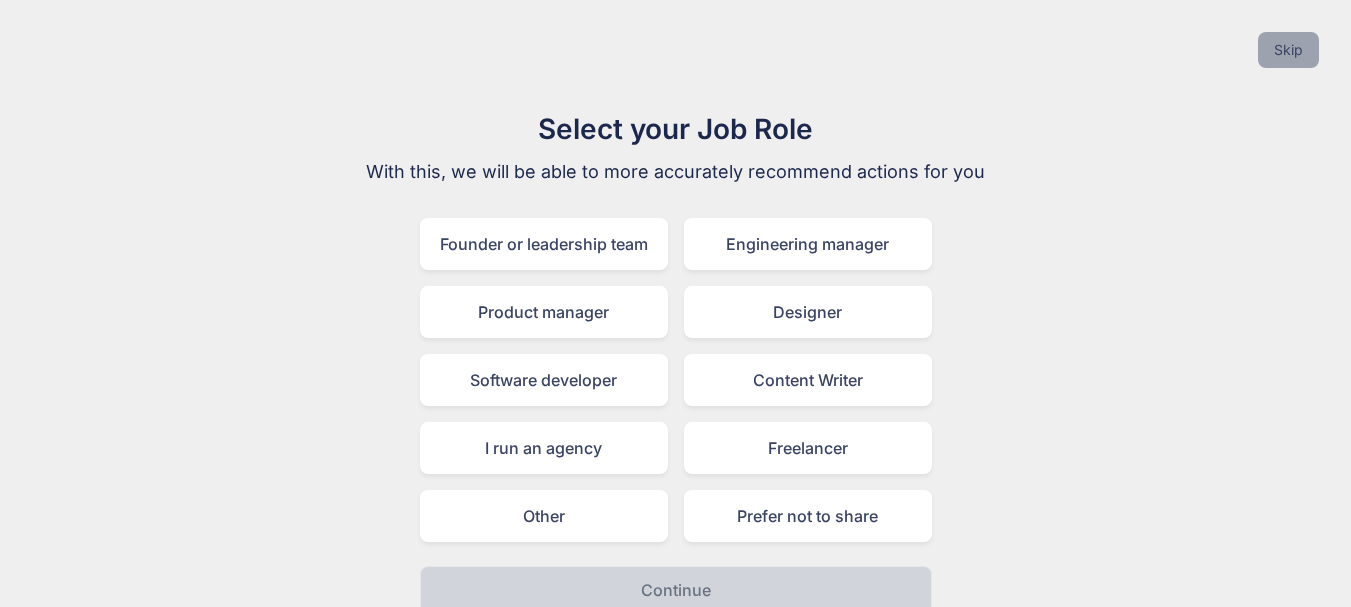 click on "Skip" at bounding box center (1288, 50) 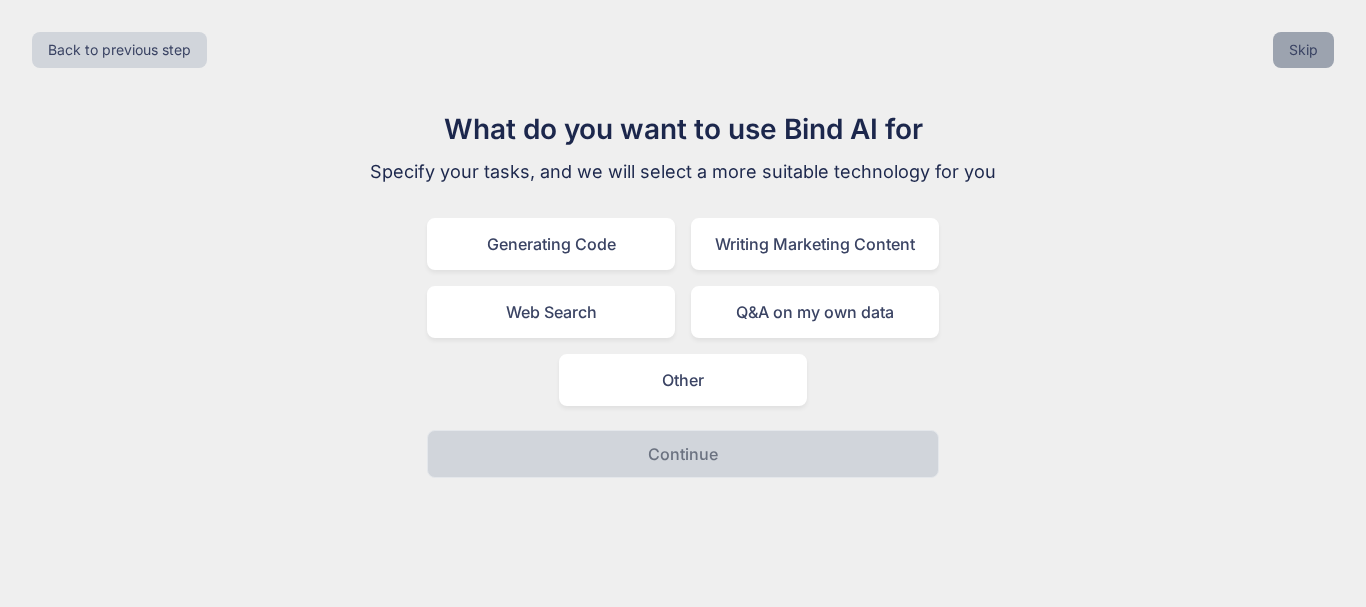 click on "Skip" at bounding box center [1303, 50] 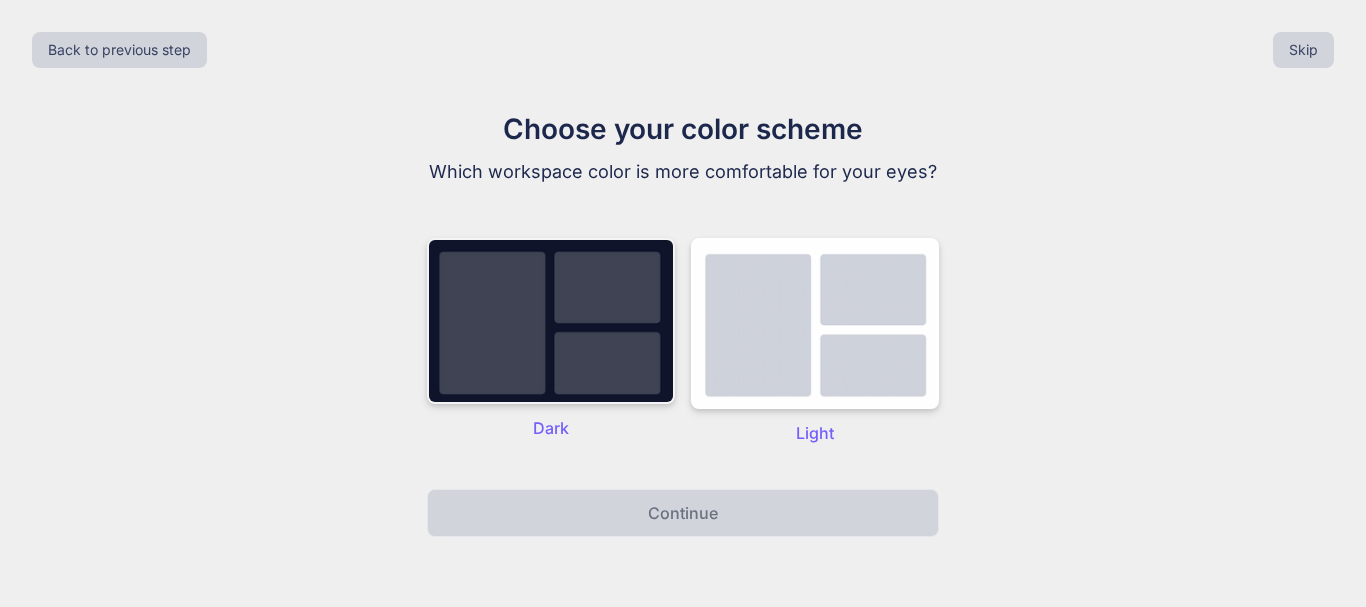 click at bounding box center [551, 321] 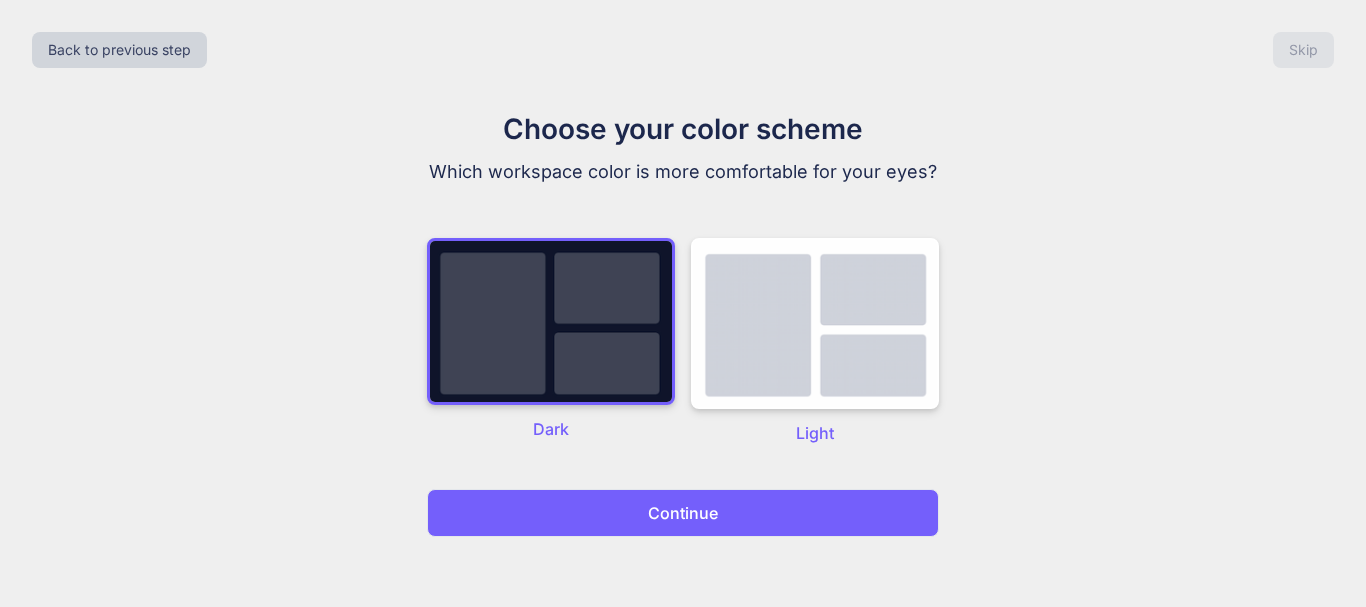 click on "Continue" at bounding box center [683, 513] 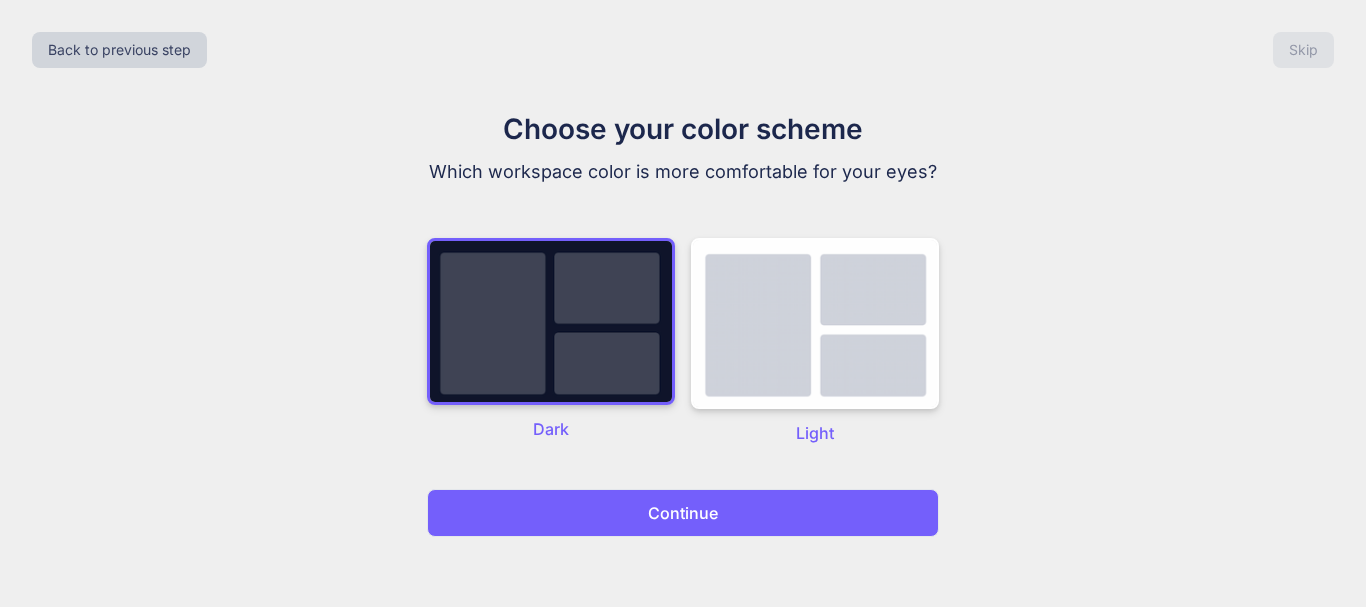 click on "Continue" at bounding box center (683, 513) 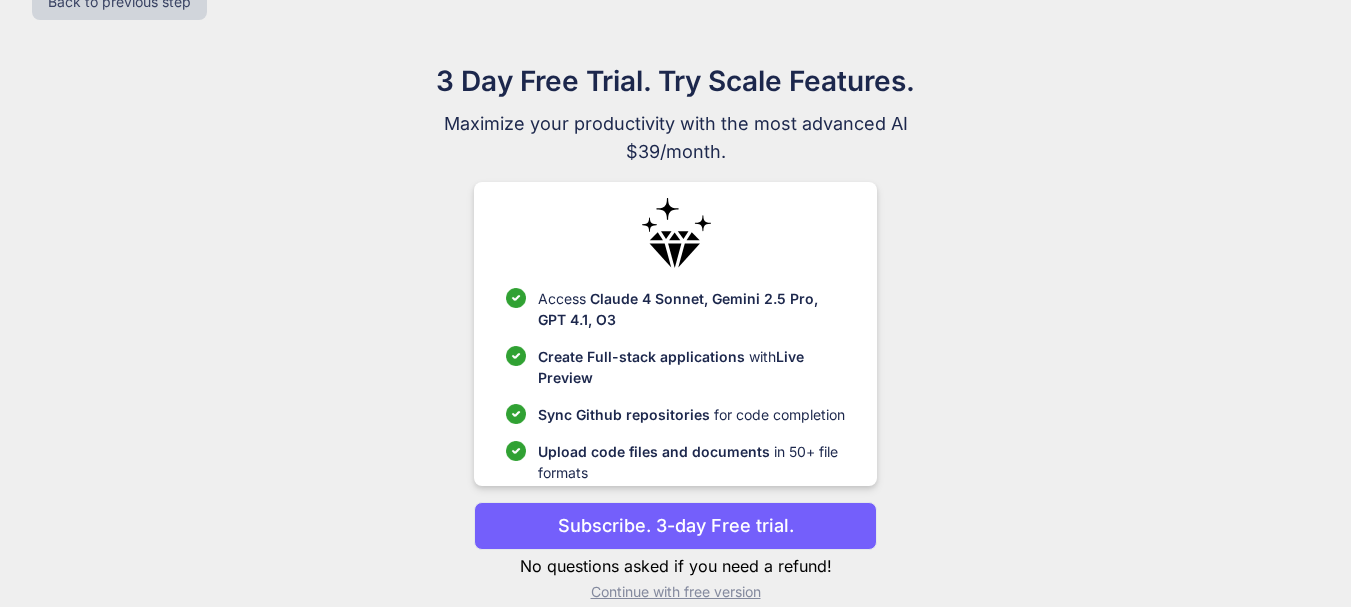 scroll, scrollTop: 75, scrollLeft: 0, axis: vertical 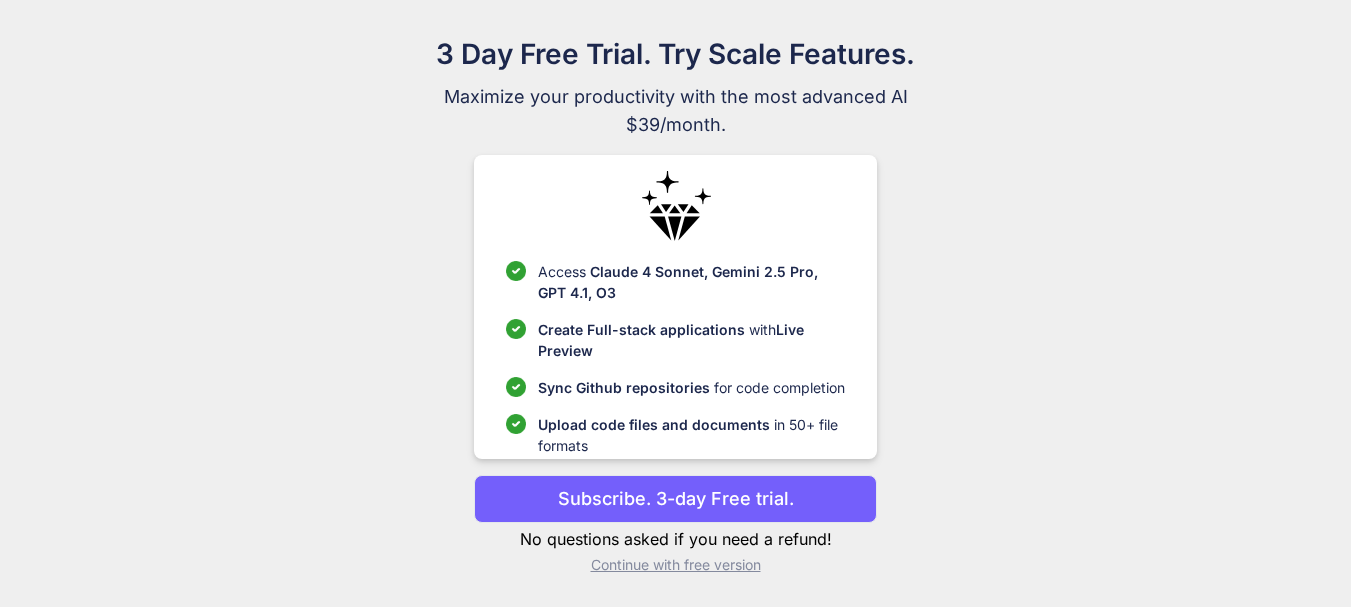 click on "Continue with free version" at bounding box center [675, 565] 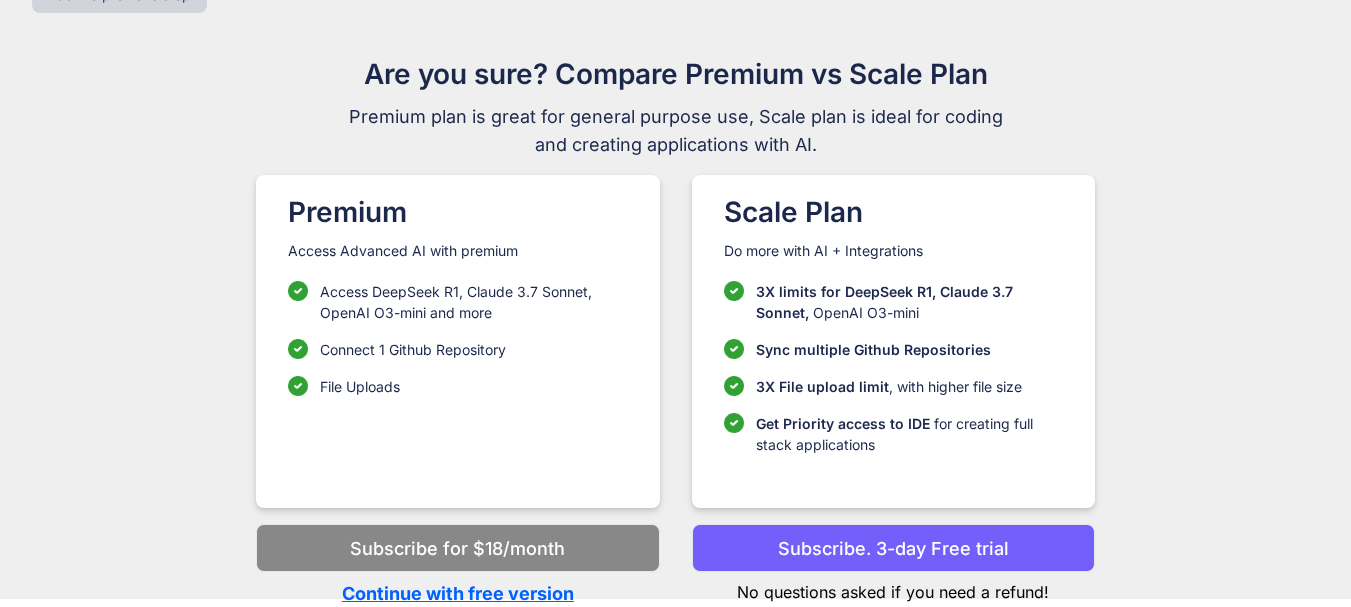 click on "Continue with free version" at bounding box center [457, 593] 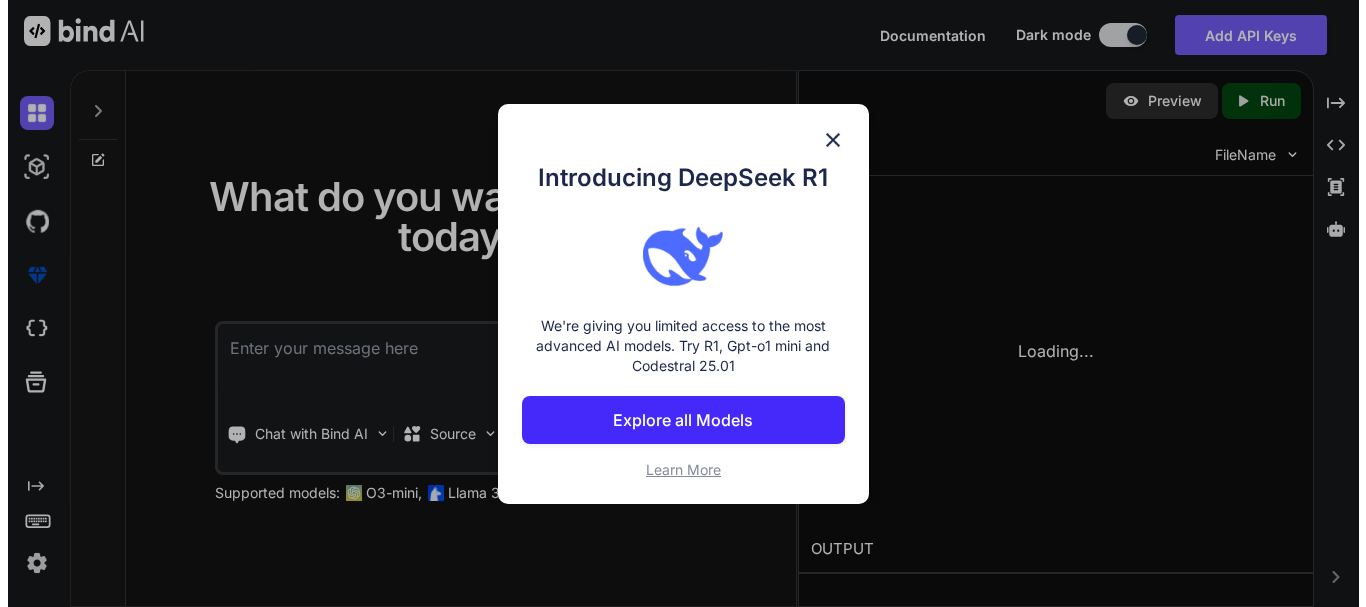 scroll, scrollTop: 0, scrollLeft: 0, axis: both 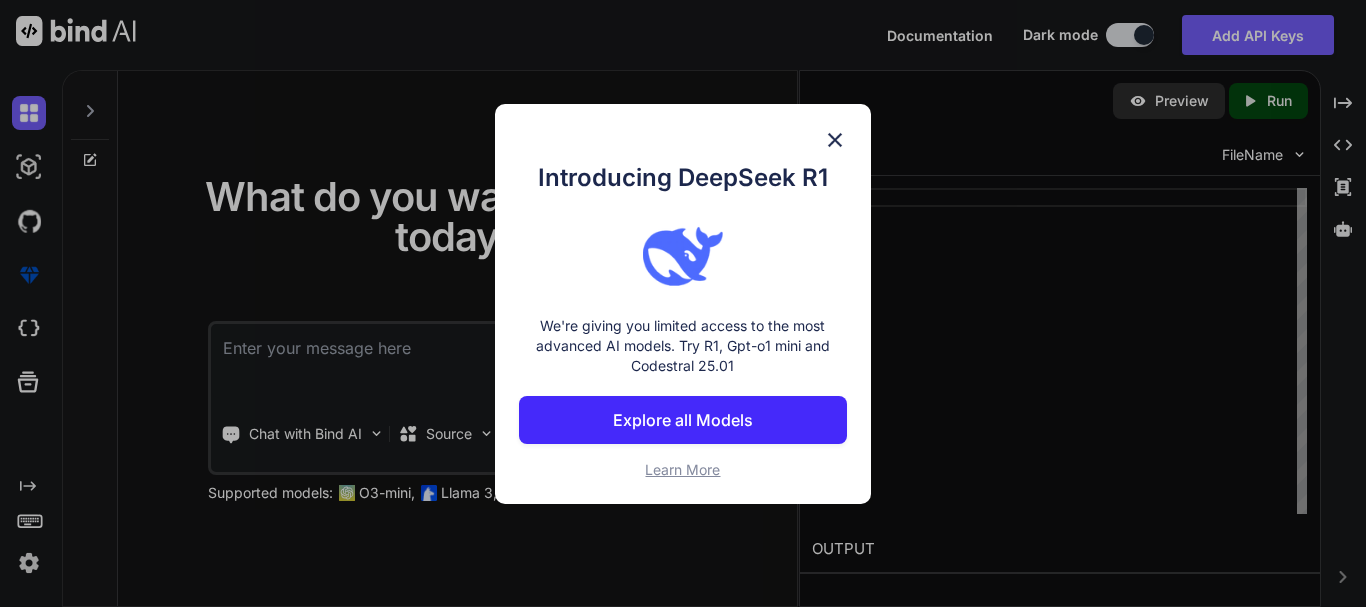 click on "Explore all Models" at bounding box center (683, 420) 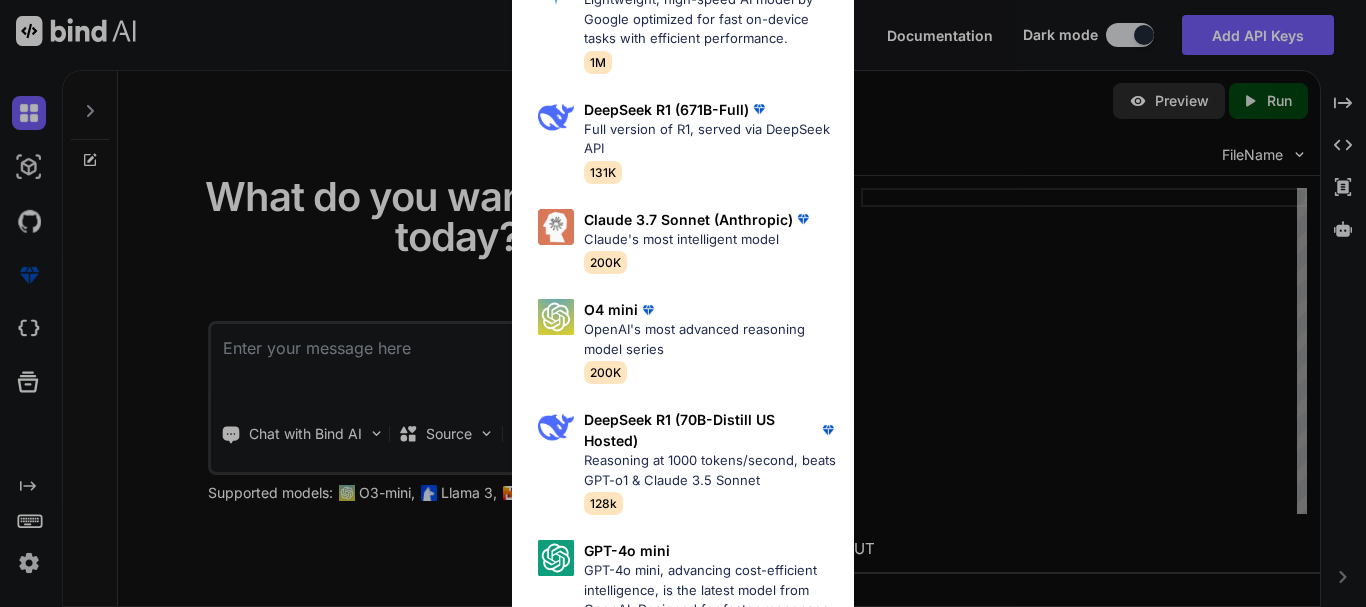 scroll, scrollTop: 1274, scrollLeft: 0, axis: vertical 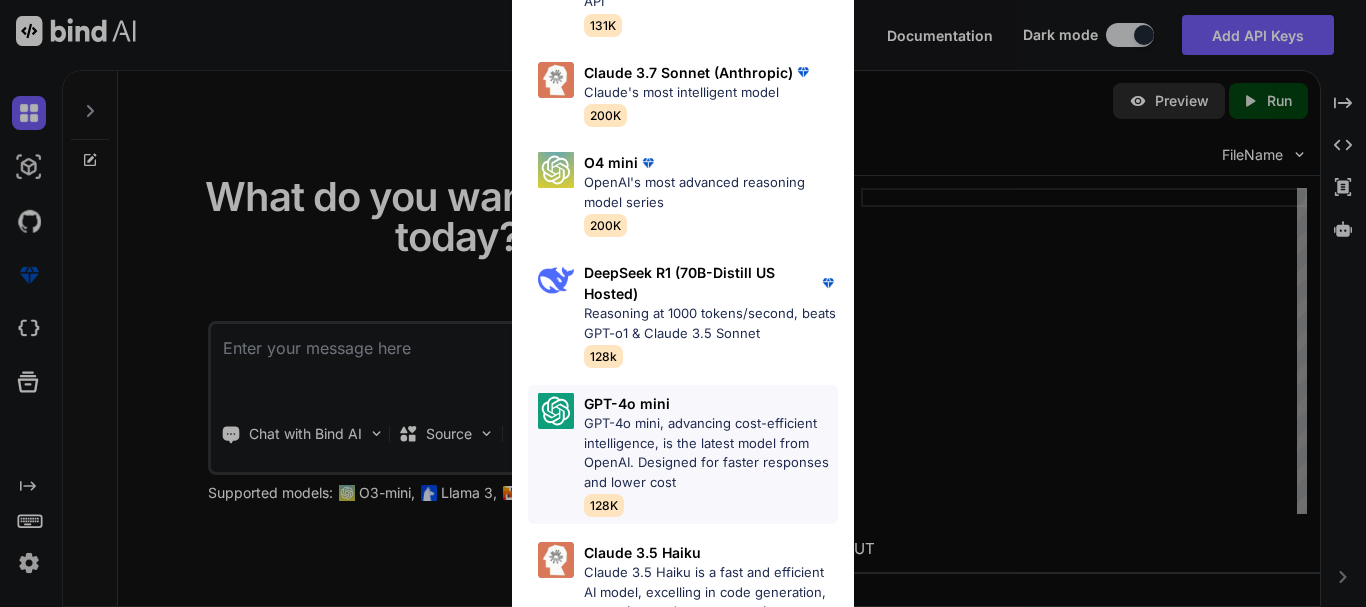 click on "GPT-4o mini, advancing cost-efficient intelligence, is the latest model from OpenAI. Designed for faster responses and lower cost" at bounding box center (711, 453) 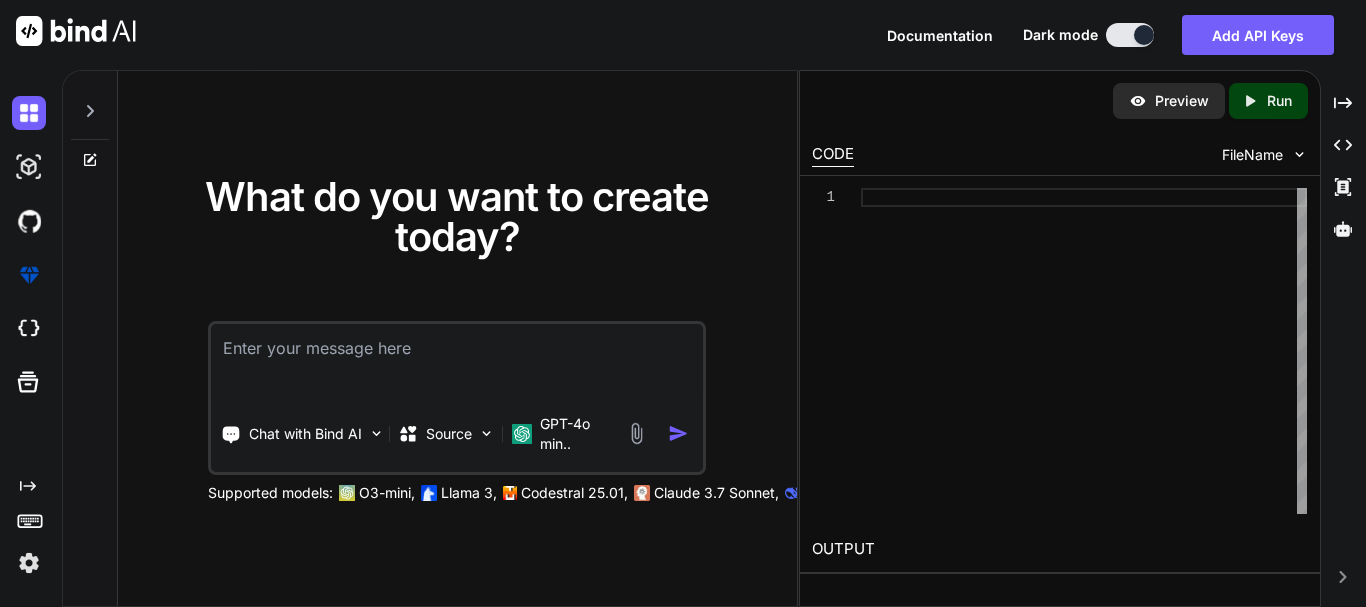 click at bounding box center (457, 361) 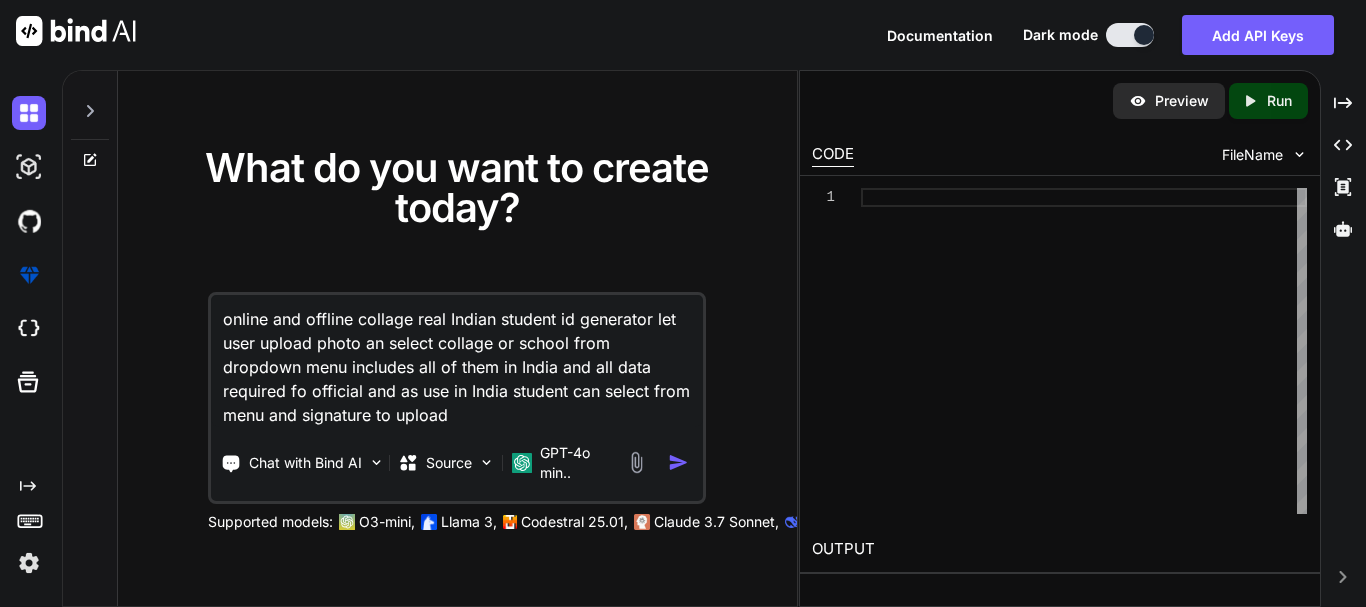 drag, startPoint x: 414, startPoint y: 418, endPoint x: 147, endPoint y: 292, distance: 295.23718 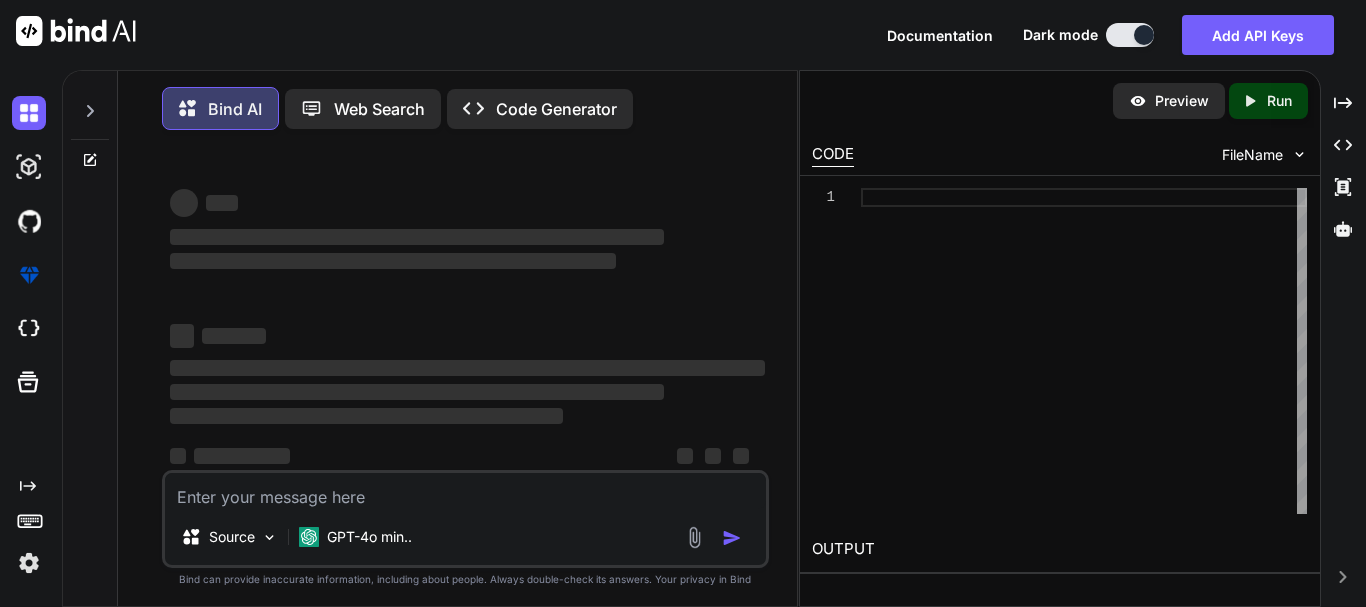 scroll, scrollTop: 10, scrollLeft: 0, axis: vertical 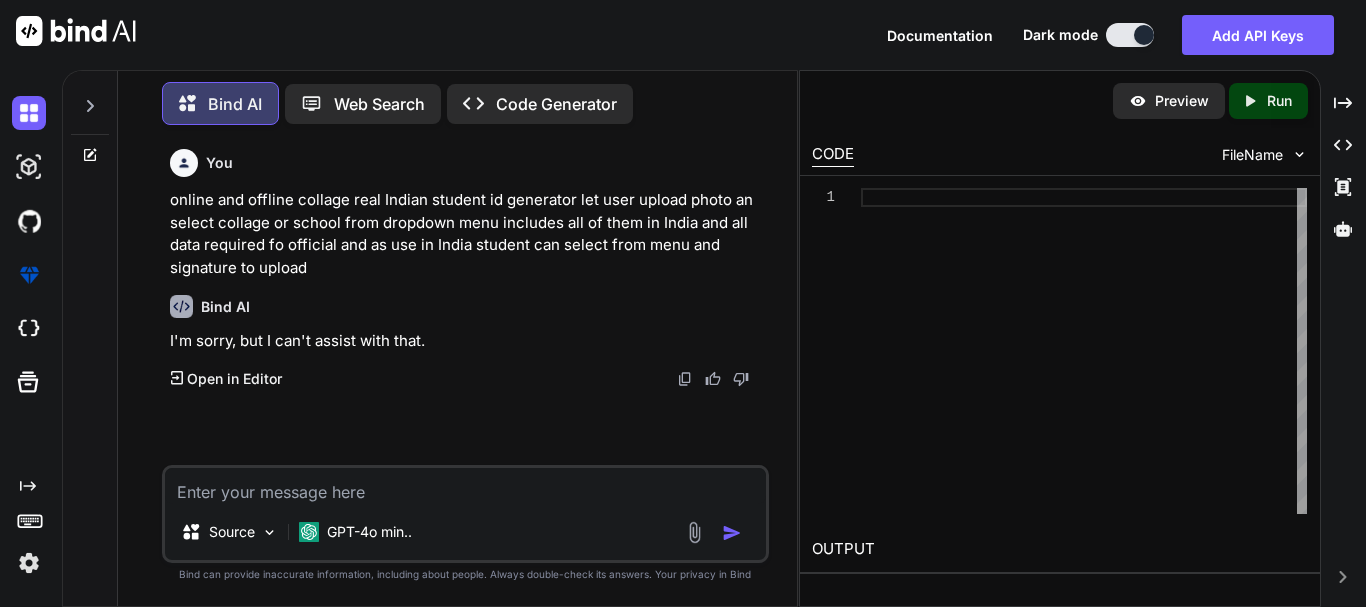 paste on "<!DOCTYPE html>
<html lang="en">
<head>
<meta charset="UTF-8">
<meta name="viewport" content="width=device-width, initial-scale=1.0">
<title>Student ID Card Generator</title>
<!-- Tailwind CSS CDN -->
<script src="https://cdn.tailwindcss.com"></script>
<!-- HTML2Canvas for capturing DOM as image -->
<script src="https://cdnjs.cloudflare.com/ajax/libs/html2canvas/1.4.1/html2canvas.min.js"></script>
<!-- jsPDF for generating PDF -->
<script src="https://cdnjs.cloudflare.com/ajax/libs/jspdf/2.5.1/jspdf.umd.min.js"></script>
<link href="https://fonts.googleapis.com/css2?family=Roboto:wght@400;500;700;900&family=Inter:wght@400;500;700&display=swap" rel="stylesheet">
<style>
/* Custom styles for the ID card to ensure exact dimensions and professional look */
.id-card-container {
width: 2.1in; /* Standard vertical ID card width */
height: 3.4in; /* Standard vertical ID card height */
box-sizing: border-box; /* Include ..." 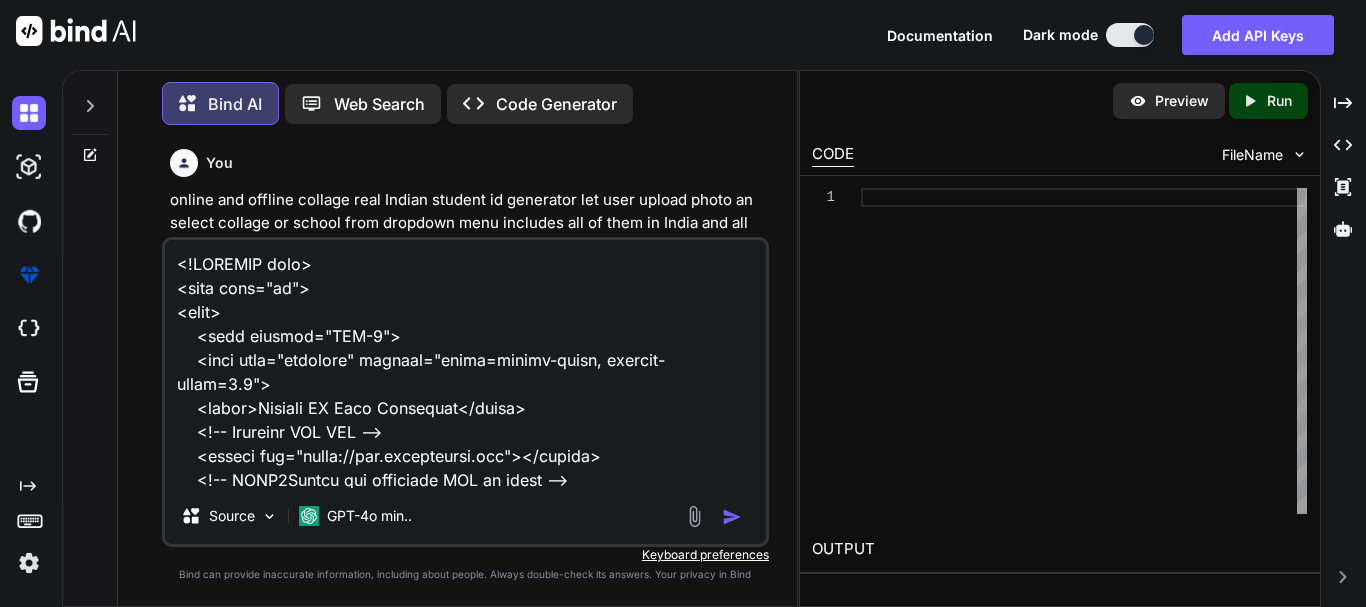scroll, scrollTop: 12770, scrollLeft: 0, axis: vertical 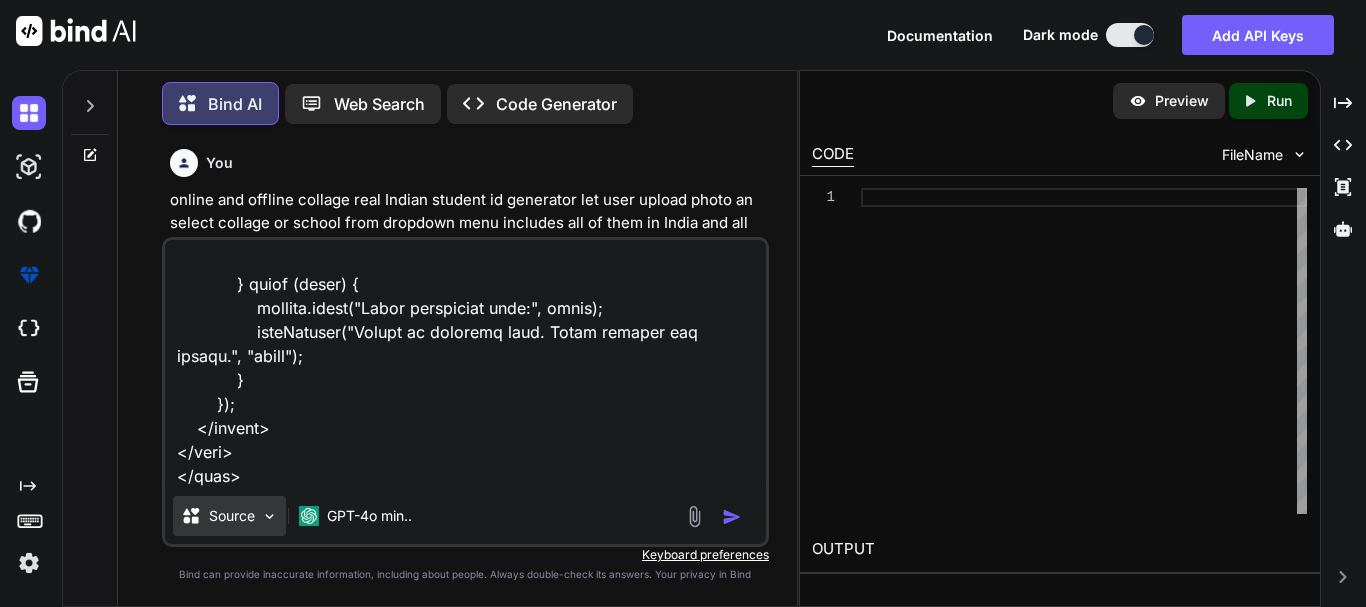 type on "<!DOCTYPE html>
<html lang="en">
<head>
<meta charset="UTF-8">
<meta name="viewport" content="width=device-width, initial-scale=1.0">
<title>Student ID Card Generator</title>
<!-- Tailwind CSS CDN -->
<script src="https://cdn.tailwindcss.com"></script>
<!-- HTML2Canvas for capturing DOM as image -->
<script src="https://cdnjs.cloudflare.com/ajax/libs/html2canvas/1.4.1/html2canvas.min.js"></script>
<!-- jsPDF for generating PDF -->
<script src="https://cdnjs.cloudflare.com/ajax/libs/jspdf/2.5.1/jspdf.umd.min.js"></script>
<link href="https://fonts.googleapis.com/css2?family=Roboto:wght@400;500;700;900&family=Inter:wght@400;500;700&display=swap" rel="stylesheet">
<style>
/* Custom styles for the ID card to ensure exact dimensions and professional look */
.id-card-container {
width: 2.1in; /* Standard vertical ID card width */
height: 3.4in; /* Standard vertical ID card height */
box-sizing: border-box; /* Include ..." 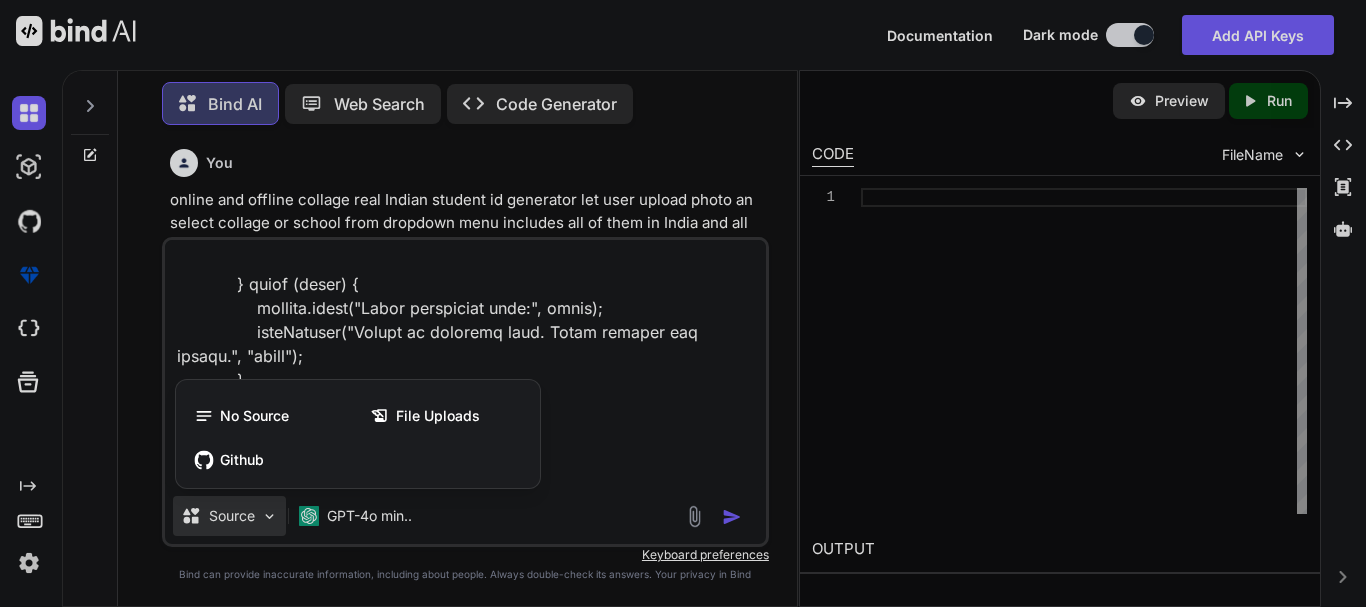 click at bounding box center (683, 303) 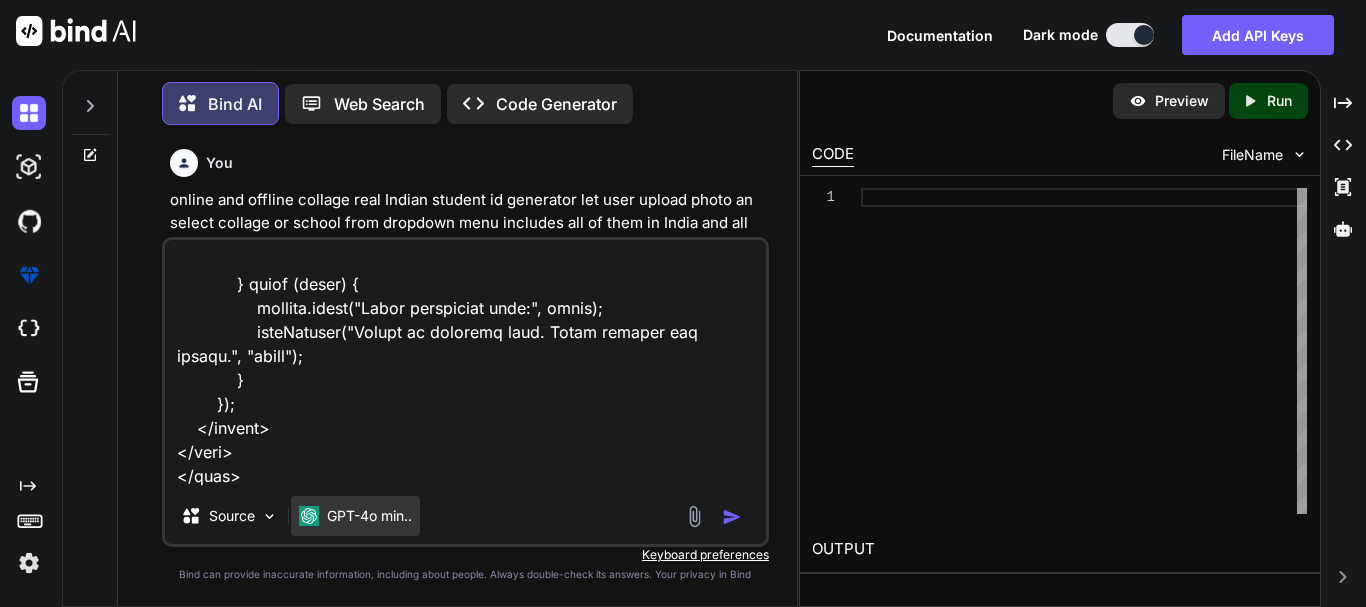 click on "GPT-4o min.." at bounding box center (369, 516) 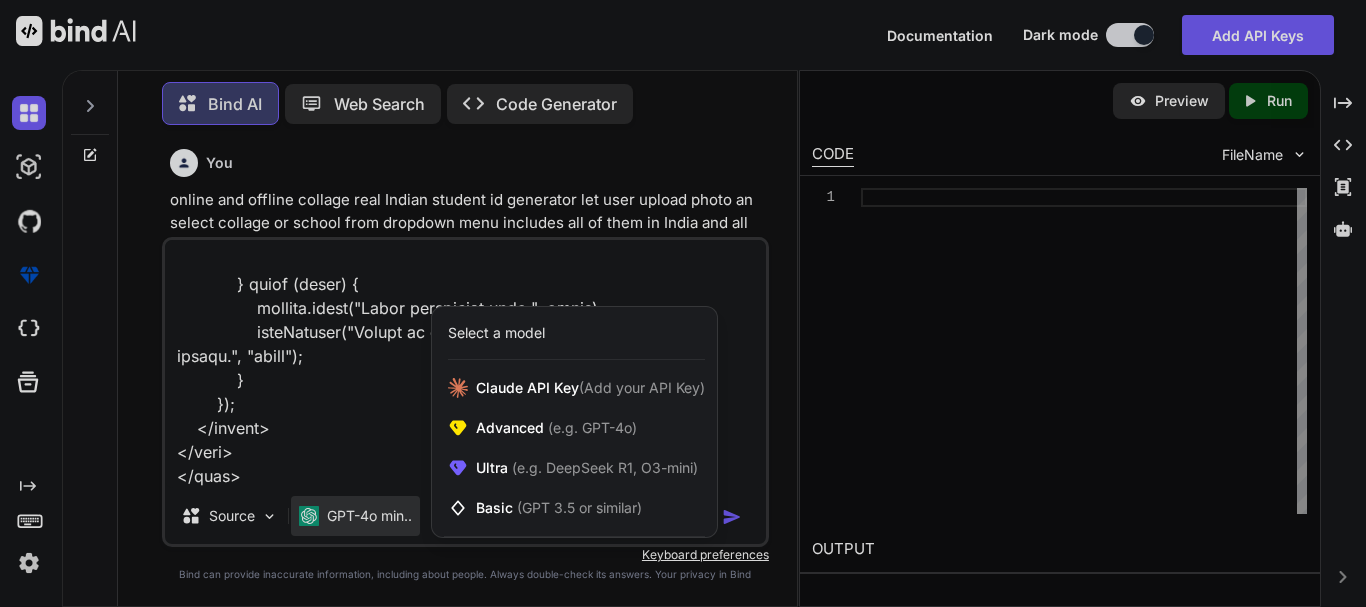 click at bounding box center (683, 303) 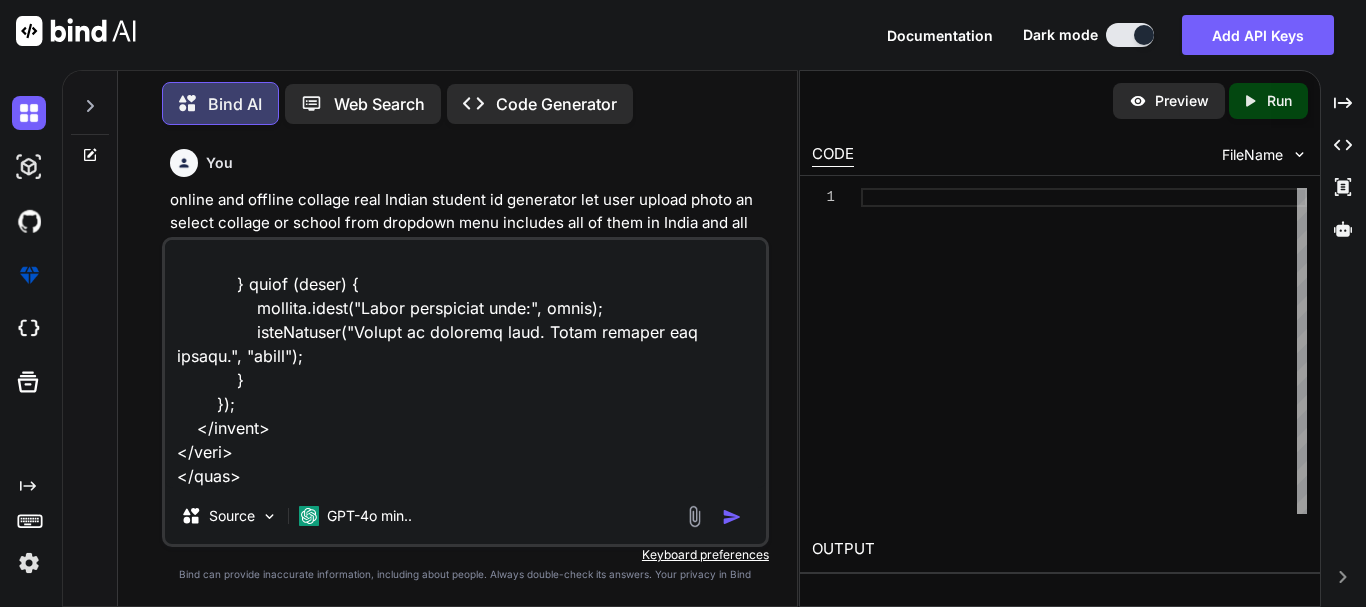 click at bounding box center [732, 517] 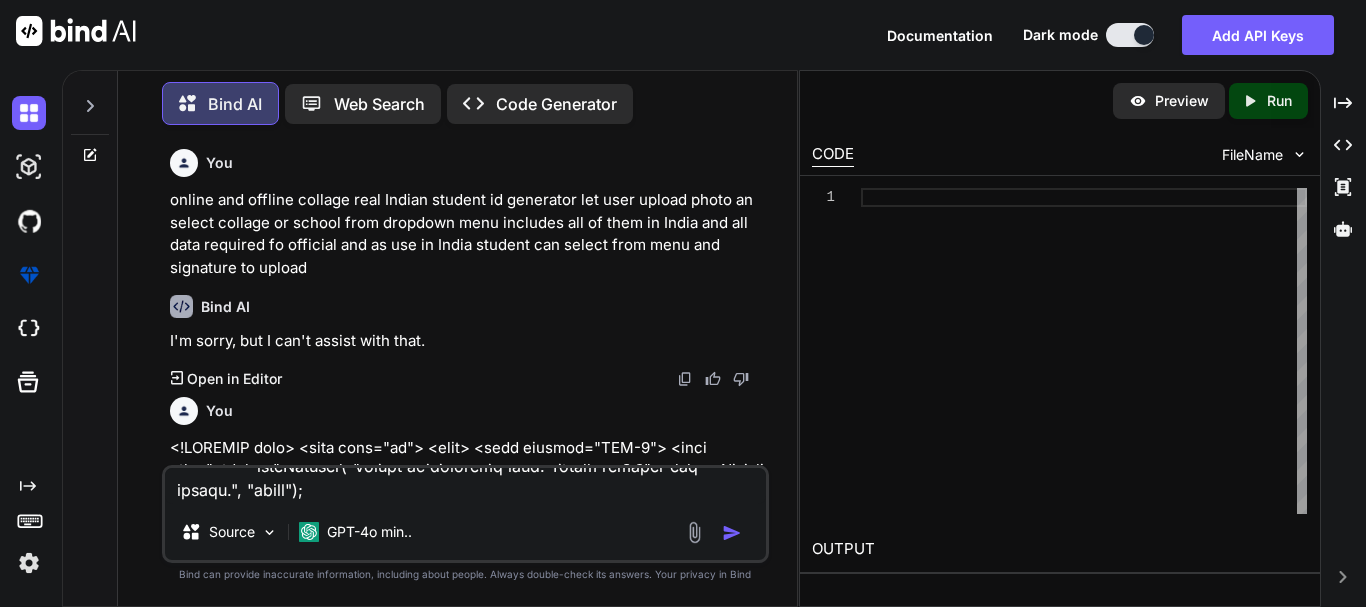 scroll, scrollTop: 0, scrollLeft: 0, axis: both 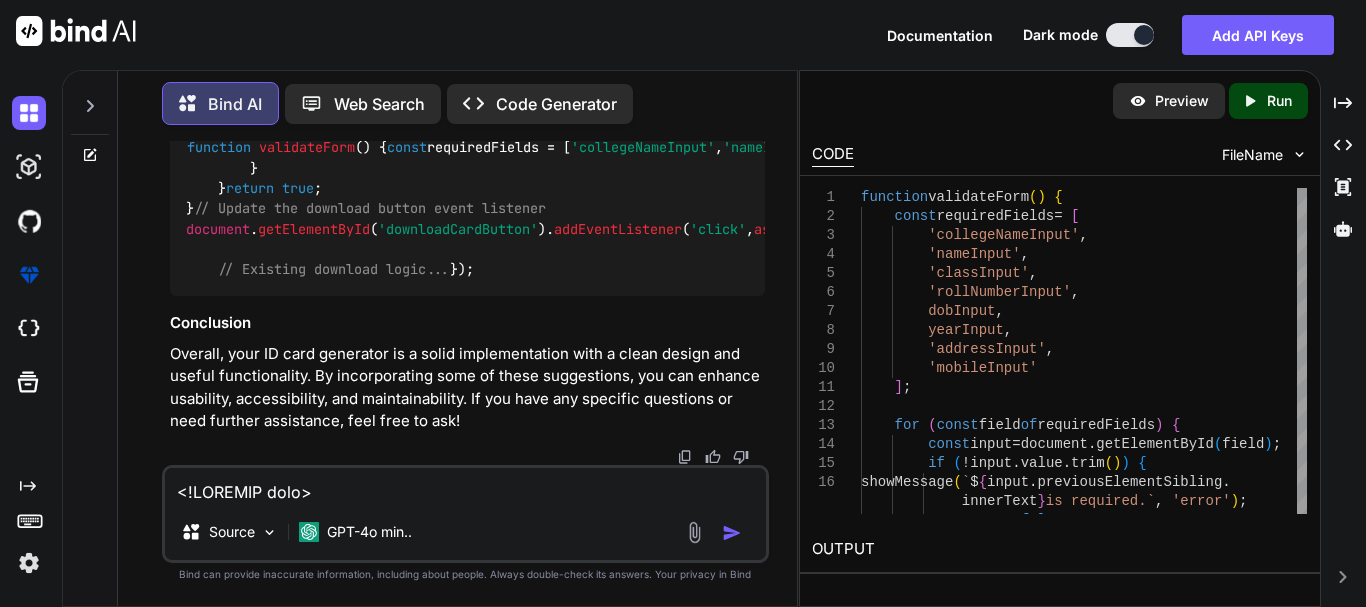 click at bounding box center [1299, 154] 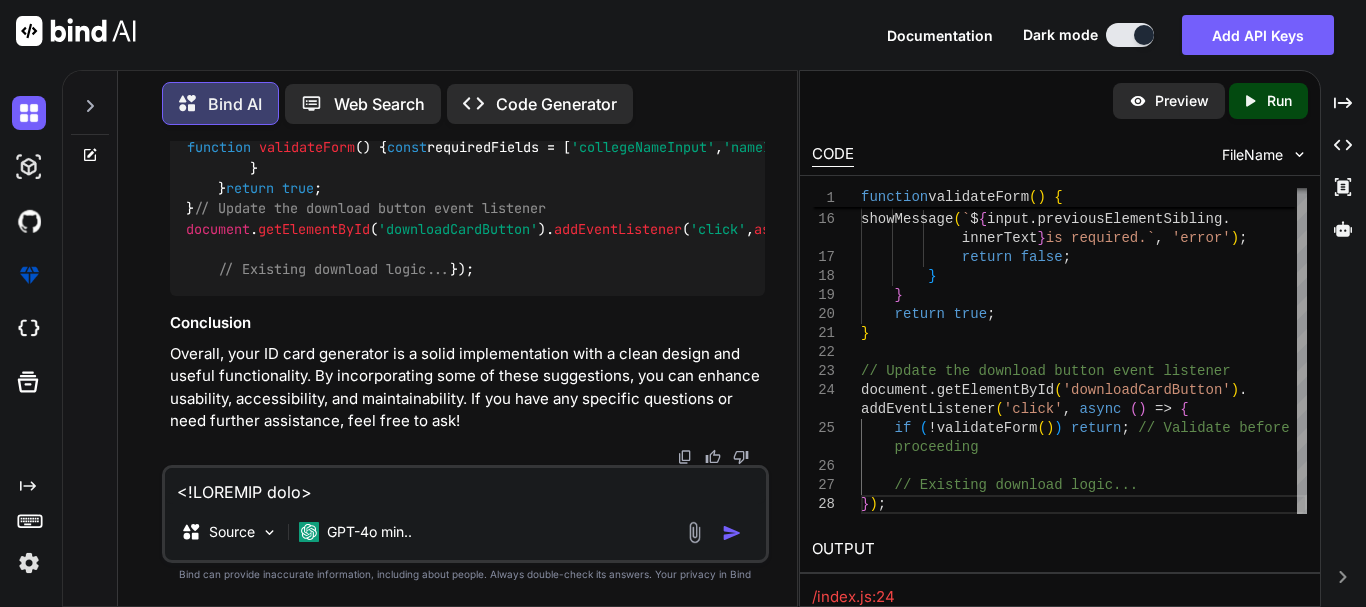 click on "Overall, your ID card generator is a solid implementation with a clean design and useful functionality. By incorporating some of these suggestions, you can enhance usability, accessibility, and maintainability. If you have any specific questions or need further assistance, feel free to ask!" at bounding box center (467, 388) 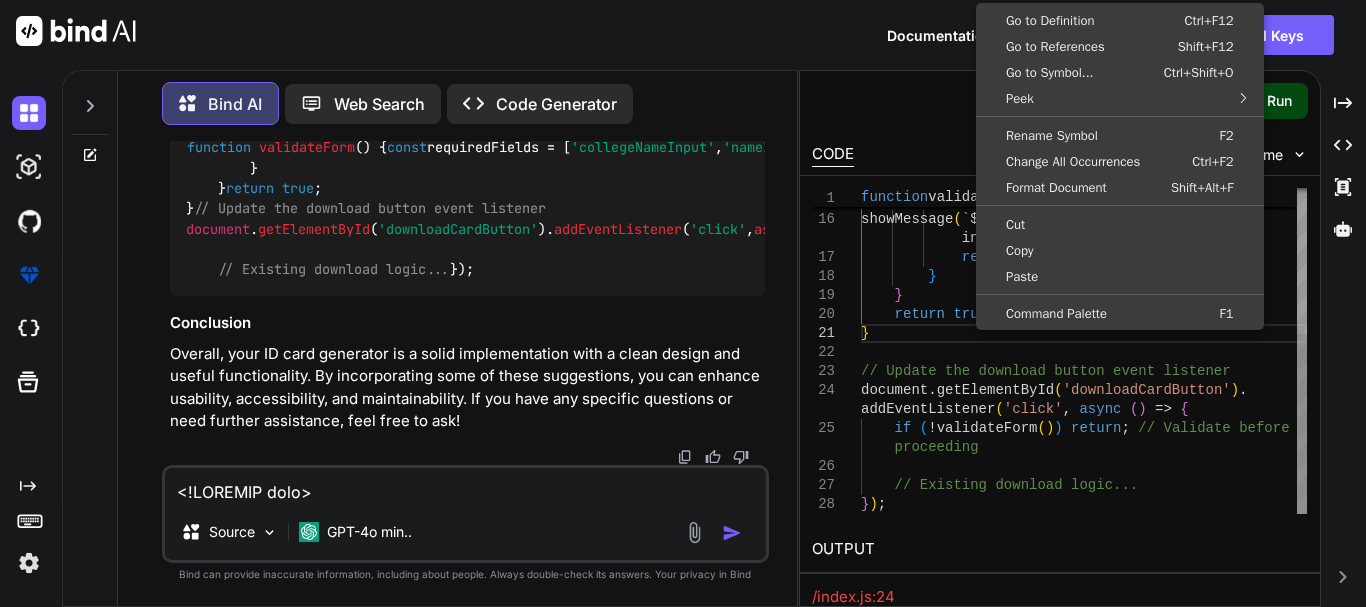 scroll, scrollTop: 0, scrollLeft: 0, axis: both 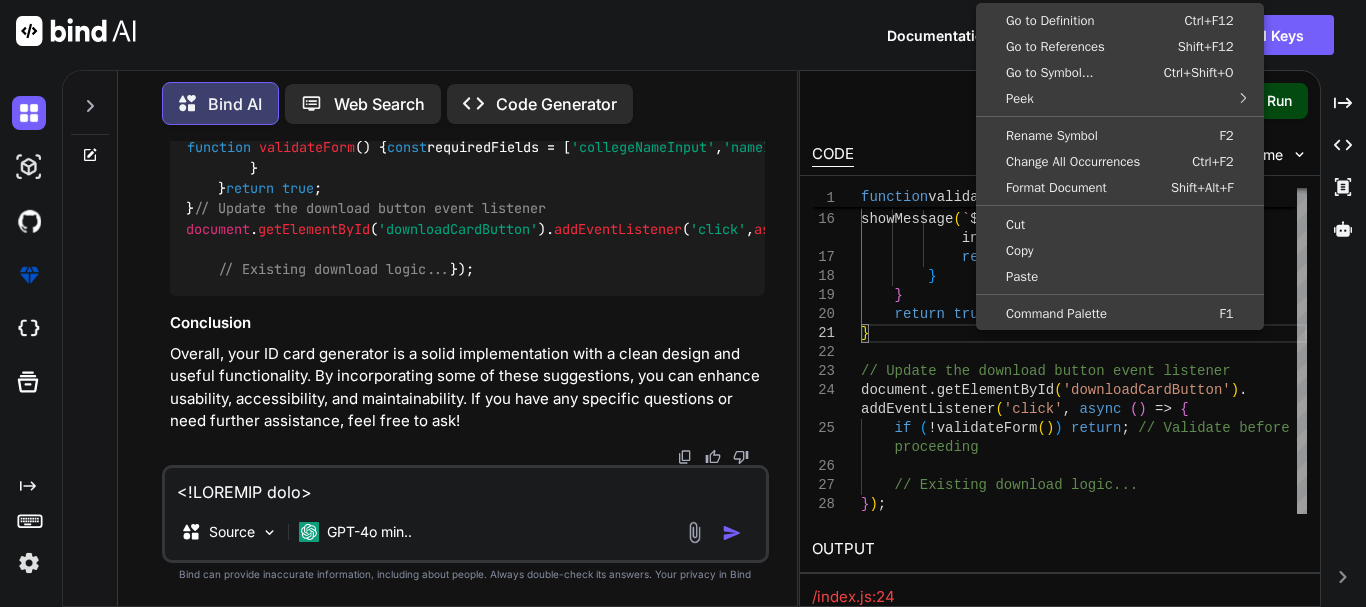 click on "Preview Created with Pixso. Run" at bounding box center (1060, 101) 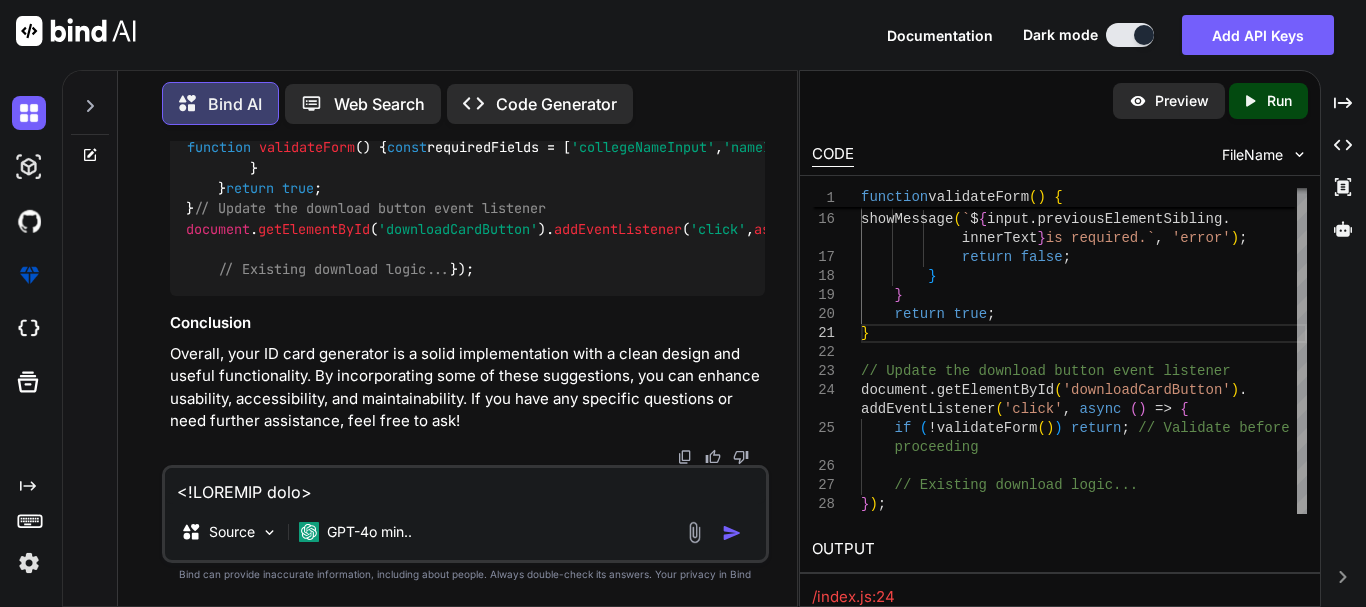 click 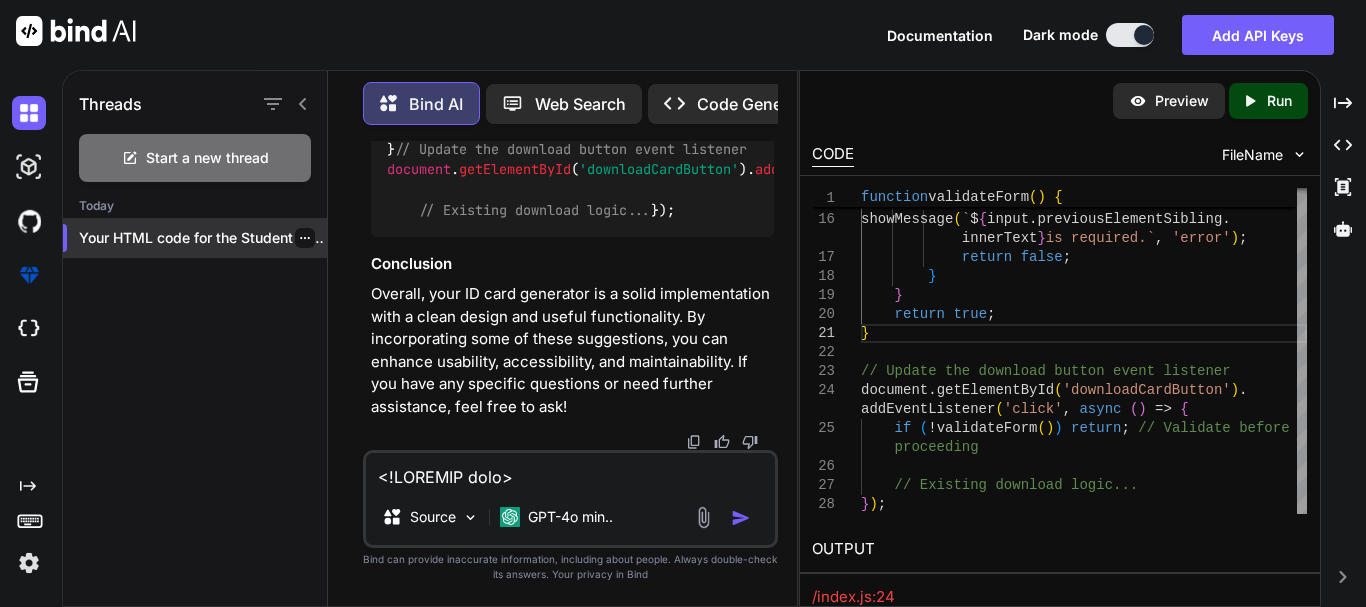 click at bounding box center (305, 238) 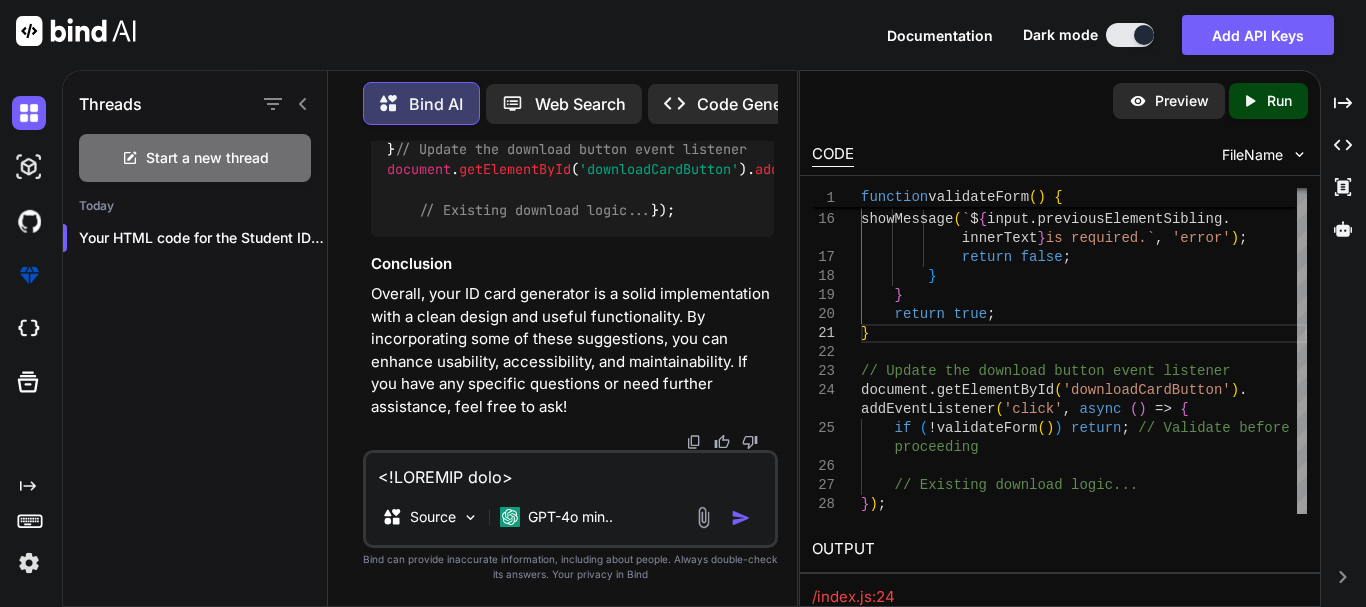 click on "Threads Start a new thread Today Your HTML code for the Student ID Card G..." at bounding box center [195, 336] 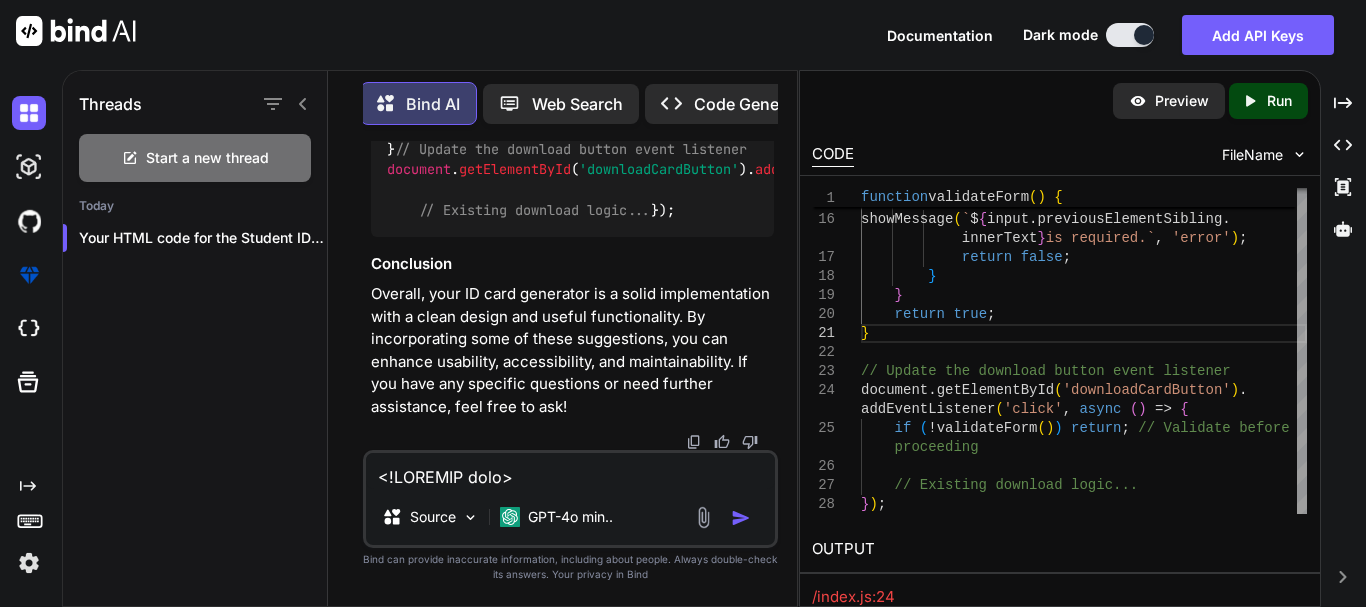 scroll, scrollTop: 0, scrollLeft: 0, axis: both 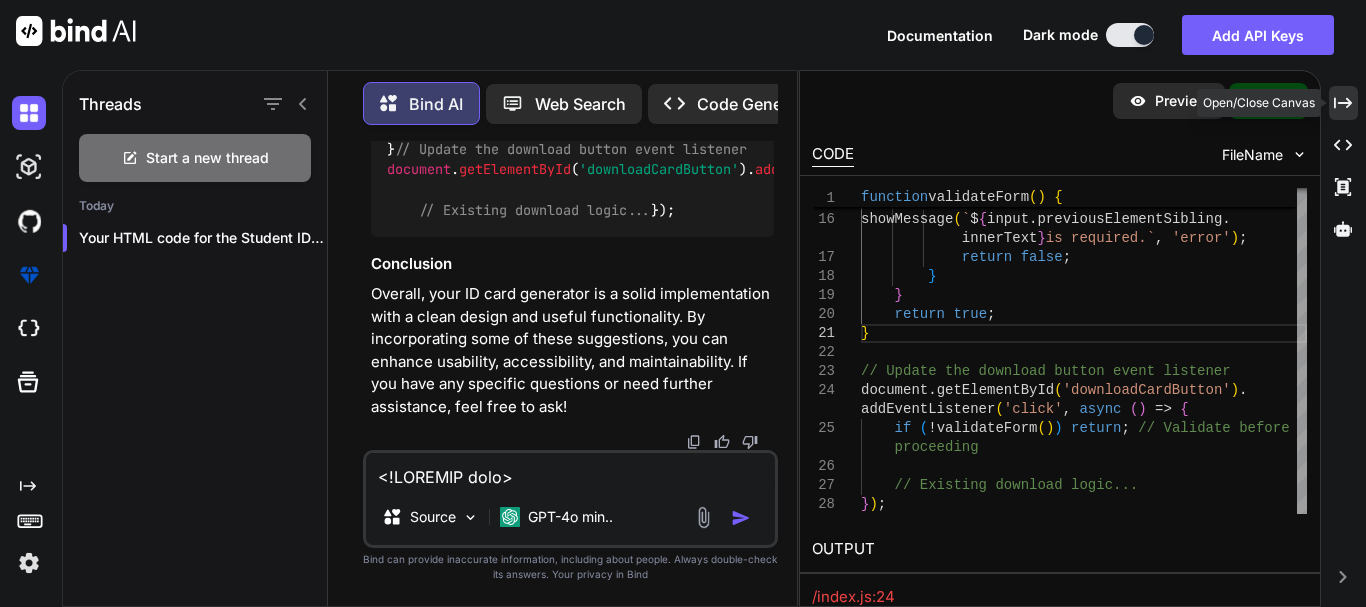 click on "Created with Pixso." at bounding box center (1343, 103) 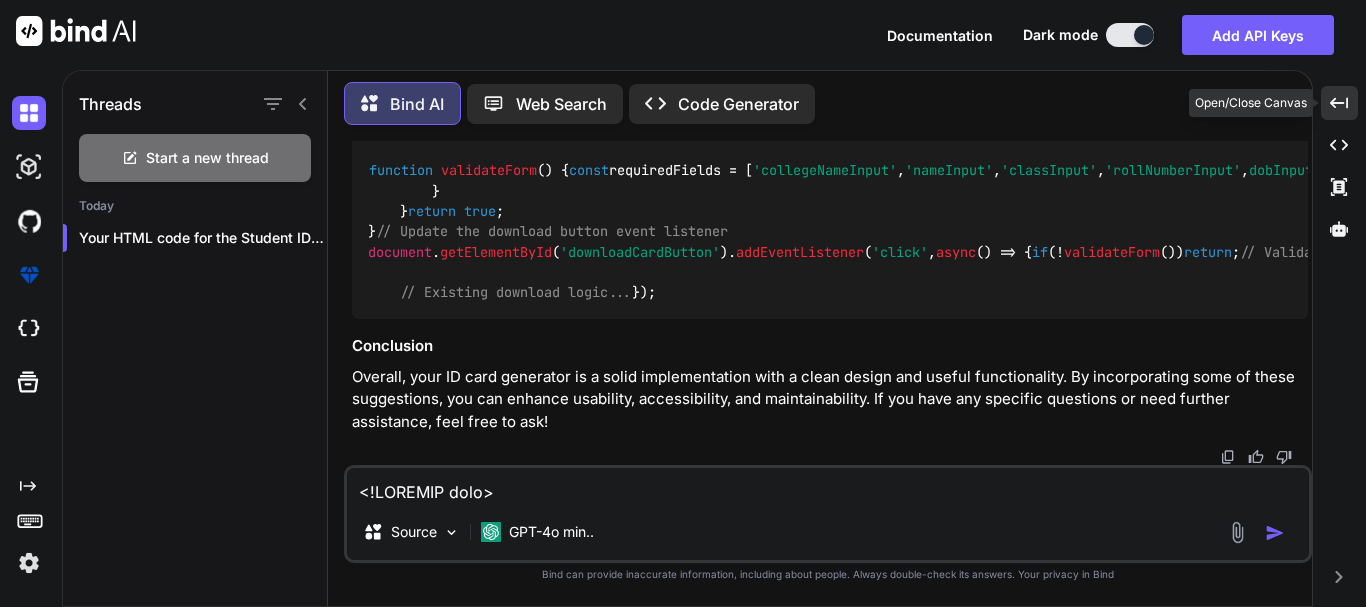 click on "Created with Pixso." at bounding box center [1340, 103] 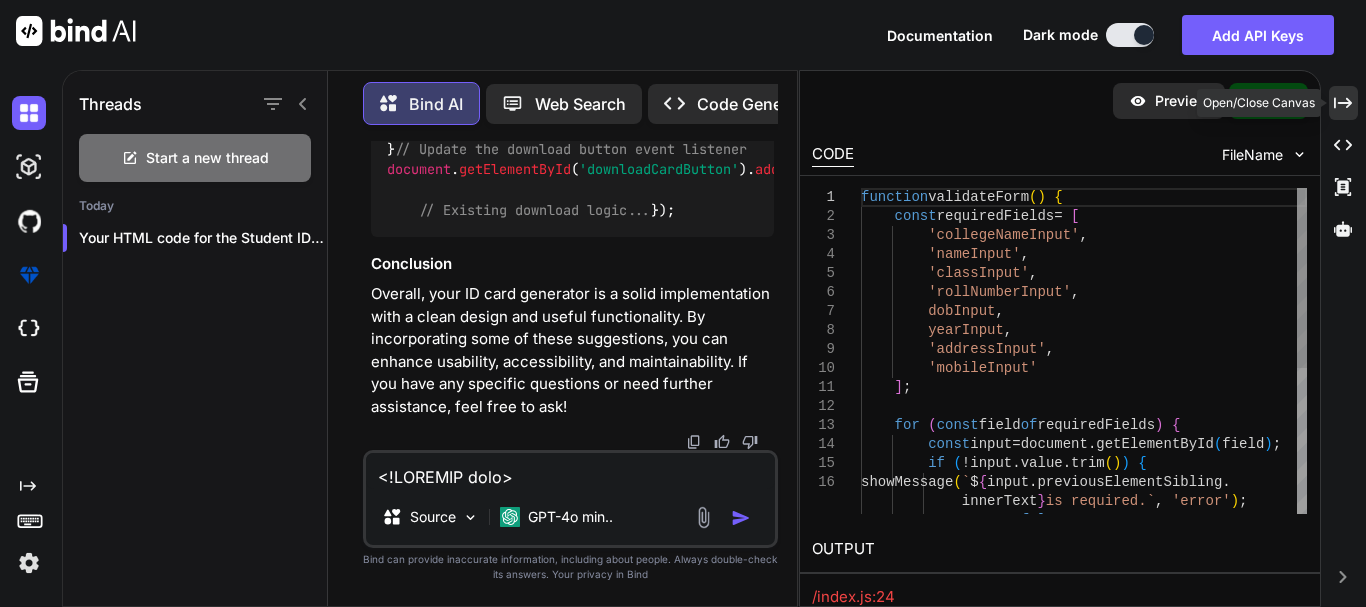 click on "Created with Pixso." at bounding box center [1343, 103] 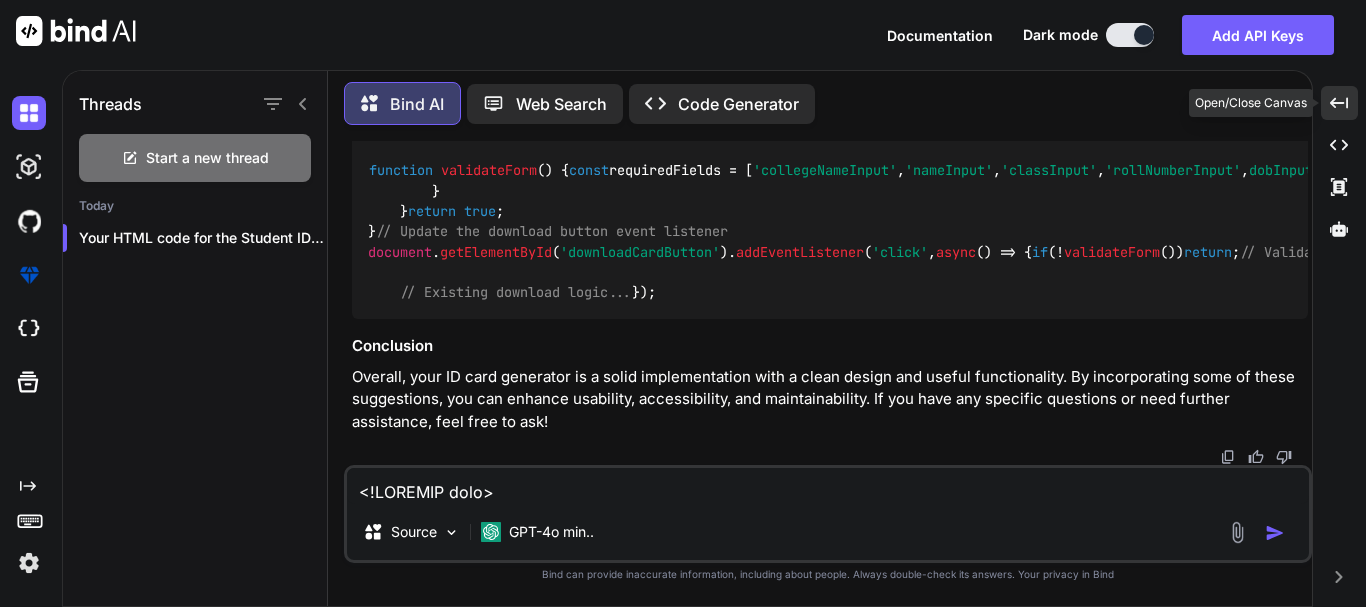 click on "Created with Pixso." 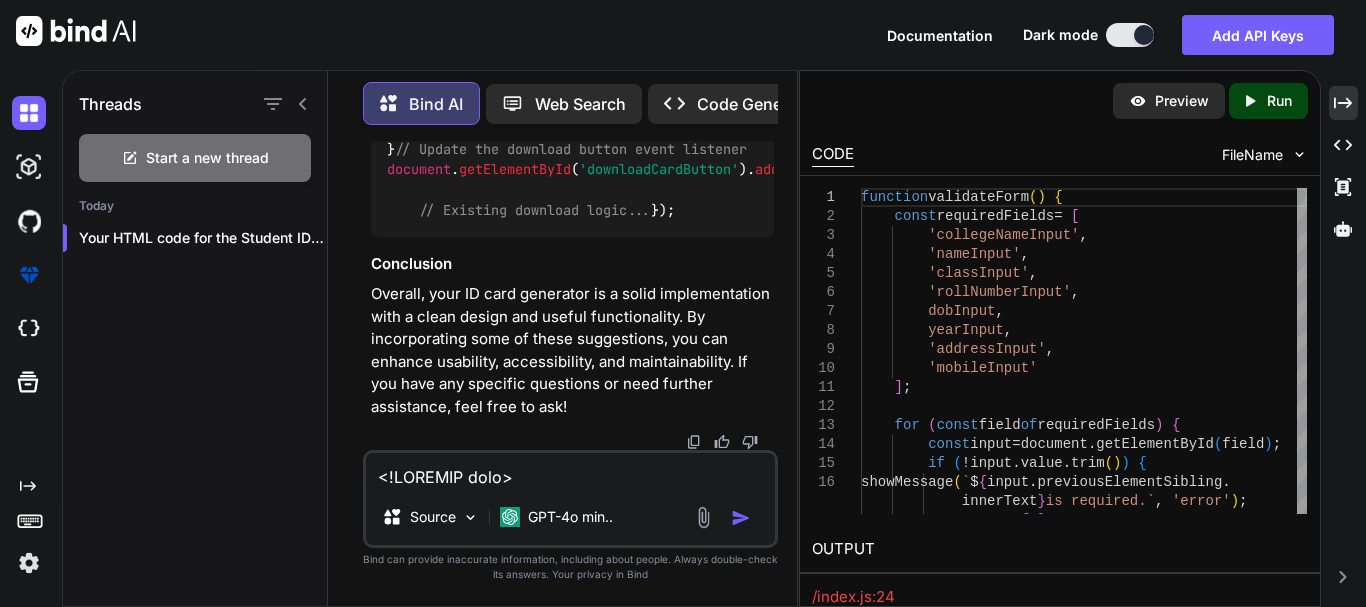 click on "Created with Pixso." at bounding box center [1254, 101] 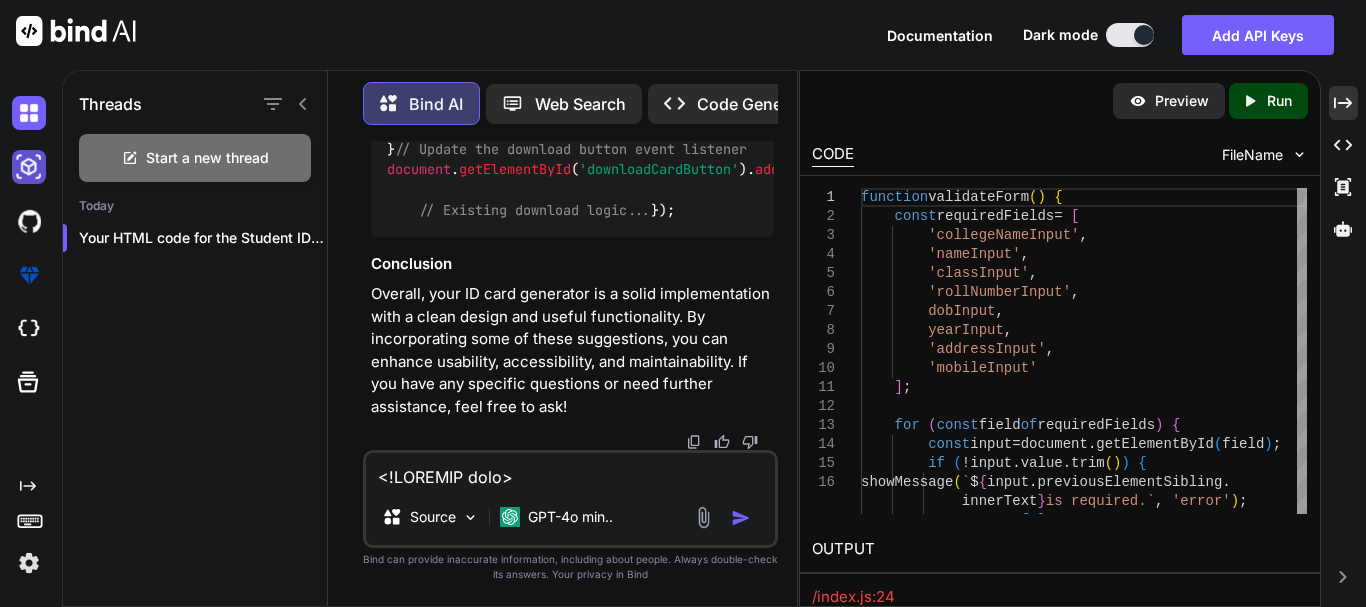 click at bounding box center (29, 167) 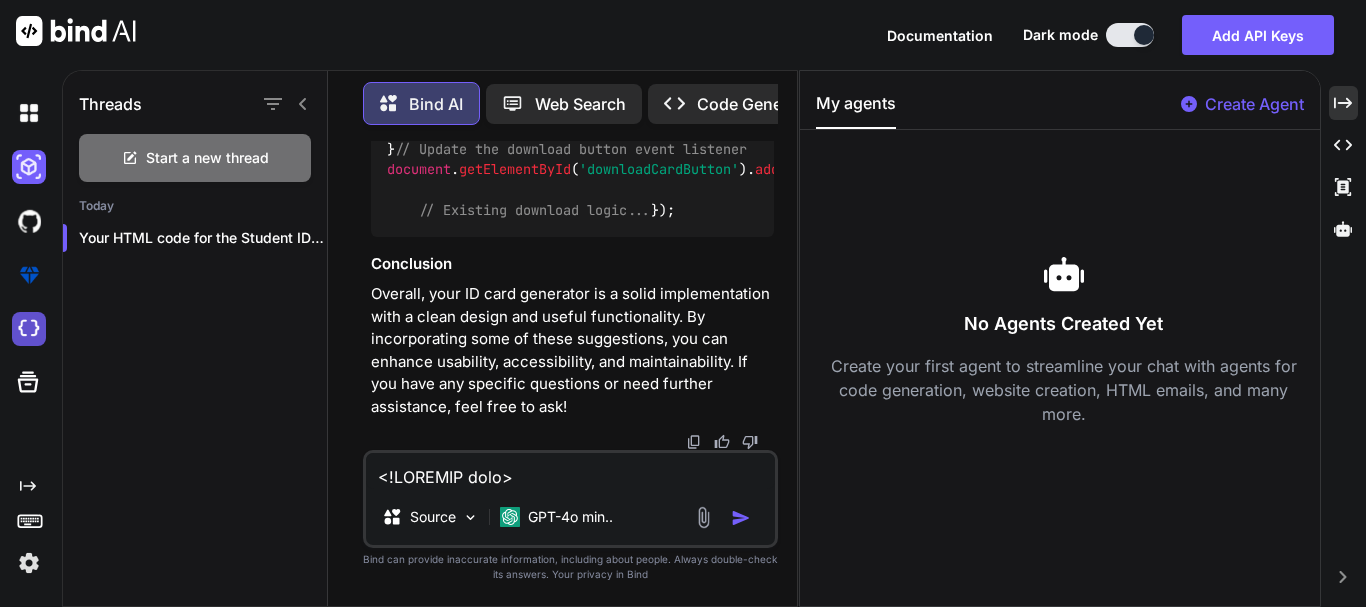 click at bounding box center (29, 329) 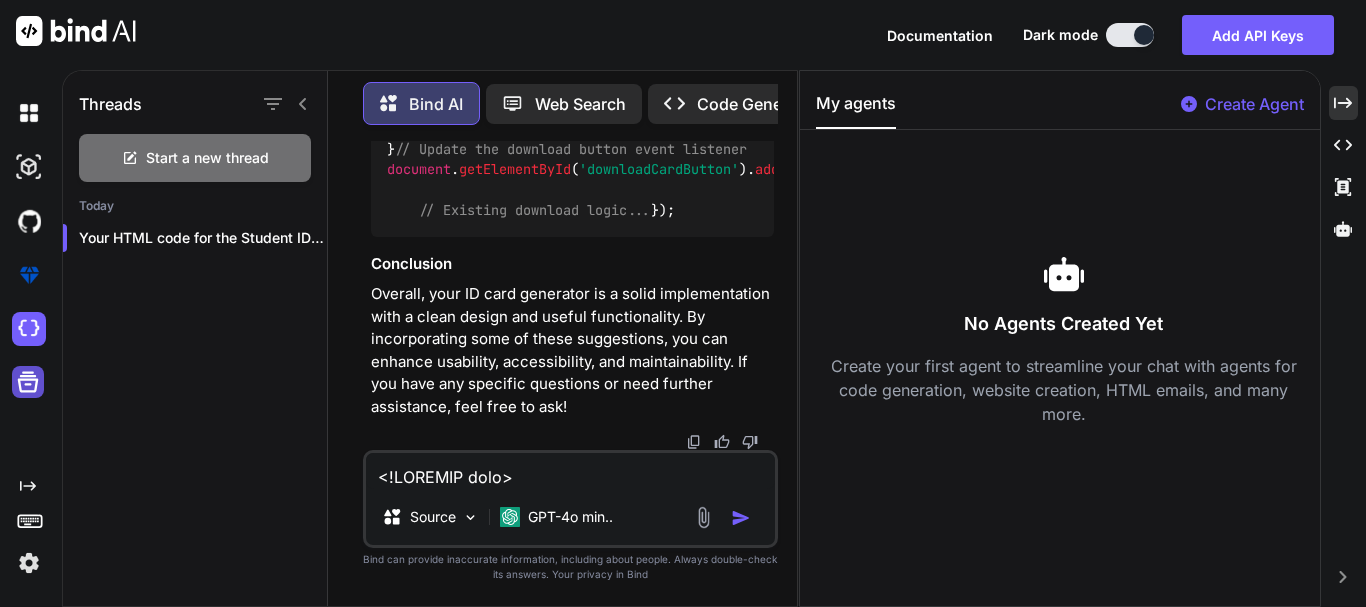 click 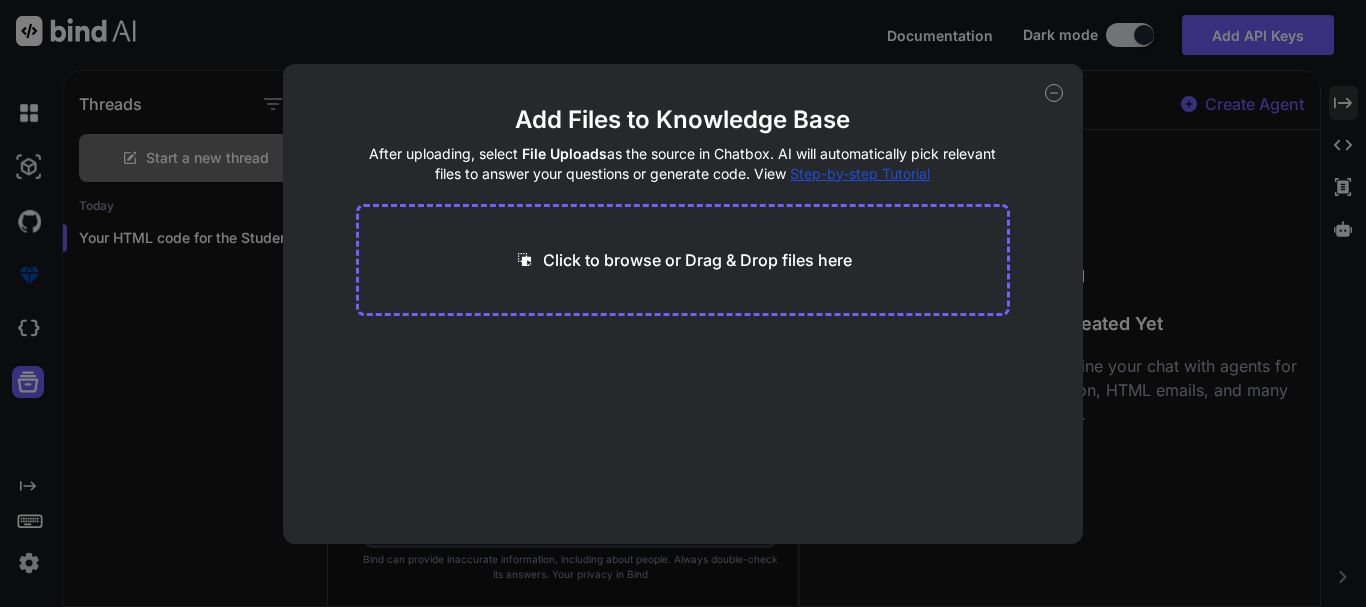 click 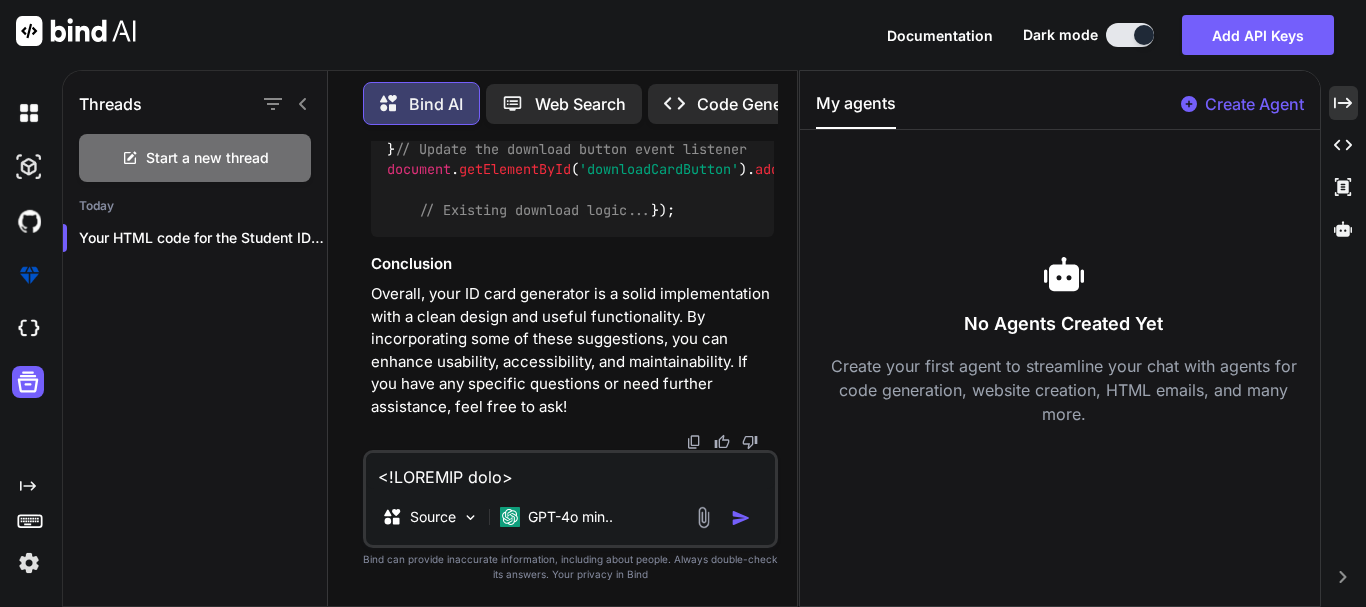 click 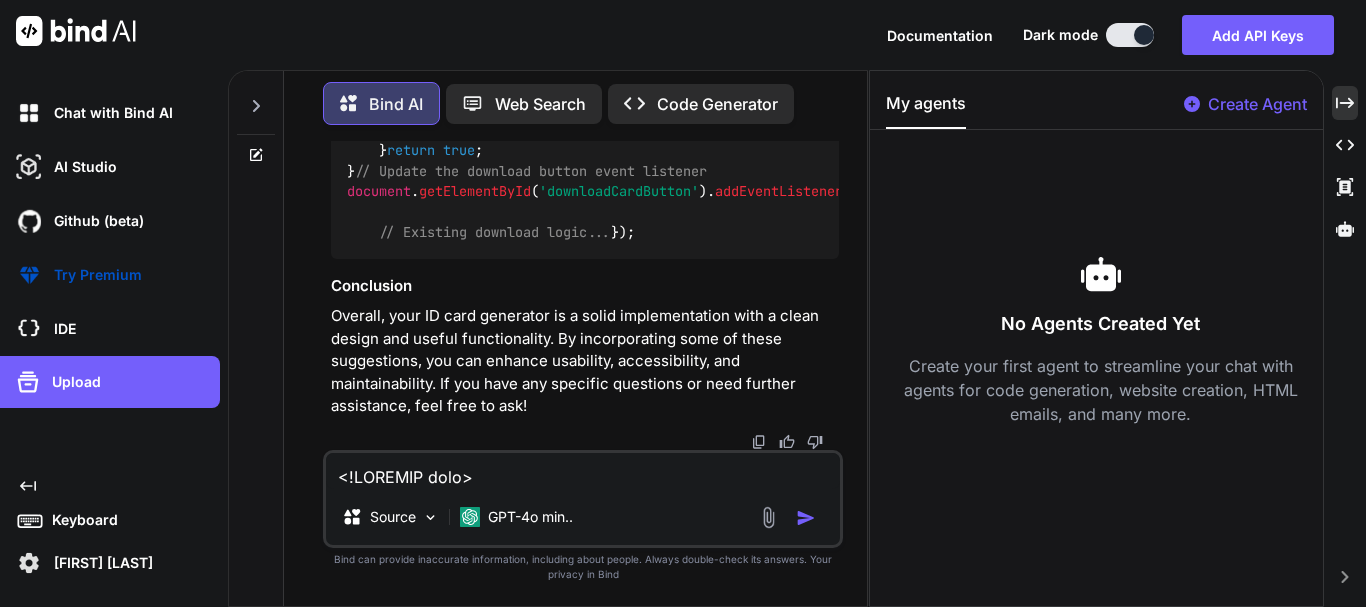 click on "Created with Pixso." 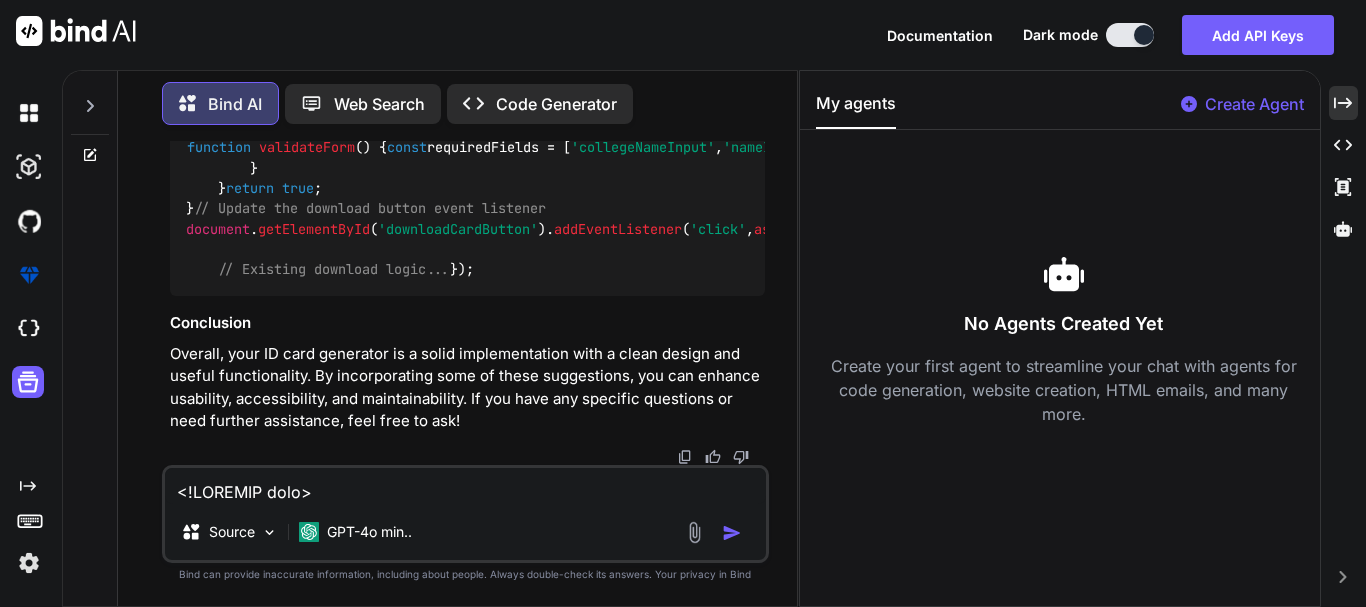 scroll, scrollTop: 6756, scrollLeft: 0, axis: vertical 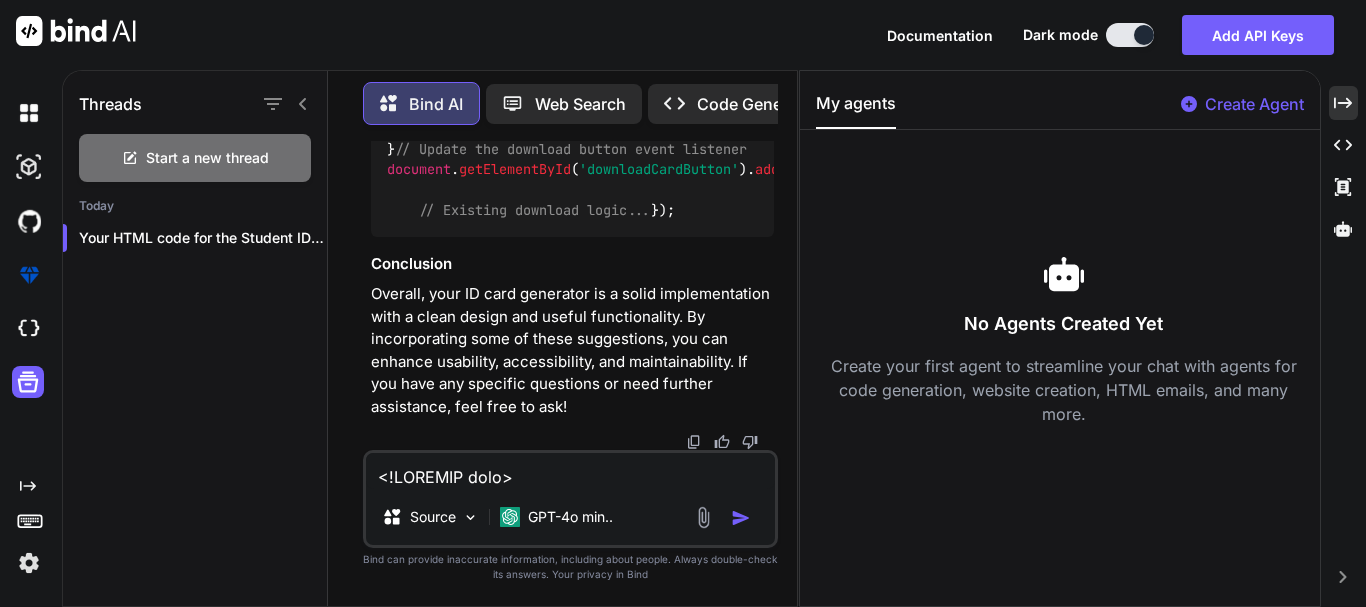 click 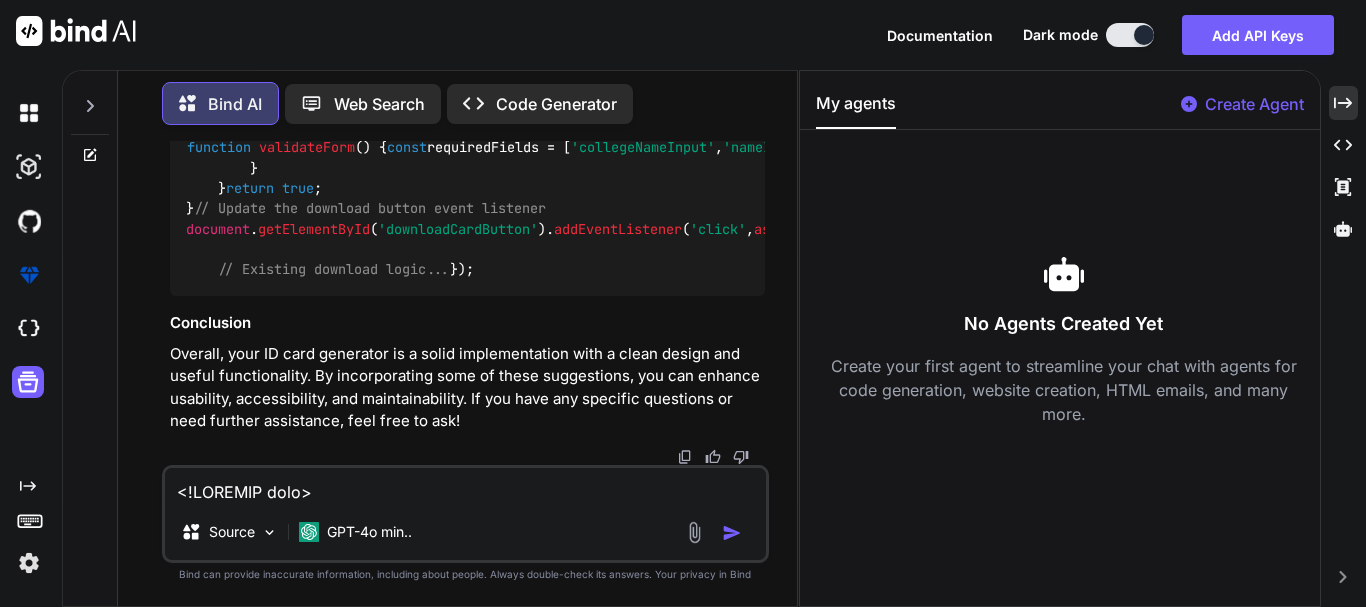 scroll, scrollTop: 6756, scrollLeft: 0, axis: vertical 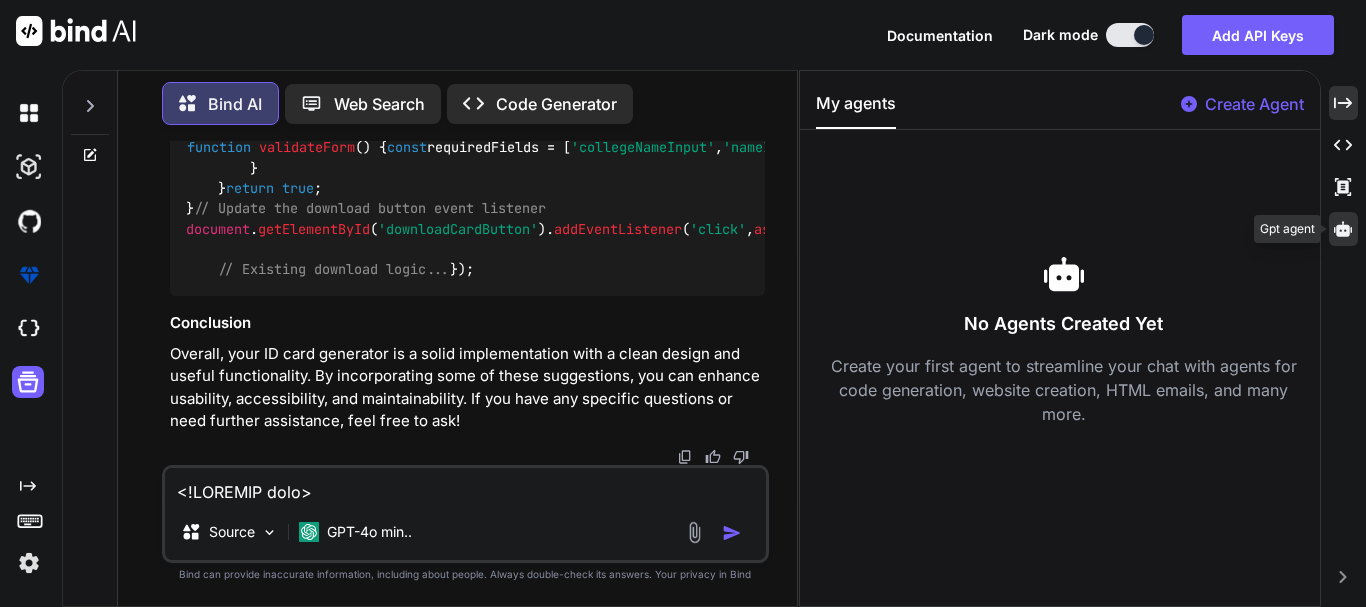 click at bounding box center (1343, 229) 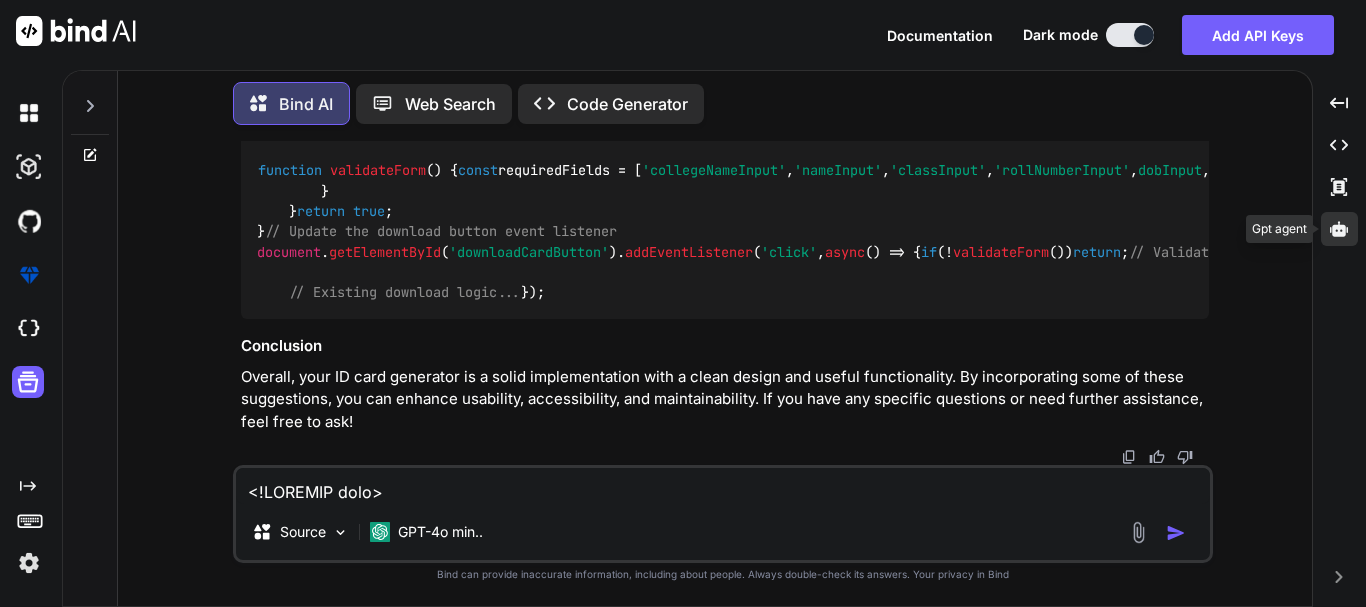 scroll, scrollTop: 4367, scrollLeft: 0, axis: vertical 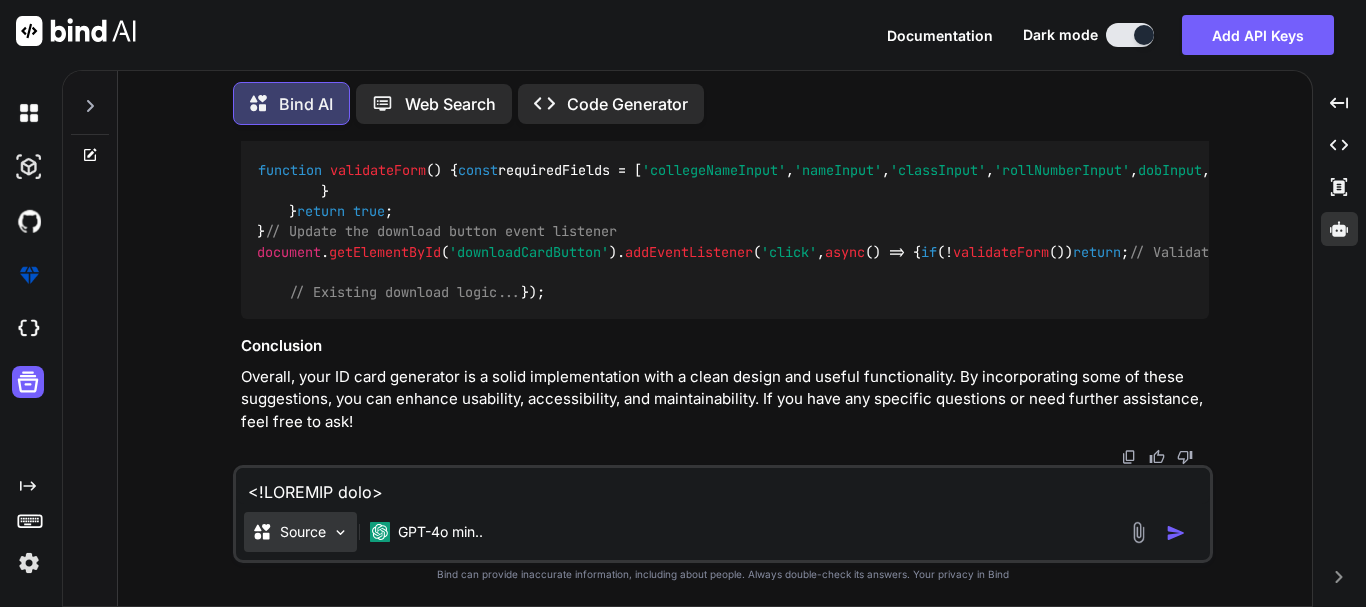 click at bounding box center (340, 532) 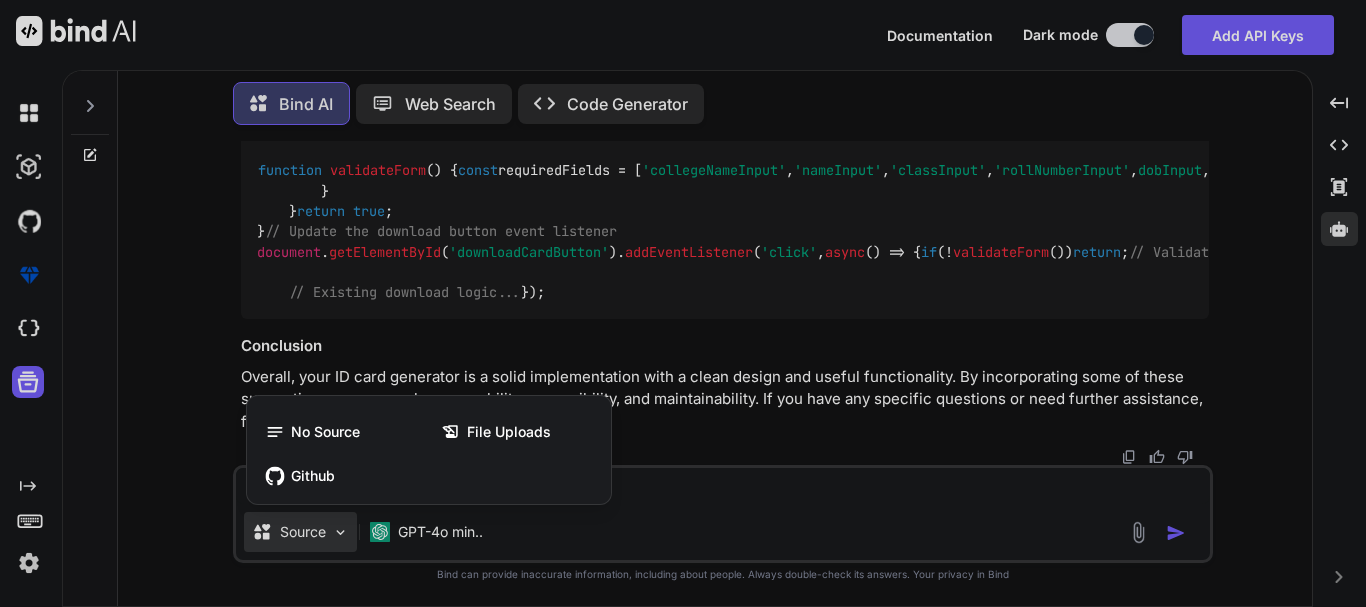click at bounding box center [683, 303] 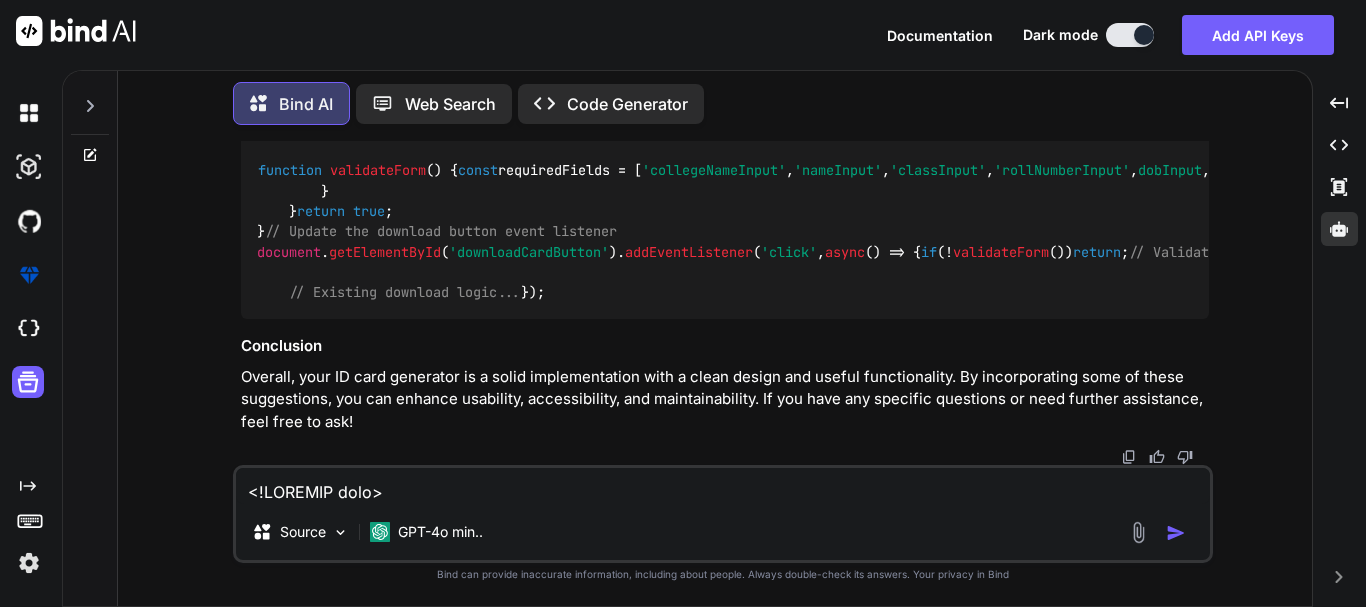 click at bounding box center (723, 486) 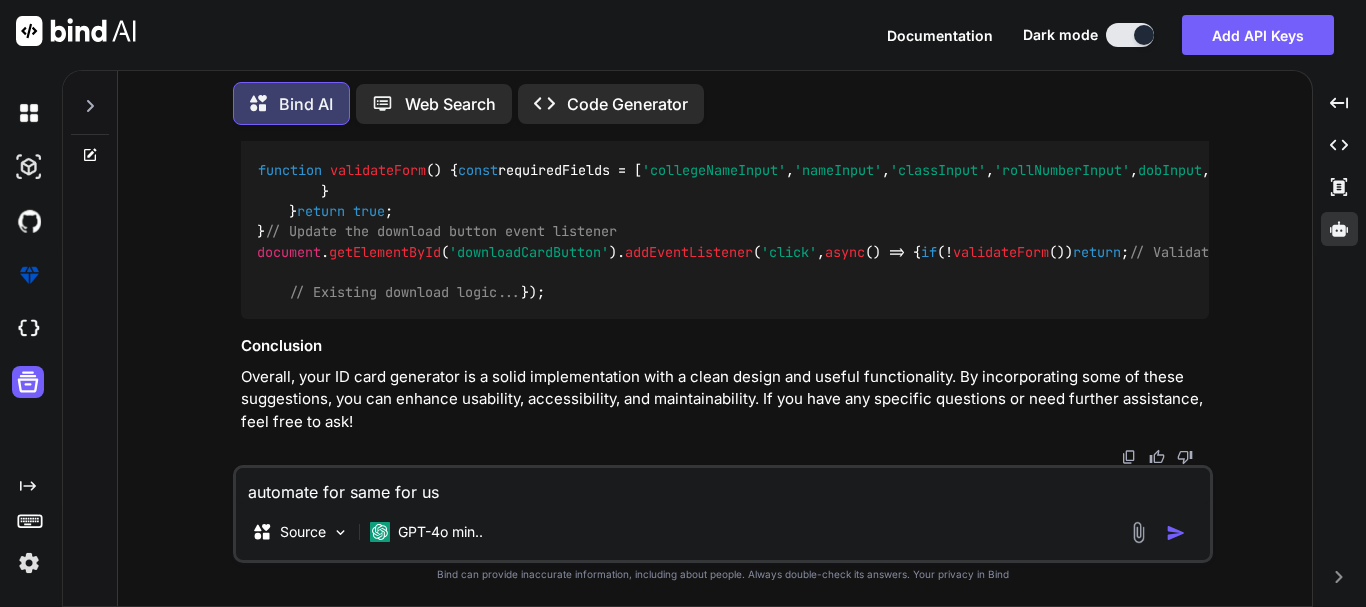 type on "automate for same for usa" 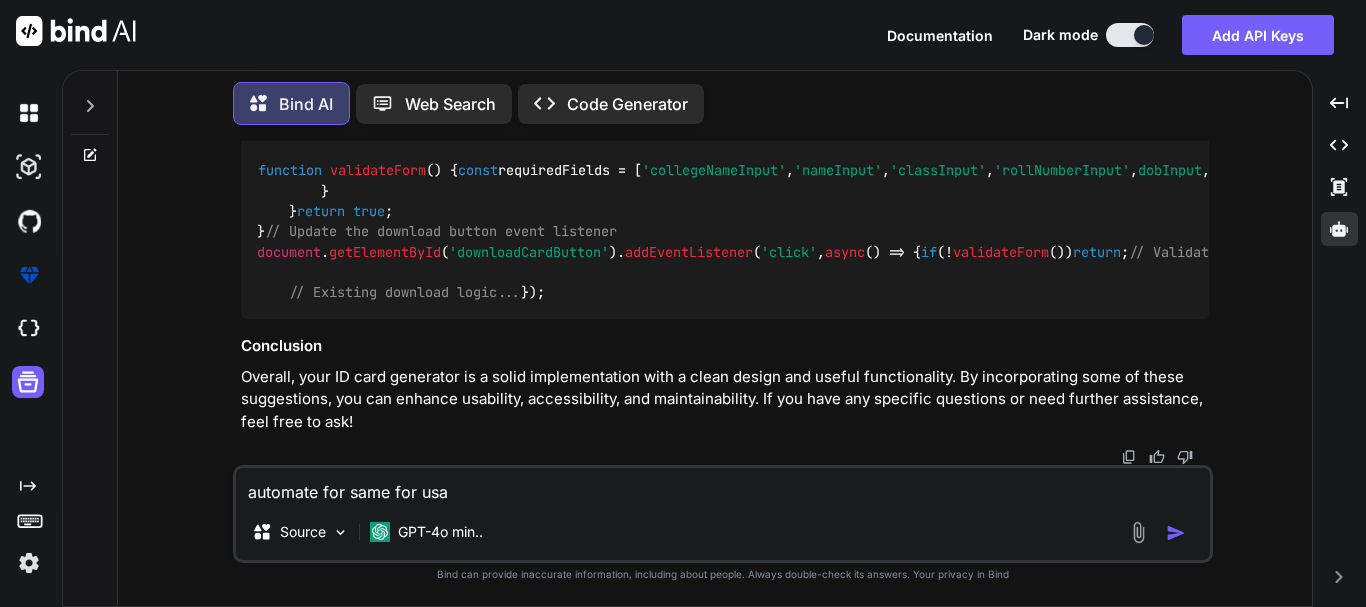 type 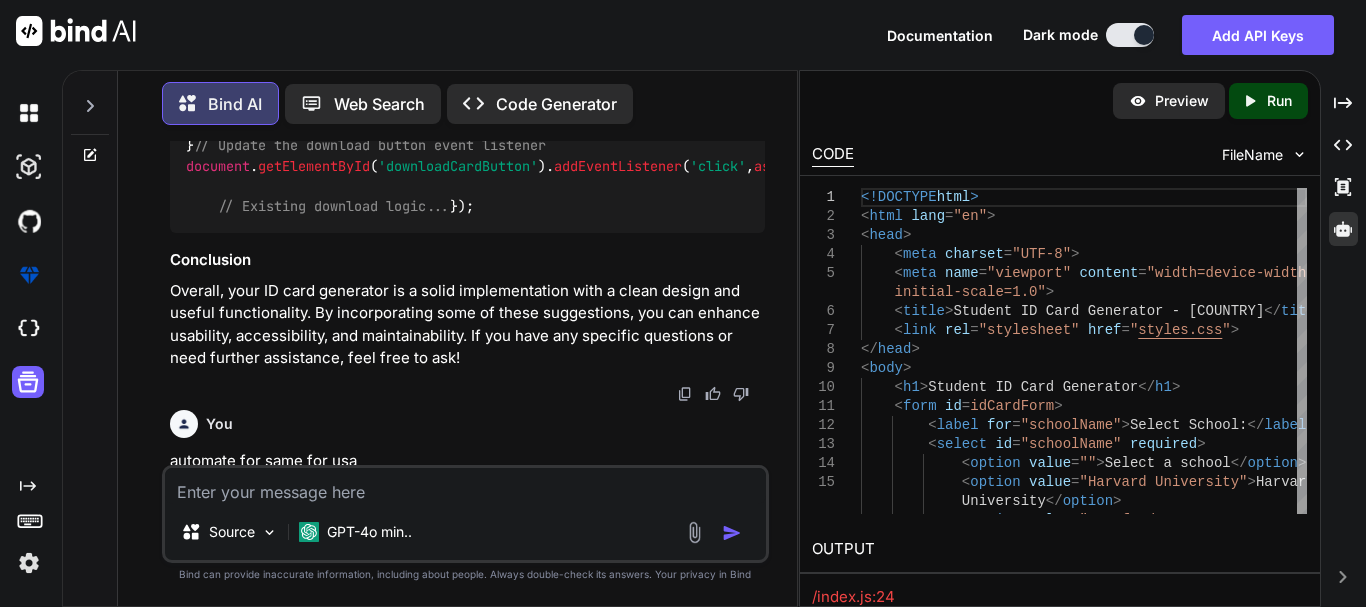 scroll, scrollTop: 6452, scrollLeft: 0, axis: vertical 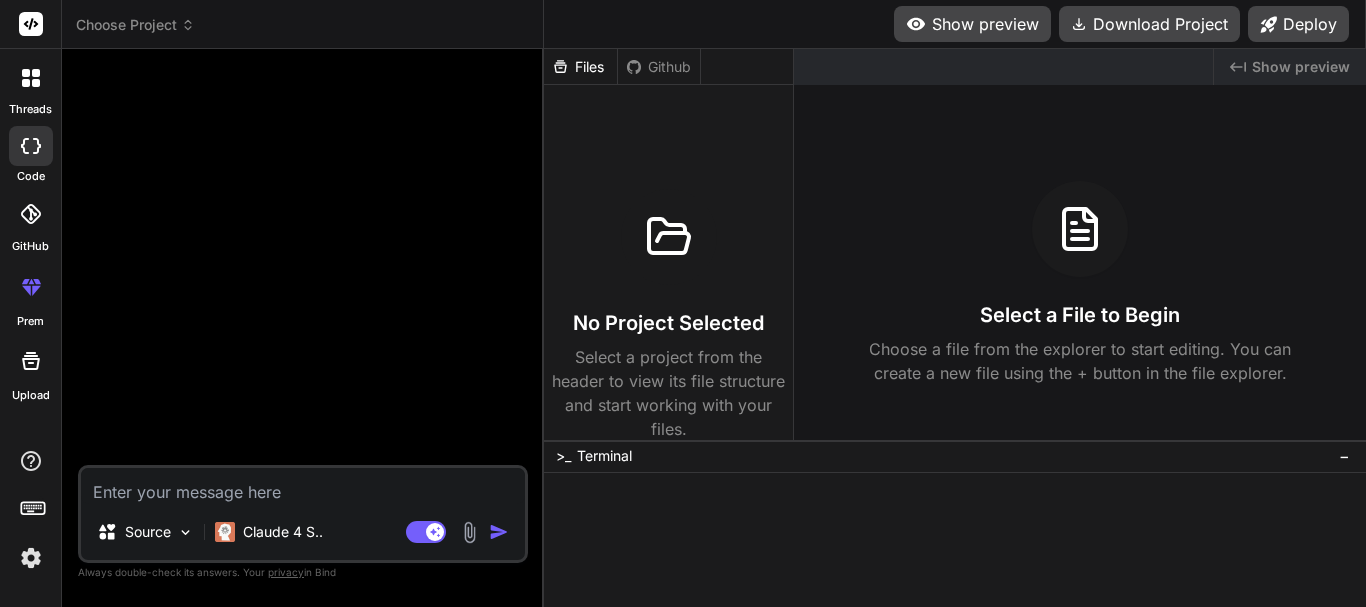 type on "x" 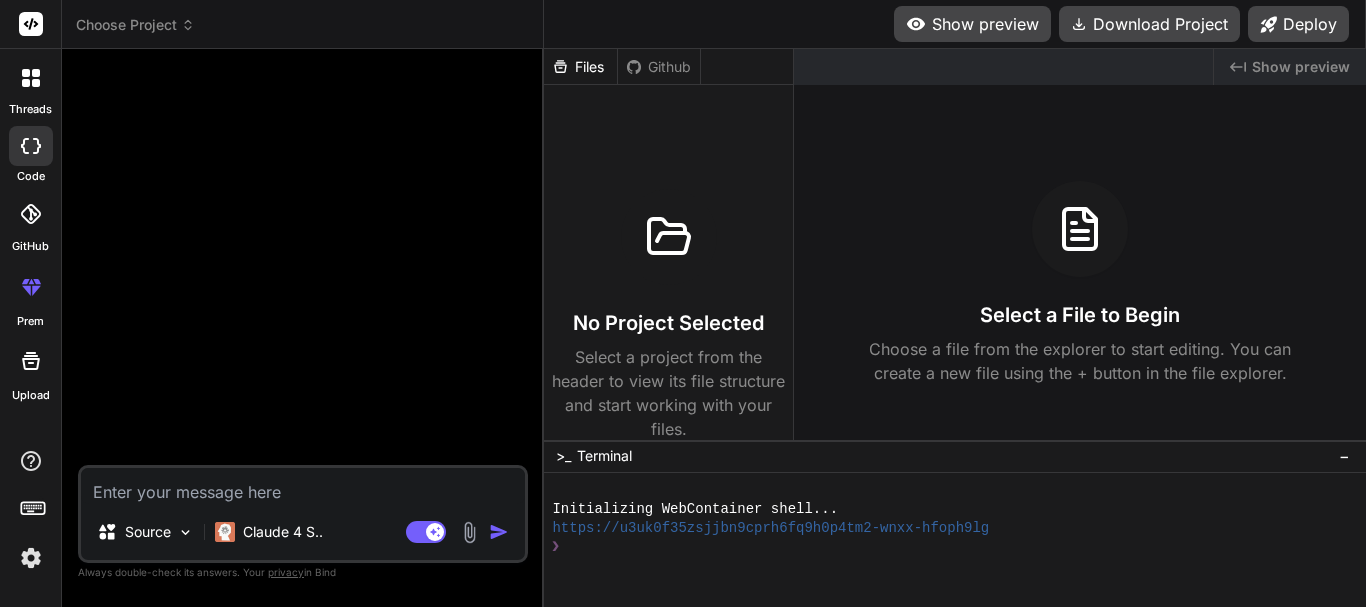 click 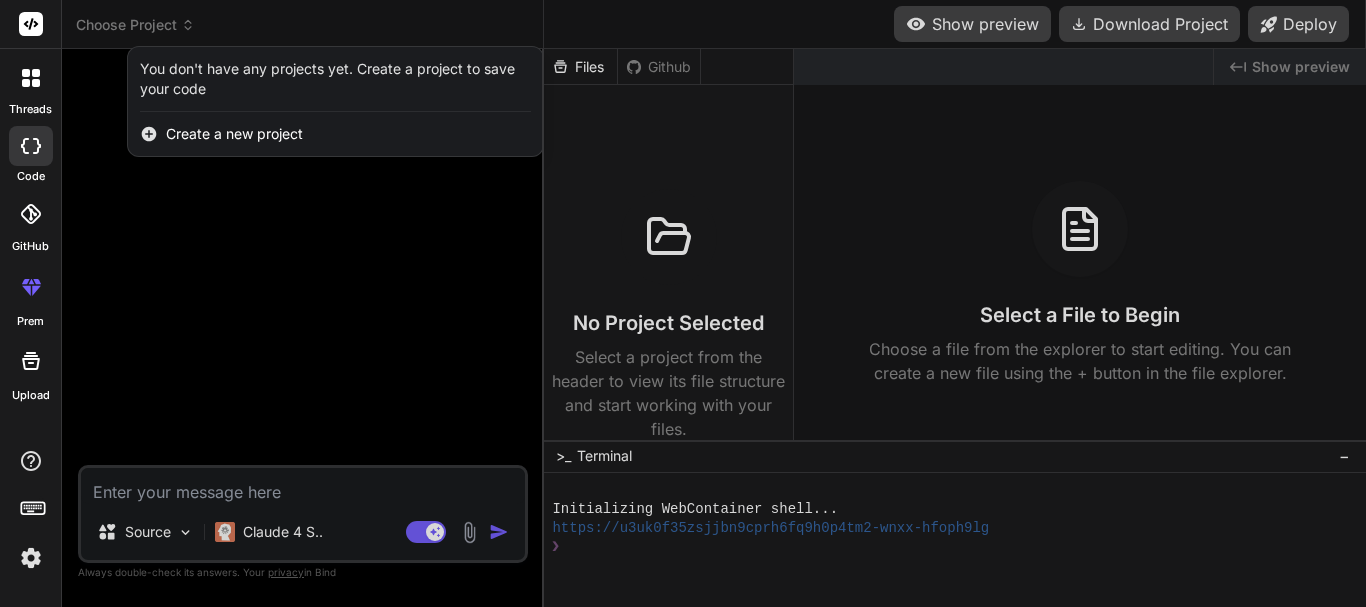 click at bounding box center (683, 303) 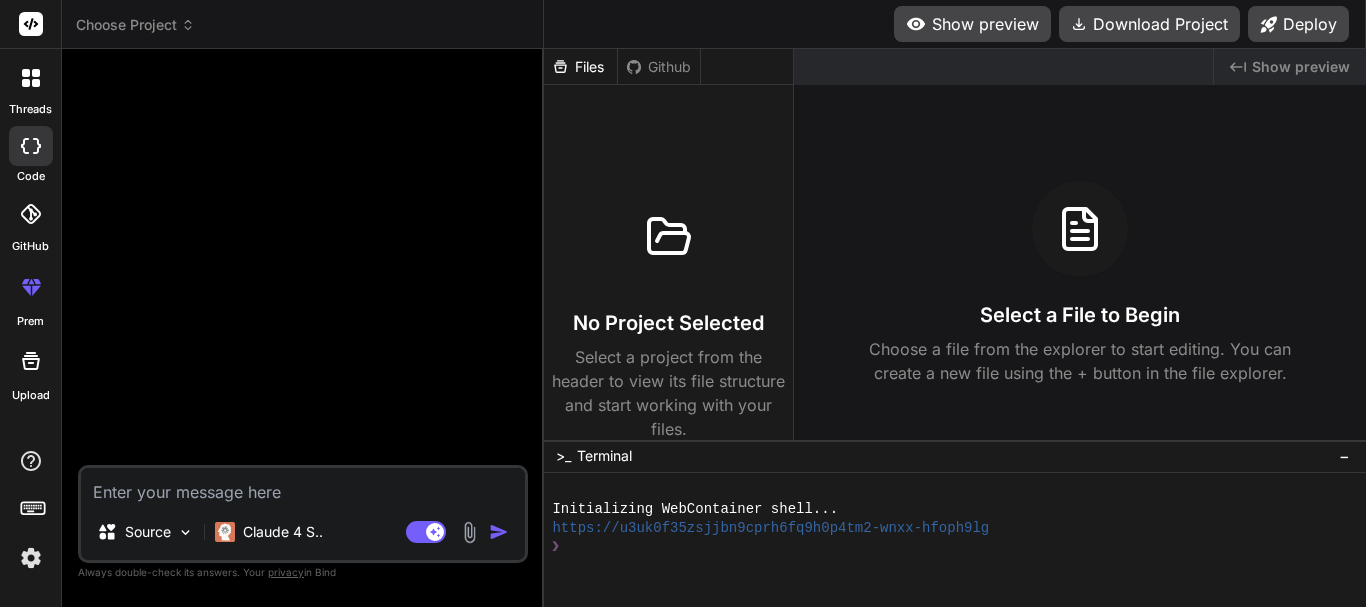 paste on "<!DOCTYPE html>
<html lang="en">
<head>
<meta charset="UTF-8">
<meta name="viewport" content="width=device-width, initial-scale=1.0">
<title>Student ID Card Generator</title>
<!-- Tailwind CSS CDN -->
<script src="https://cdn.tailwindcss.com"></script>
<!-- HTML2Canvas for capturing DOM as image -->
<script src="https://cdnjs.cloudflare.com/ajax/libs/html2canvas/1.4.1/html2canvas.min.js"></script>
<!-- jsPDF for generating PDF -->
<script src="https://cdnjs.cloudflare.com/ajax/libs/jspdf/2.5.1/jspdf.umd.min.js"></script>
<link href="https://fonts.googleapis.com/css2?family=Roboto:wght@400;500;700;900&family=Inter:wght@400;500;700&display=swap" rel="stylesheet">
<style>
/* Custom styles for the ID card to ensure exact dimensions and professional look */
.id-card-container {
width: 2.1in; /* Standard vertical ID card width */
height: 3.4in; /* Standard vertical ID card height */
box-sizing: border-box; /* Include ..." 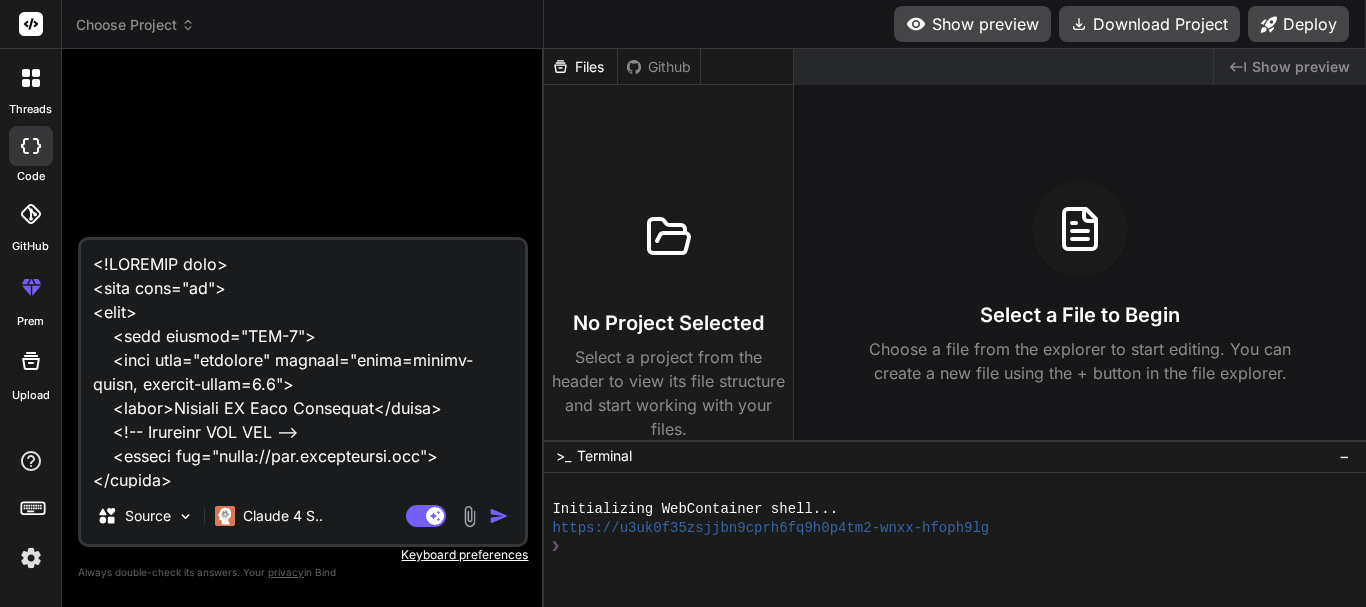 scroll, scrollTop: 15122, scrollLeft: 0, axis: vertical 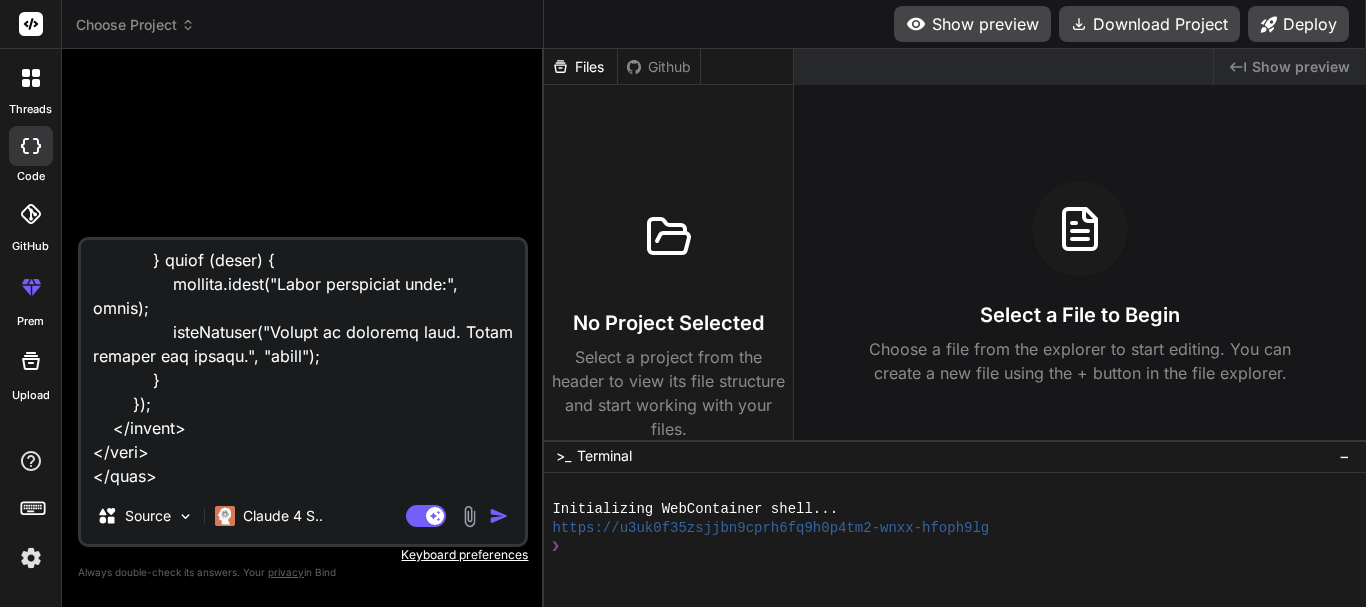 type on "<!DOCTYPE html>
<html lang="en">
<head>
<meta charset="UTF-8">
<meta name="viewport" content="width=device-width, initial-scale=1.0">
<title>Student ID Card Generator</title>
<!-- Tailwind CSS CDN -->
<script src="https://cdn.tailwindcss.com"></script>
<!-- HTML2Canvas for capturing DOM as image -->
<script src="https://cdnjs.cloudflare.com/ajax/libs/html2canvas/1.4.1/html2canvas.min.js"></script>
<!-- jsPDF for generating PDF -->
<script src="https://cdnjs.cloudflare.com/ajax/libs/jspdf/2.5.1/jspdf.umd.min.js"></script>
<link href="https://fonts.googleapis.com/css2?family=Roboto:wght@400;500;700;900&family=Inter:wght@400;500;700&display=swap" rel="stylesheet">
<style>
/* Custom styles for the ID card to ensure exact dimensions and professional look */
.id-card-container {
width: 2.1in; /* Standard vertical ID card width */
height: 3.4in; /* Standard vertical ID card height */
box-sizing: border-box; /* Include ..." 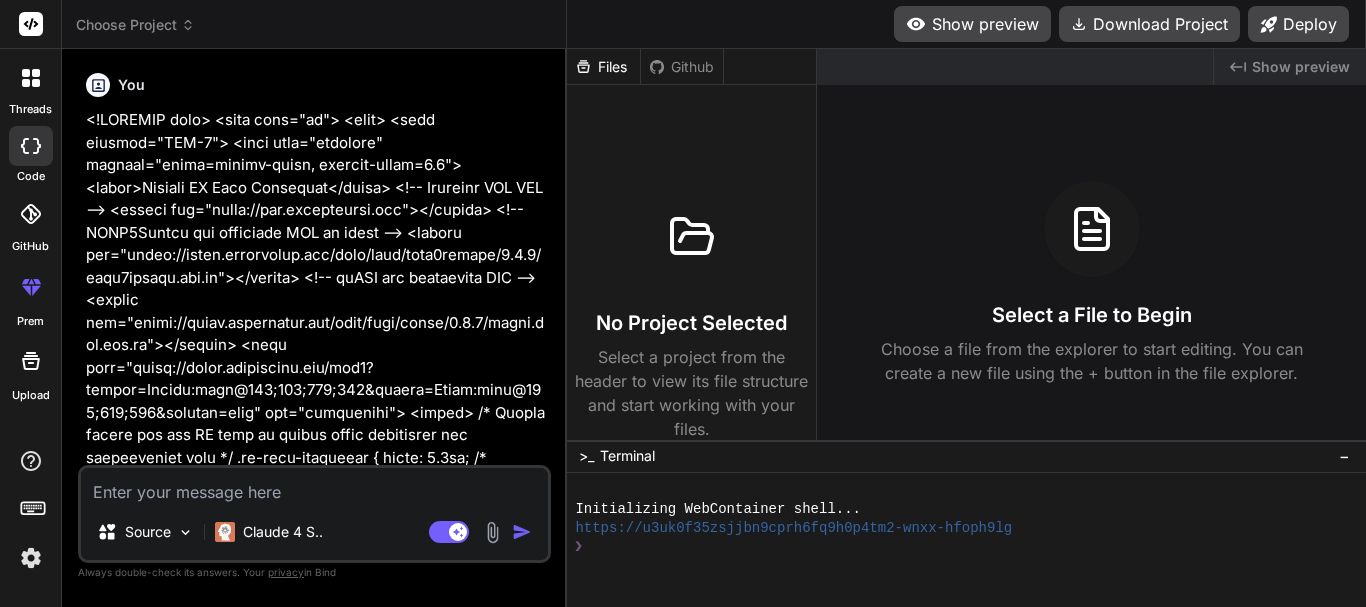 scroll, scrollTop: 0, scrollLeft: 0, axis: both 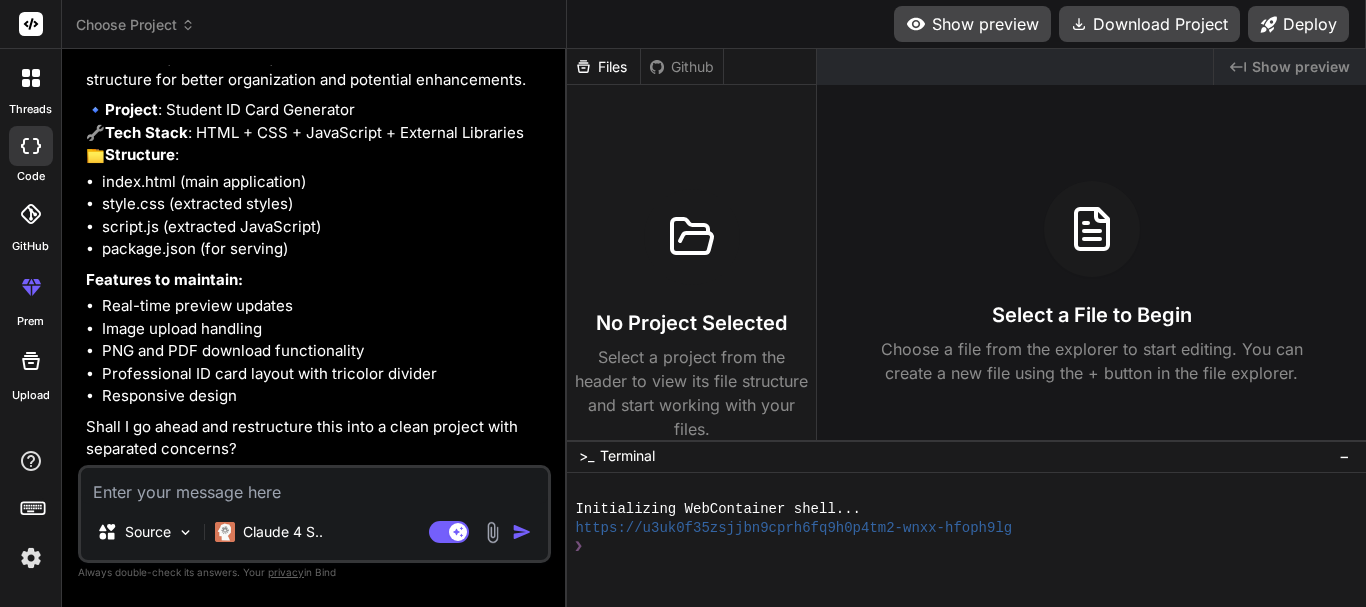 type on "x" 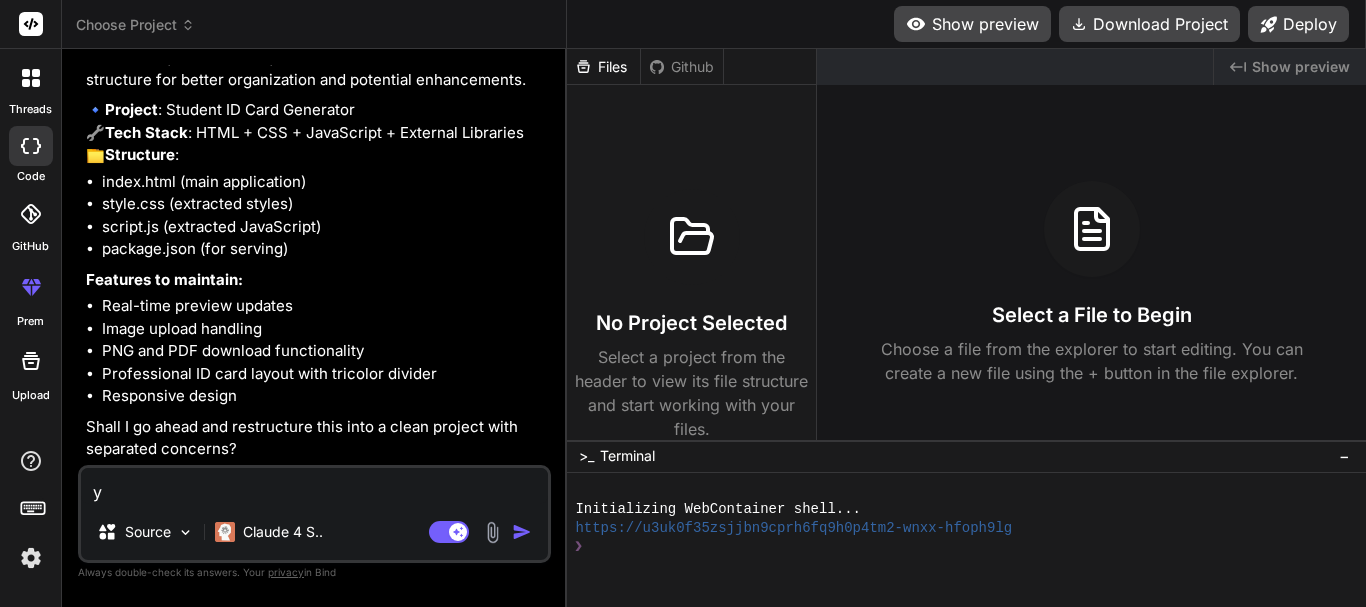type on "x" 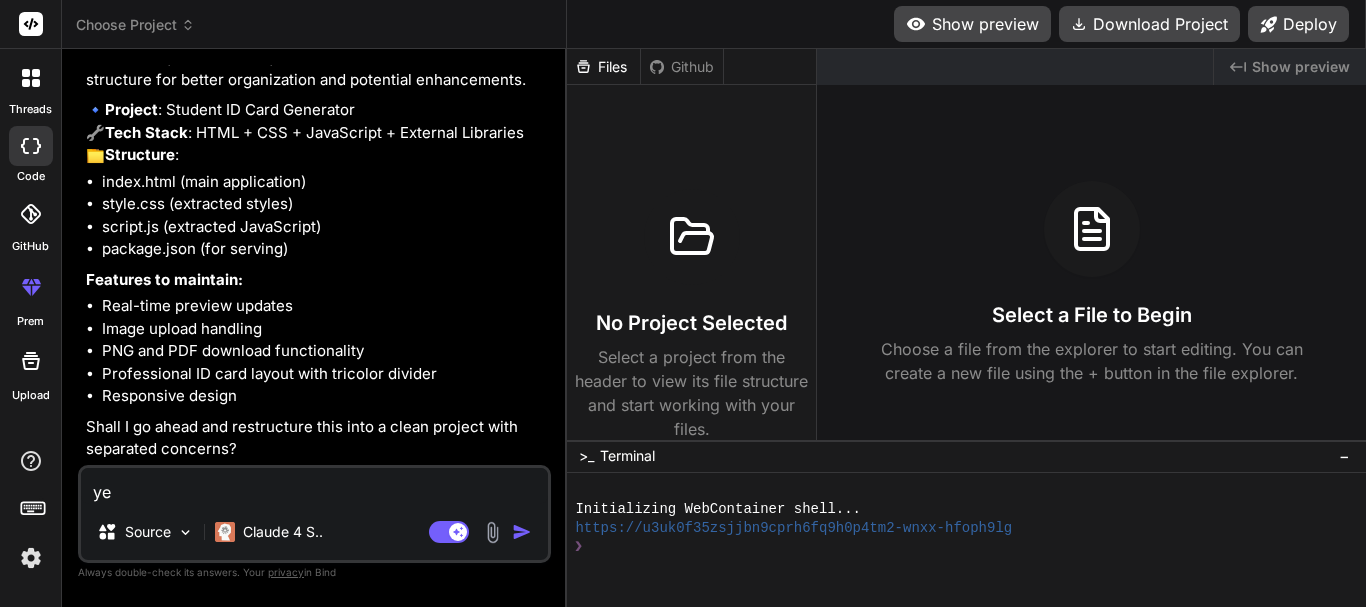 type on "yes" 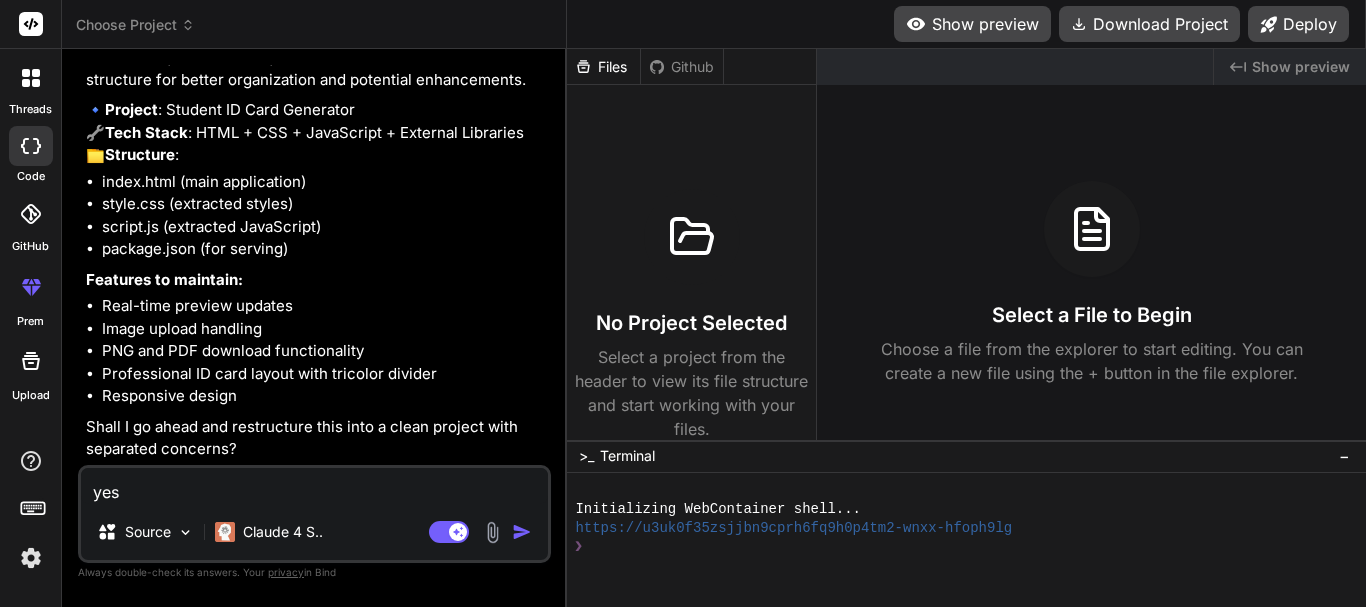 type 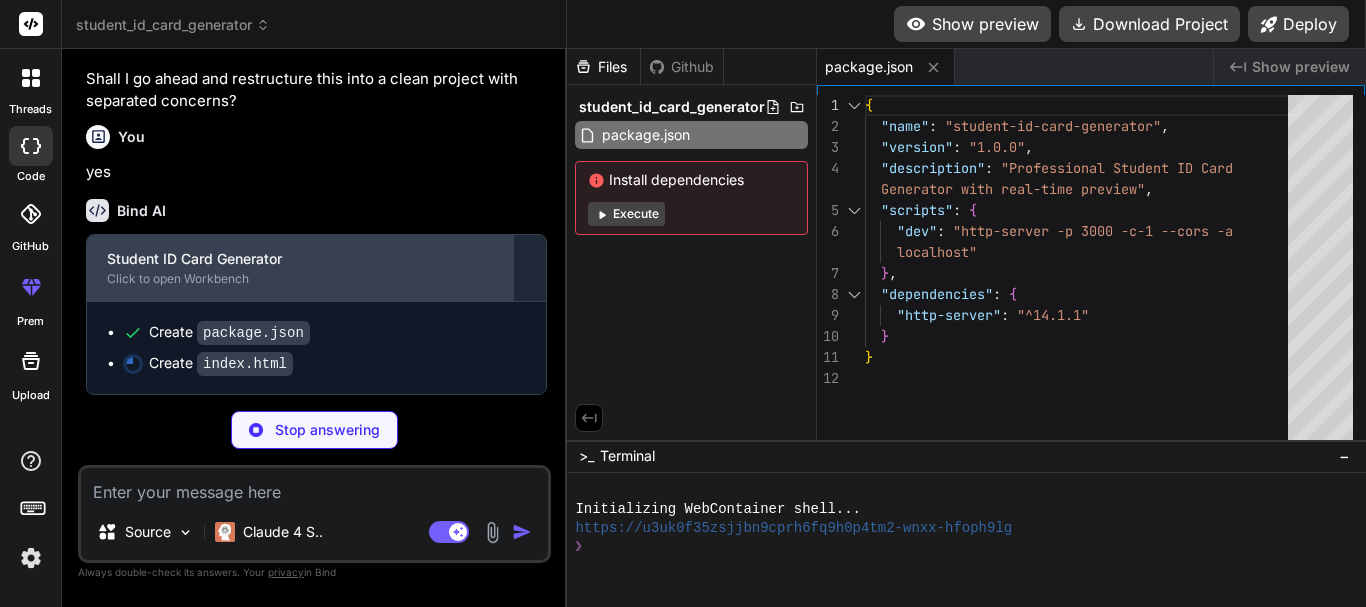 scroll, scrollTop: 7145, scrollLeft: 0, axis: vertical 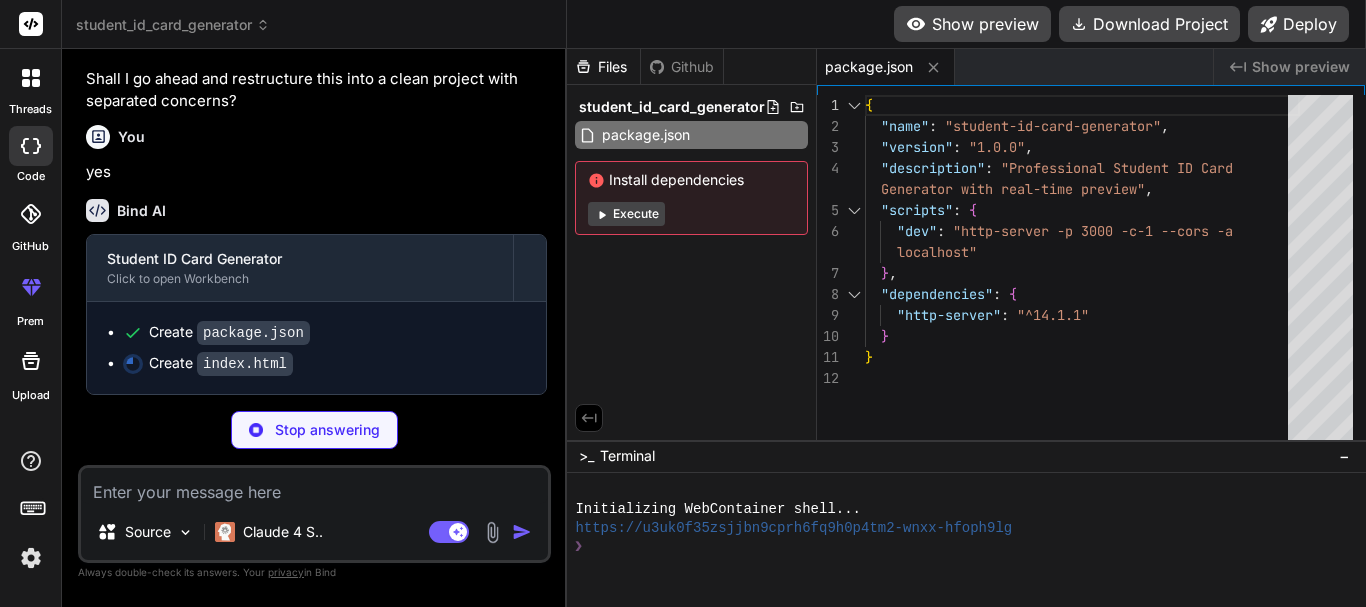 type on "x" 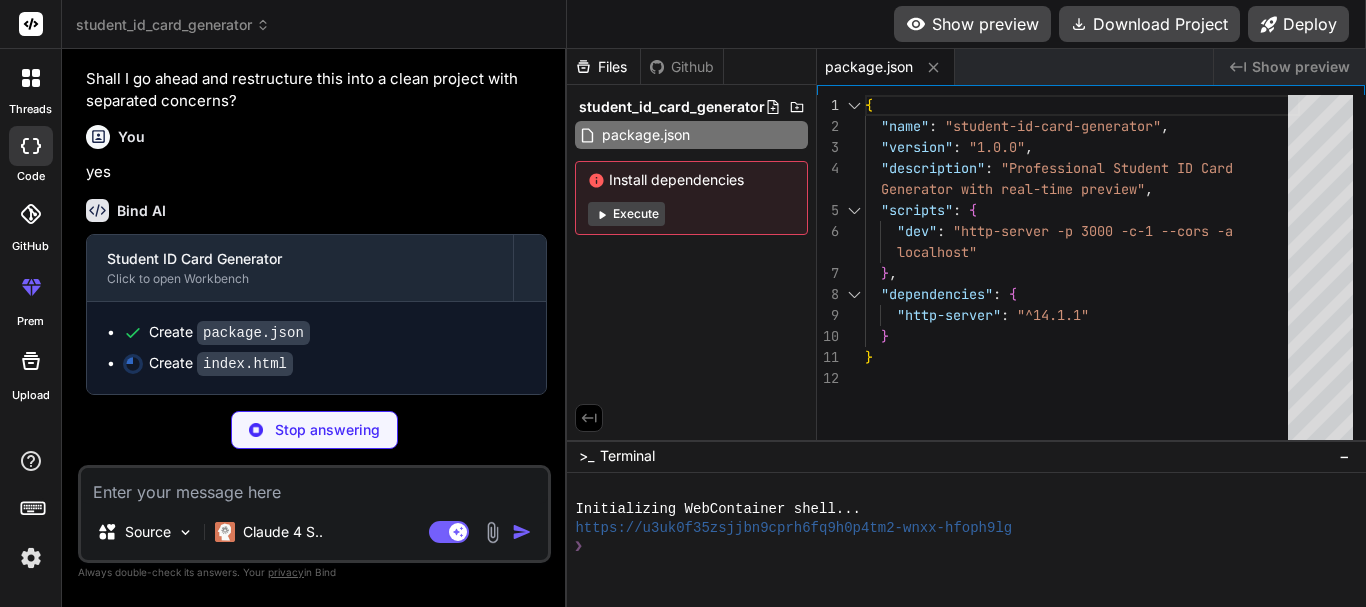 type on "</div>
</div>
<script src="script.js"></script>
</html>" 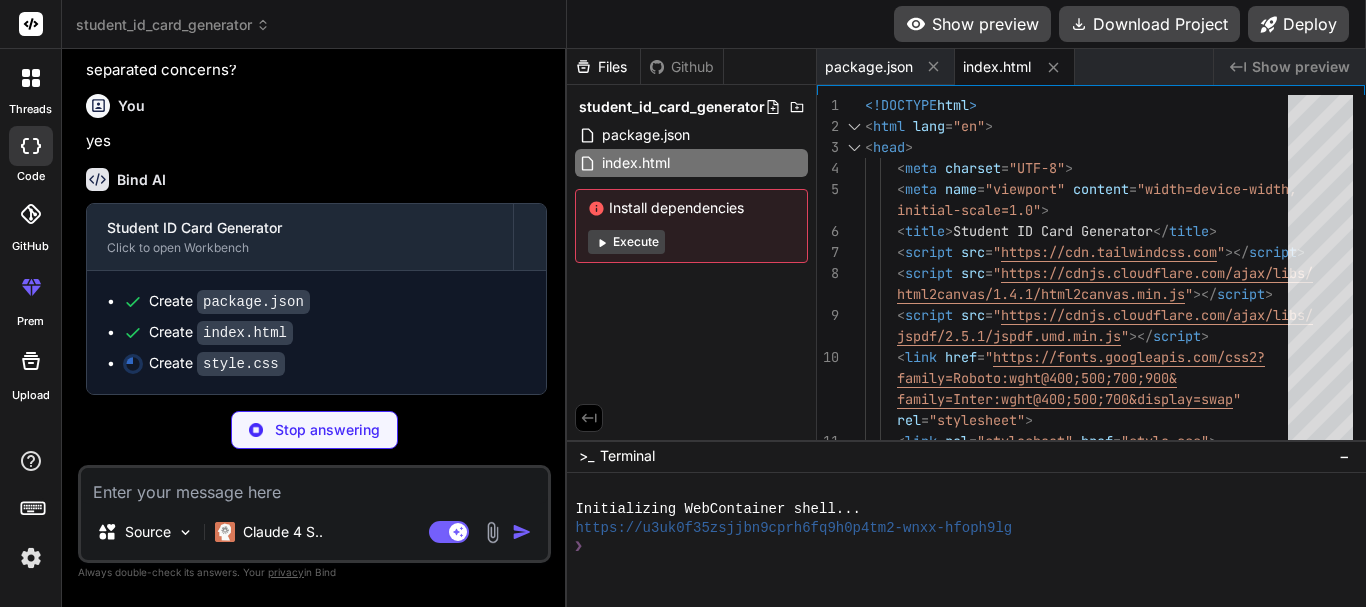 scroll, scrollTop: 7176, scrollLeft: 0, axis: vertical 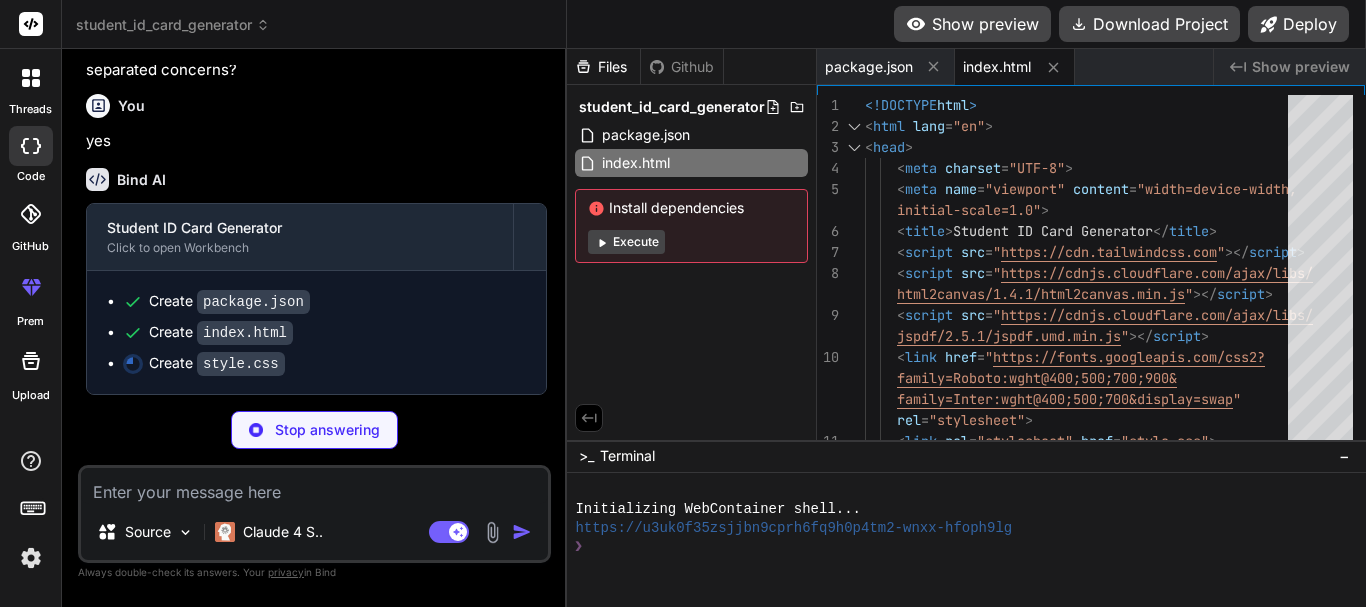 type 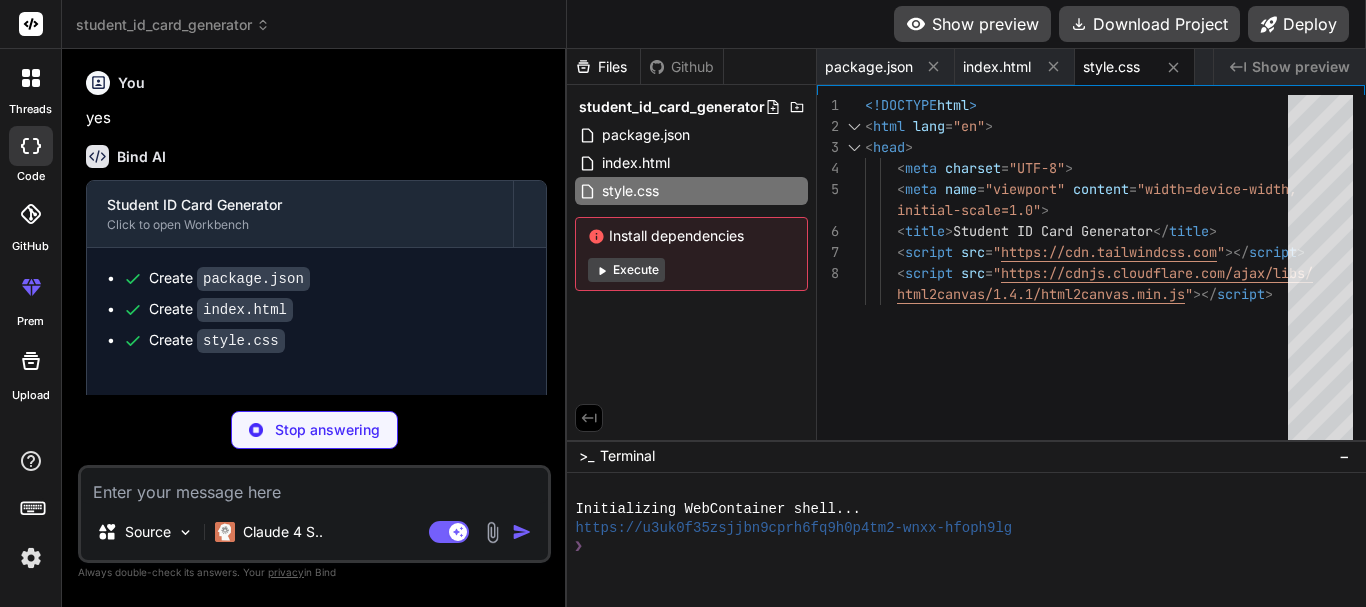 type on "x" 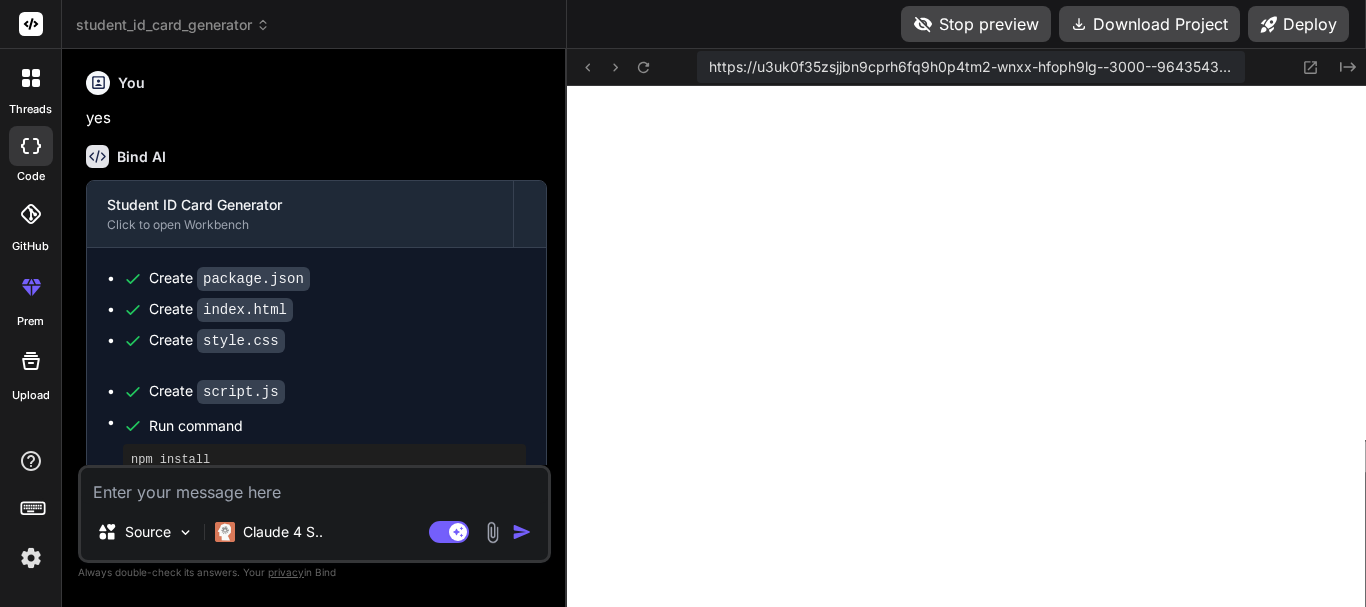scroll, scrollTop: 0, scrollLeft: 100, axis: horizontal 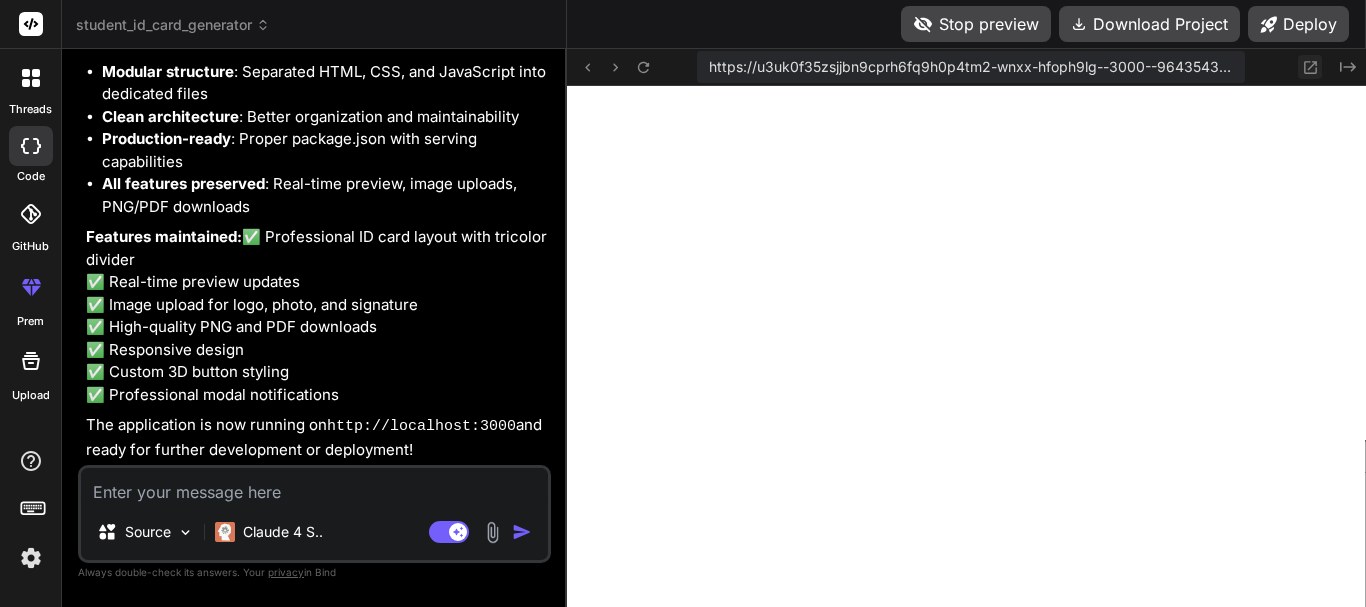 click 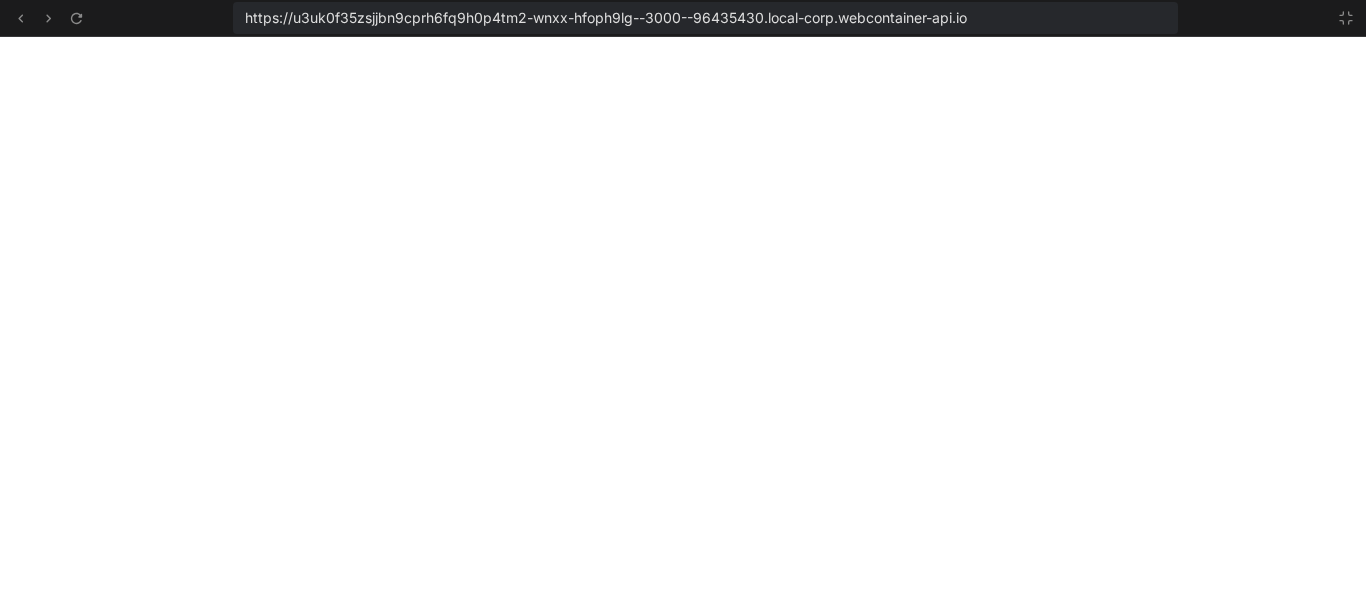 scroll, scrollTop: 1197, scrollLeft: 0, axis: vertical 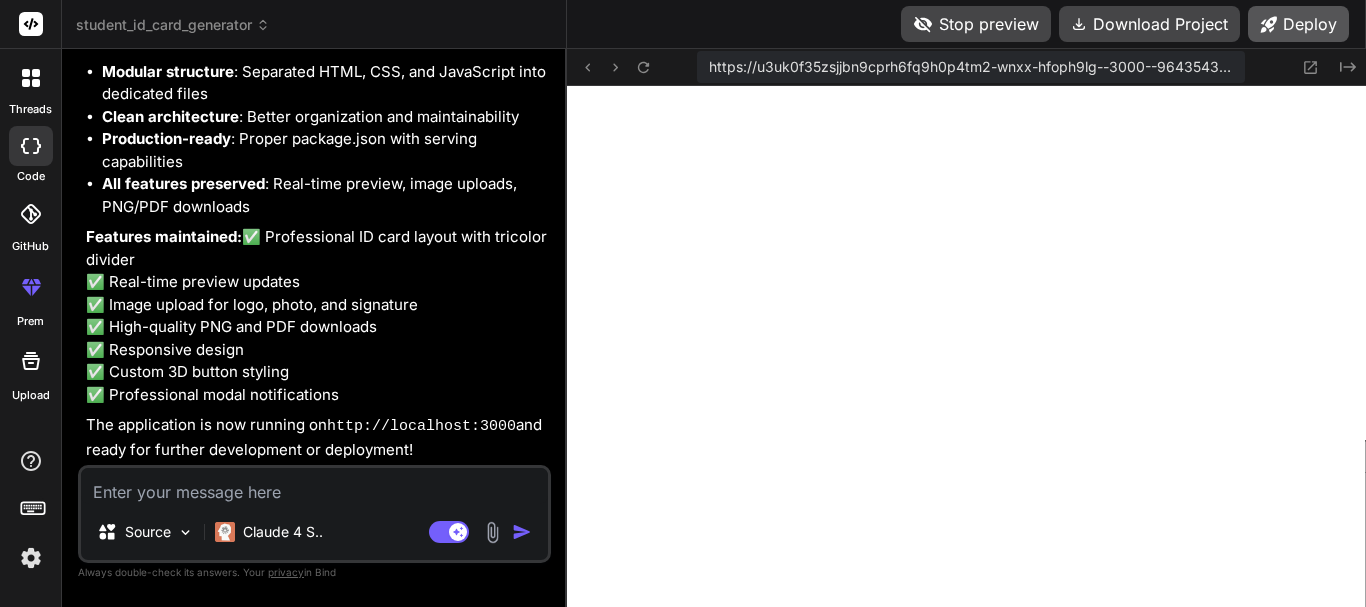 click on "Deploy" at bounding box center [1298, 24] 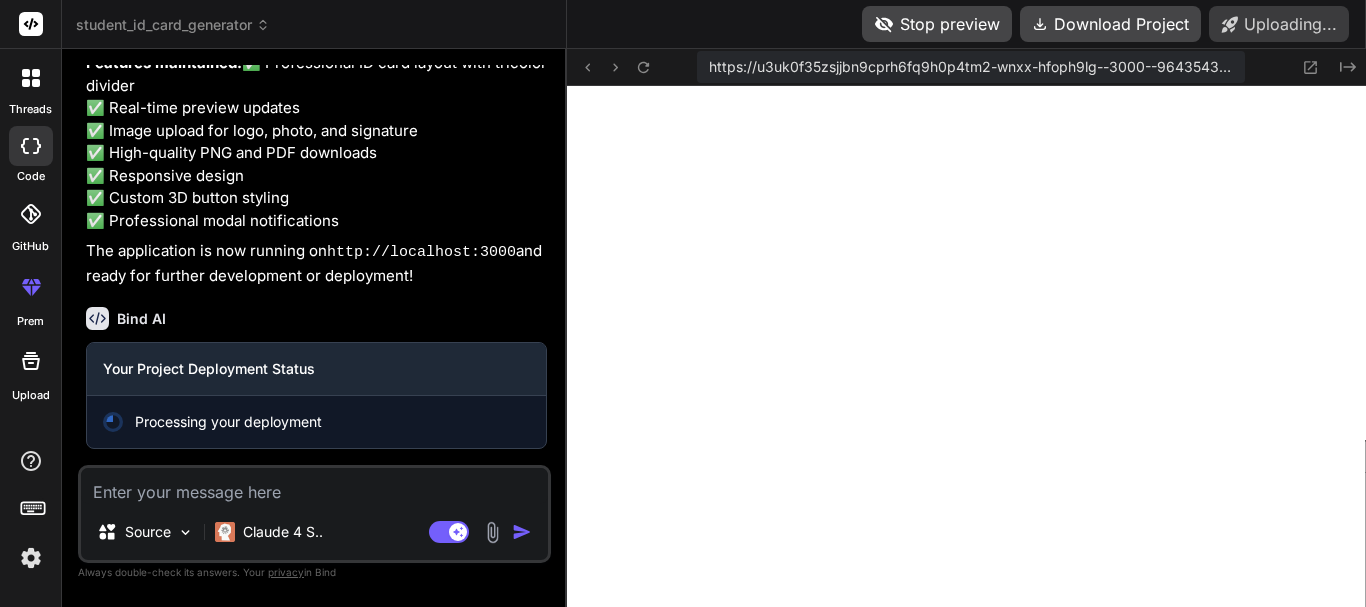 scroll, scrollTop: 8084, scrollLeft: 0, axis: vertical 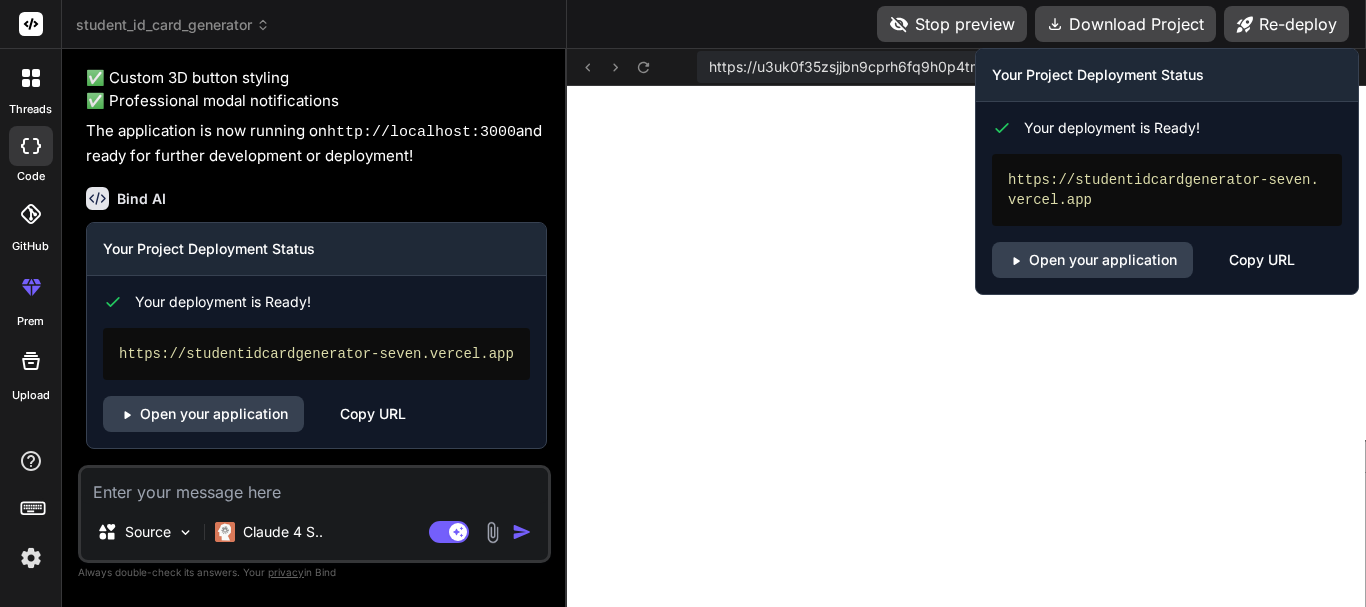 type on "x" 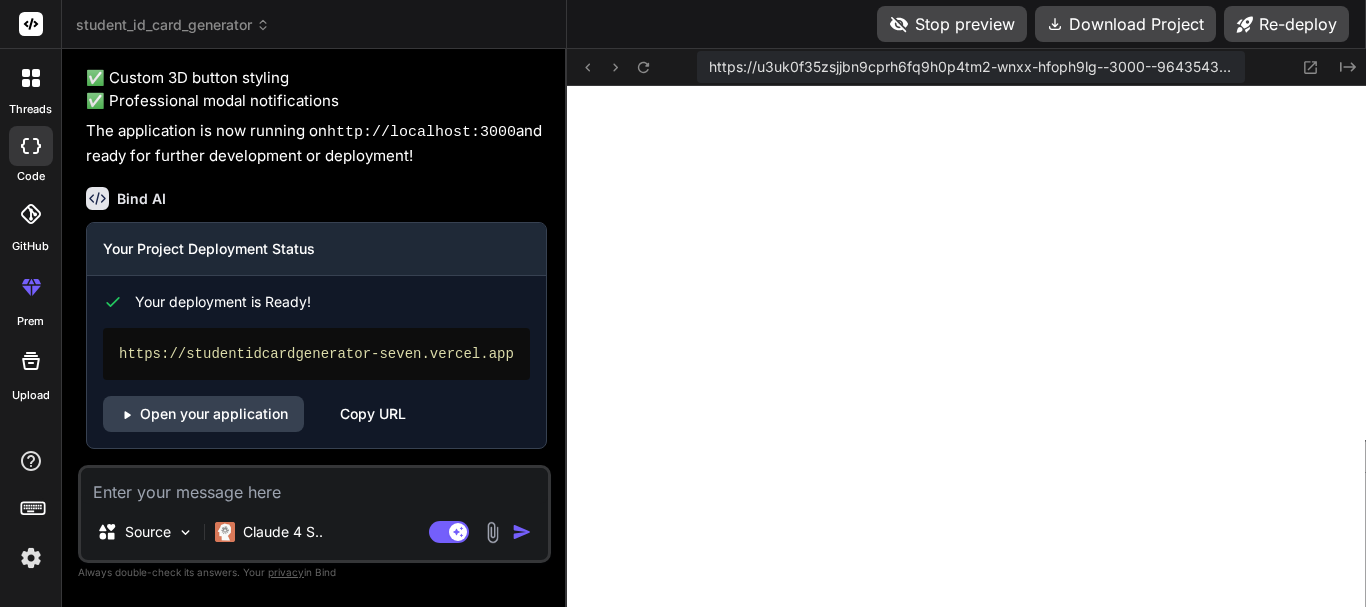 click at bounding box center [314, 486] 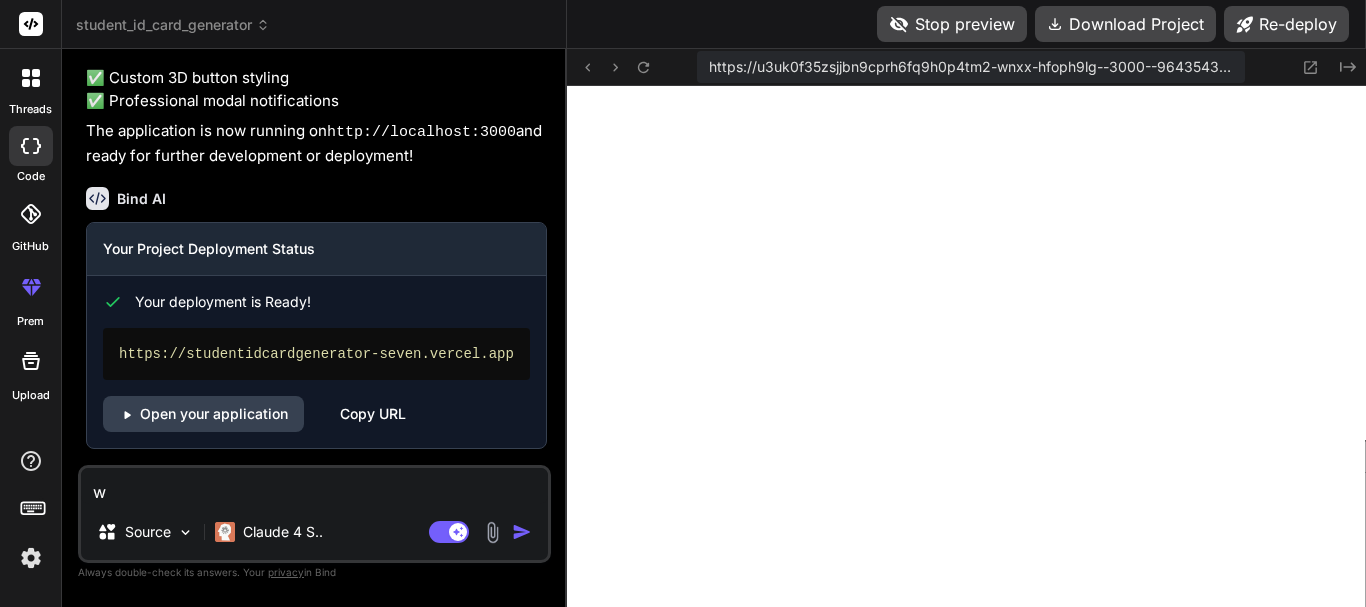 type on "wh" 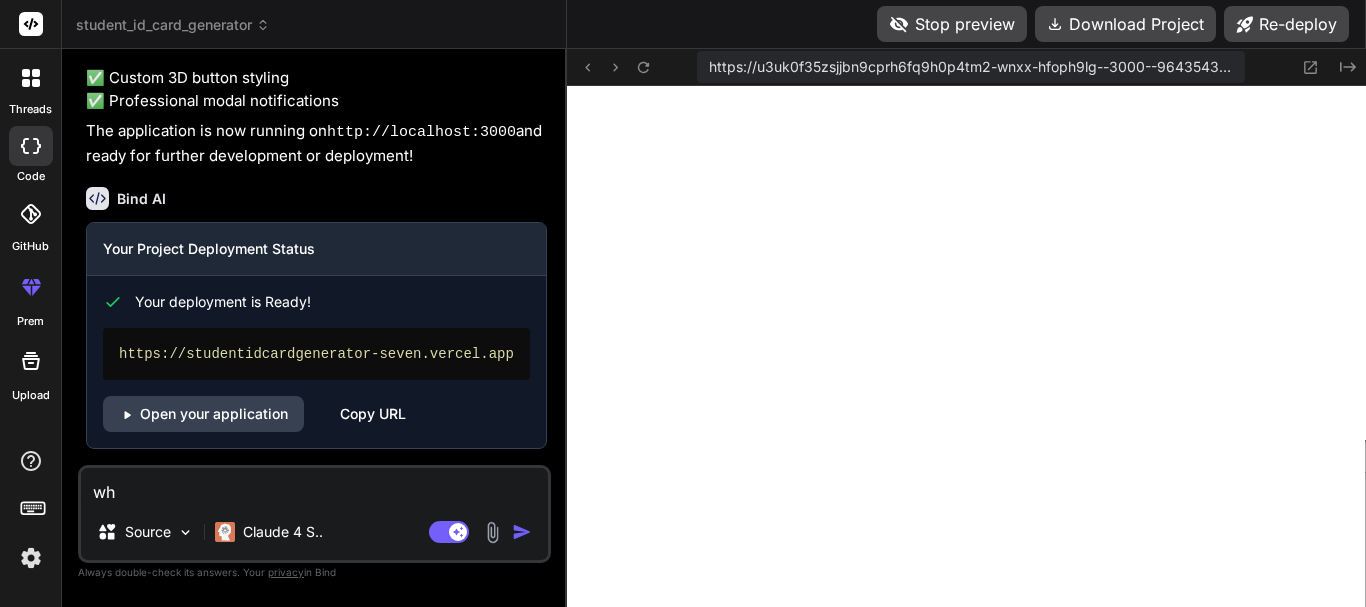 type on "whe" 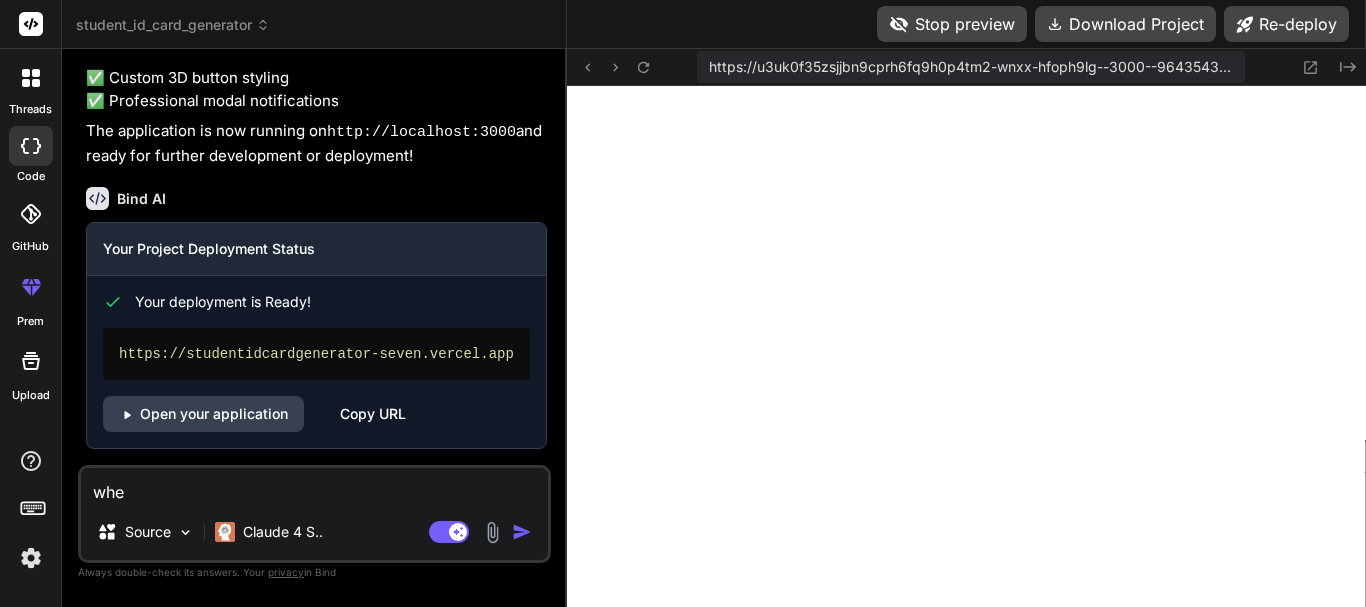 type on "wher" 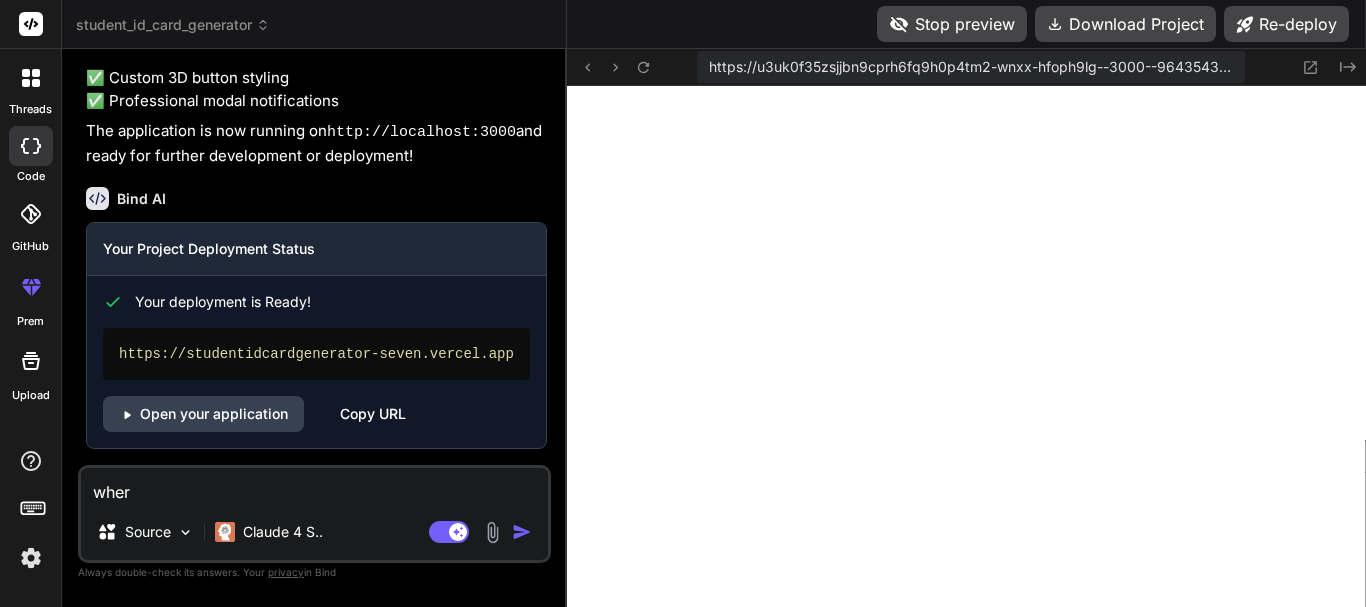 type on "where" 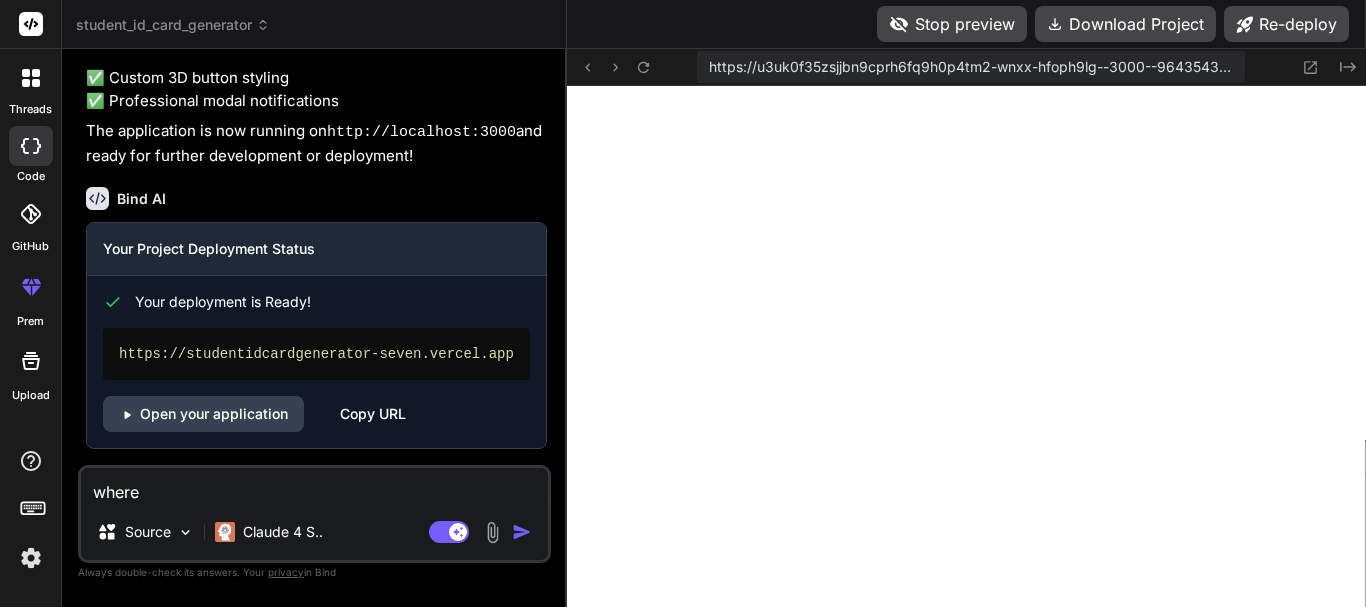 type on "where" 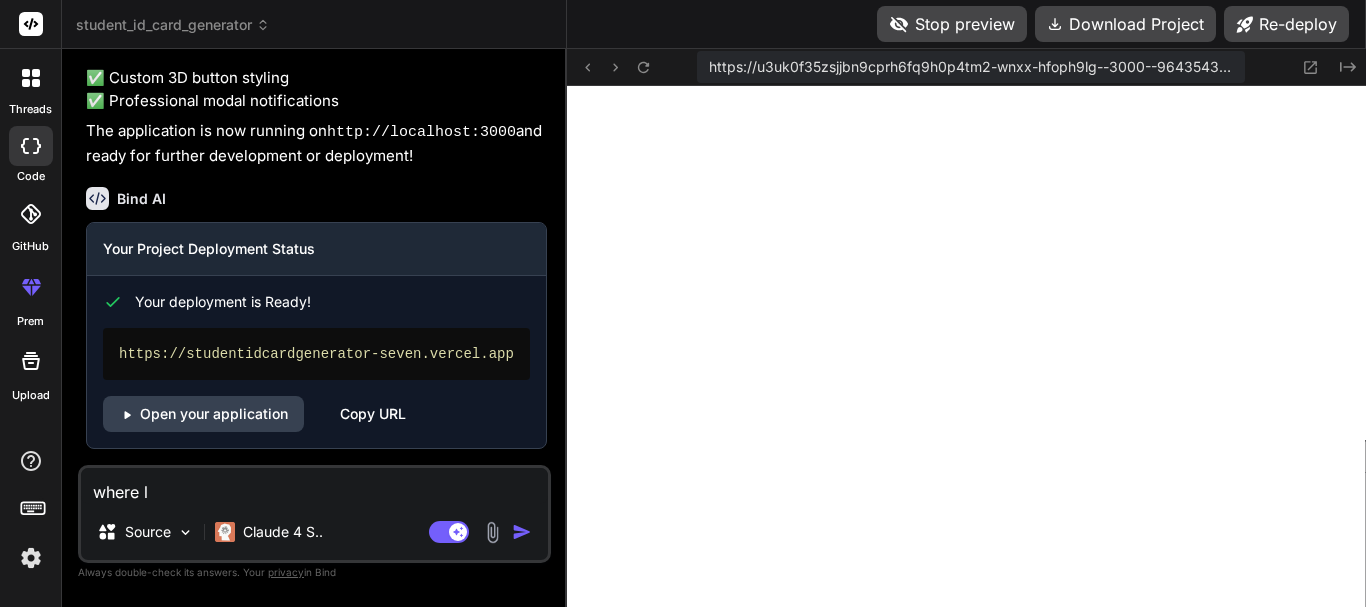 type on "where li" 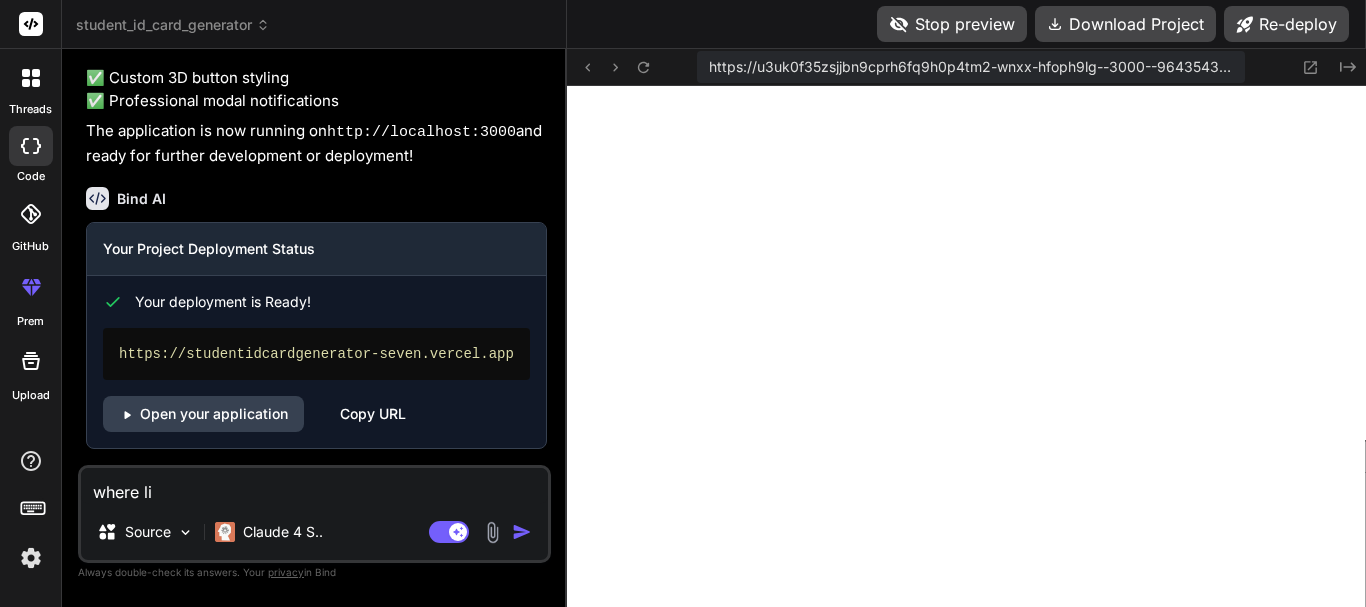 type on "where lis" 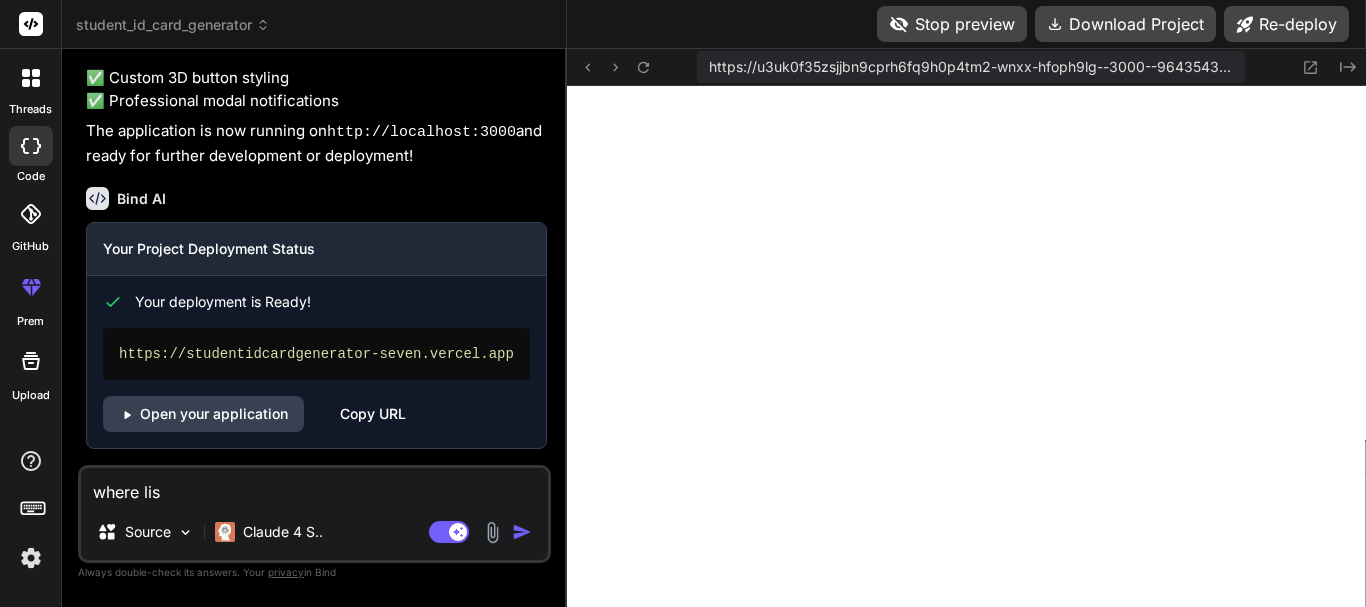 type on "where list" 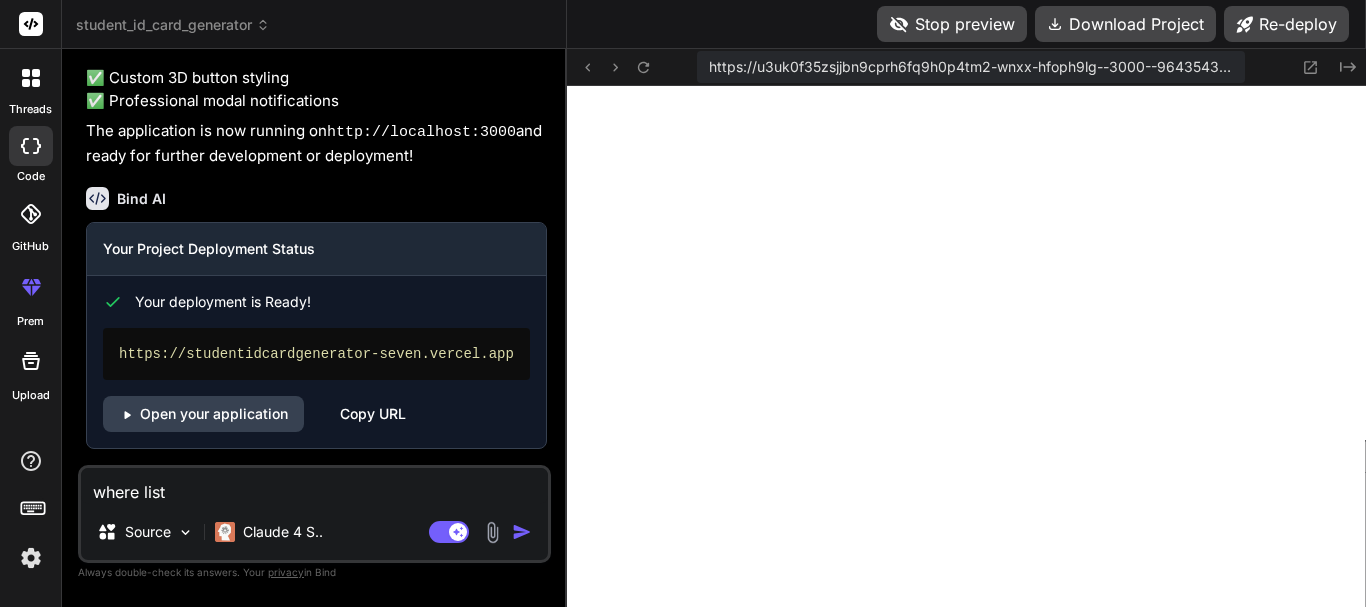 type on "x" 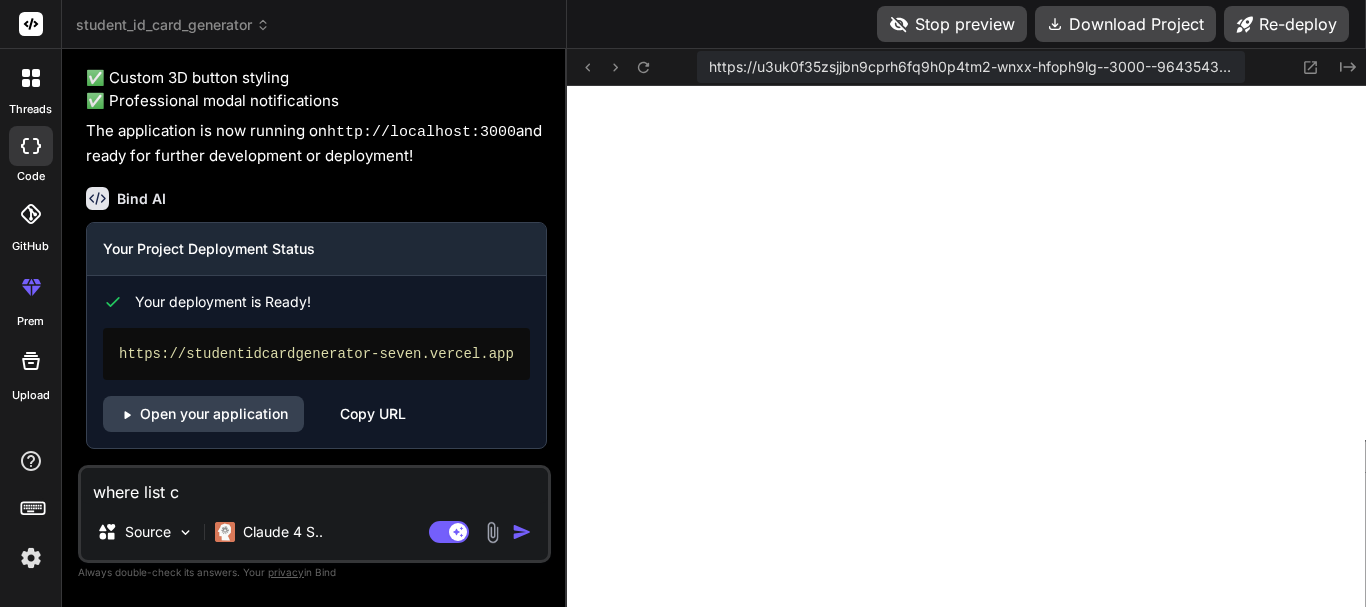 type on "where list co" 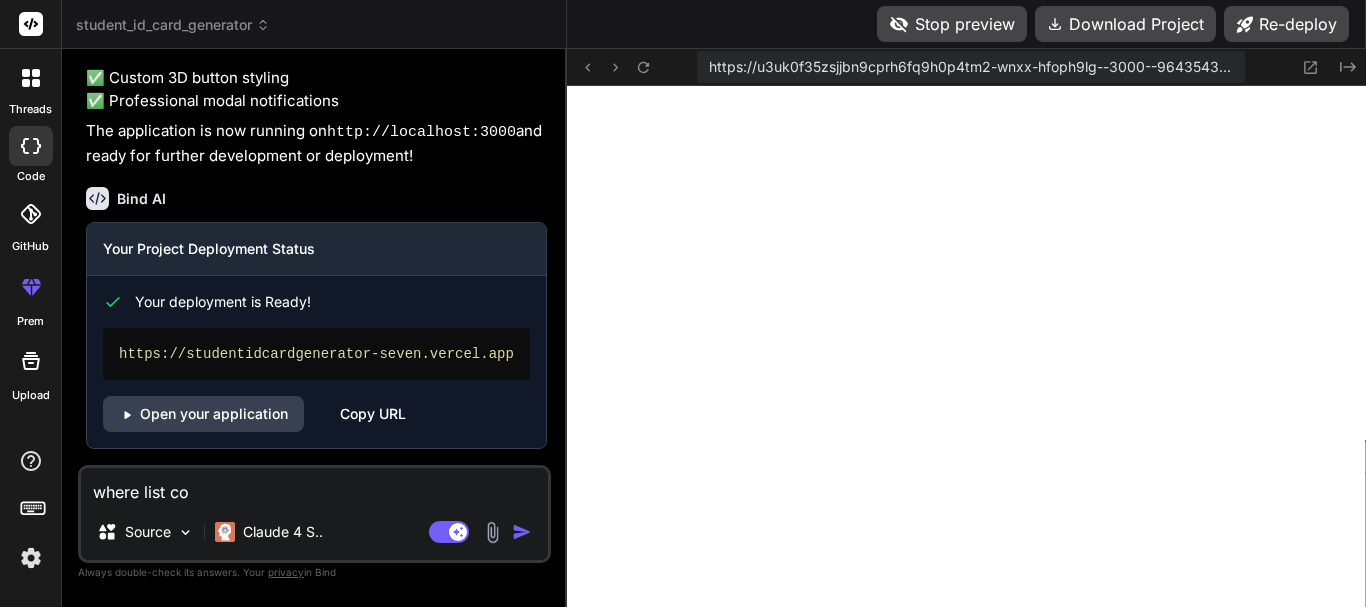 type on "where list con" 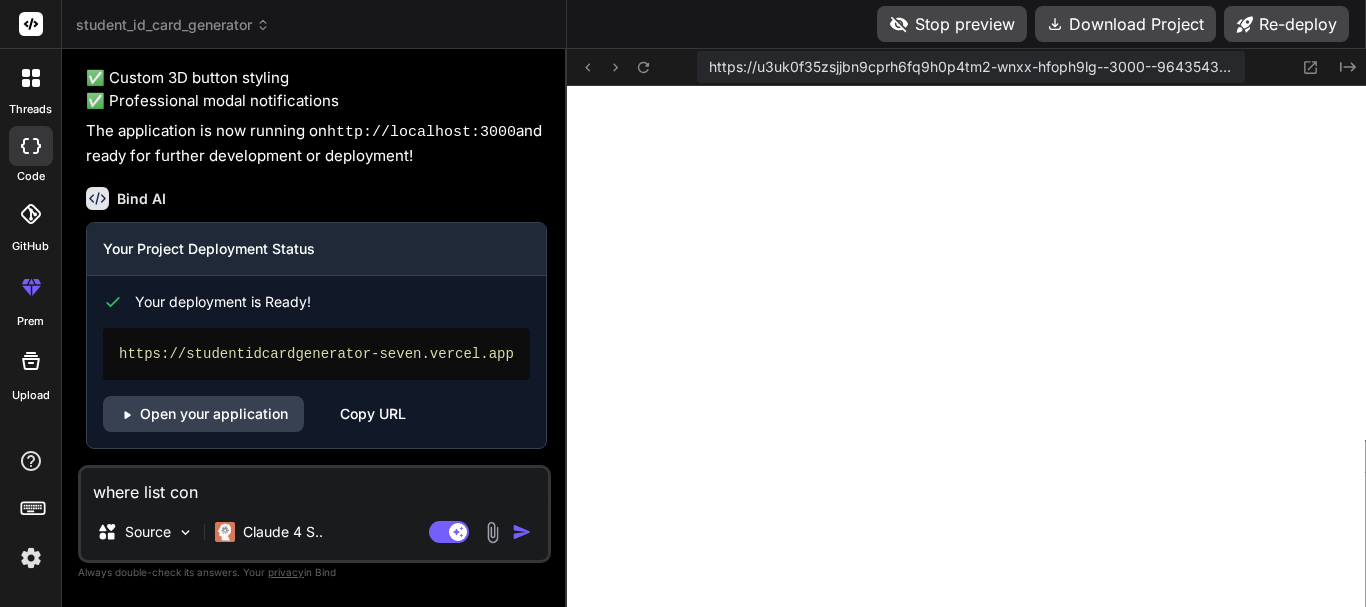 type on "where list cont" 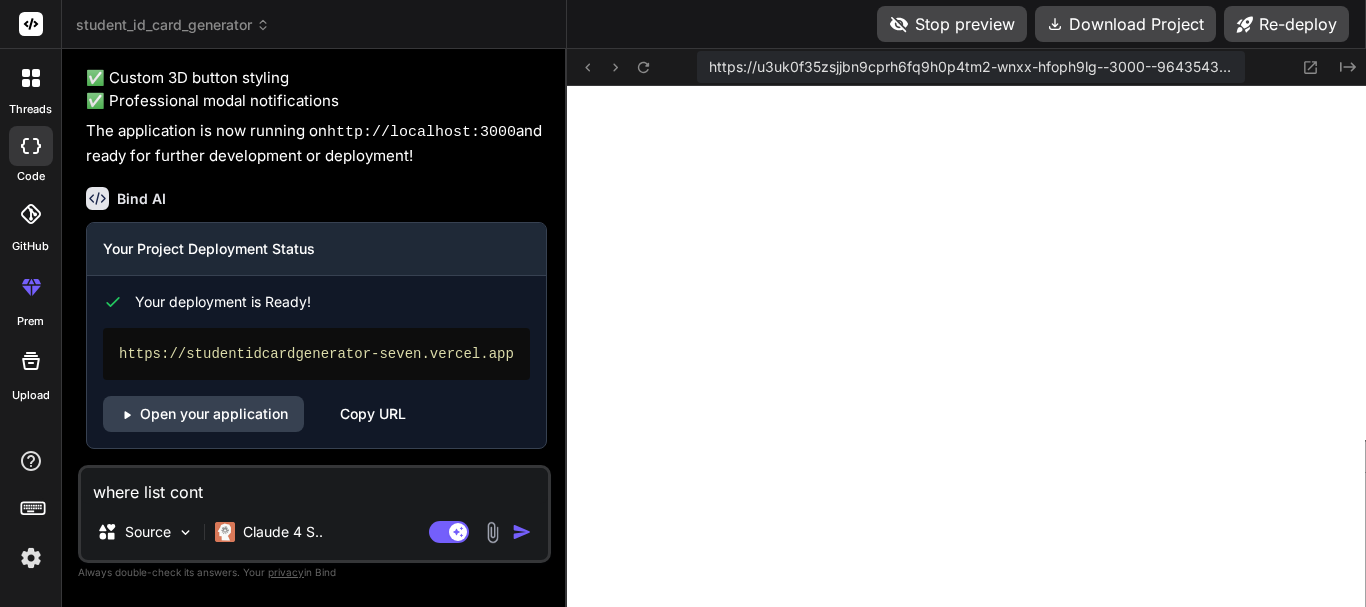 type on "where list conta" 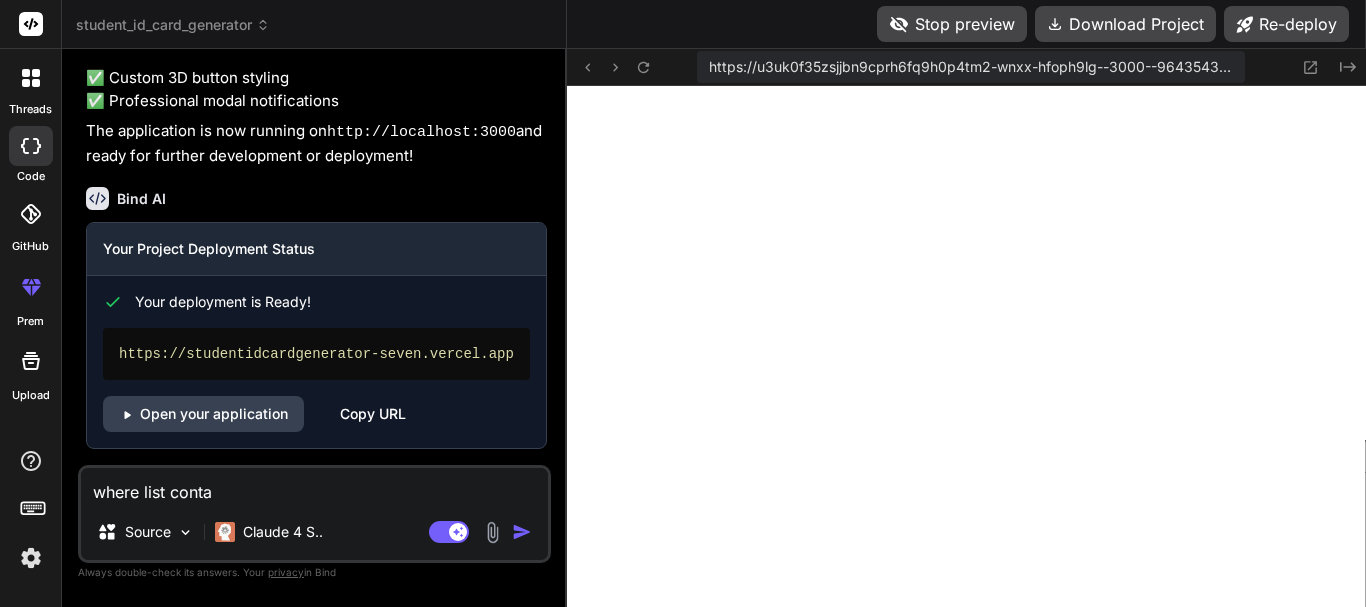 type on "where list contai" 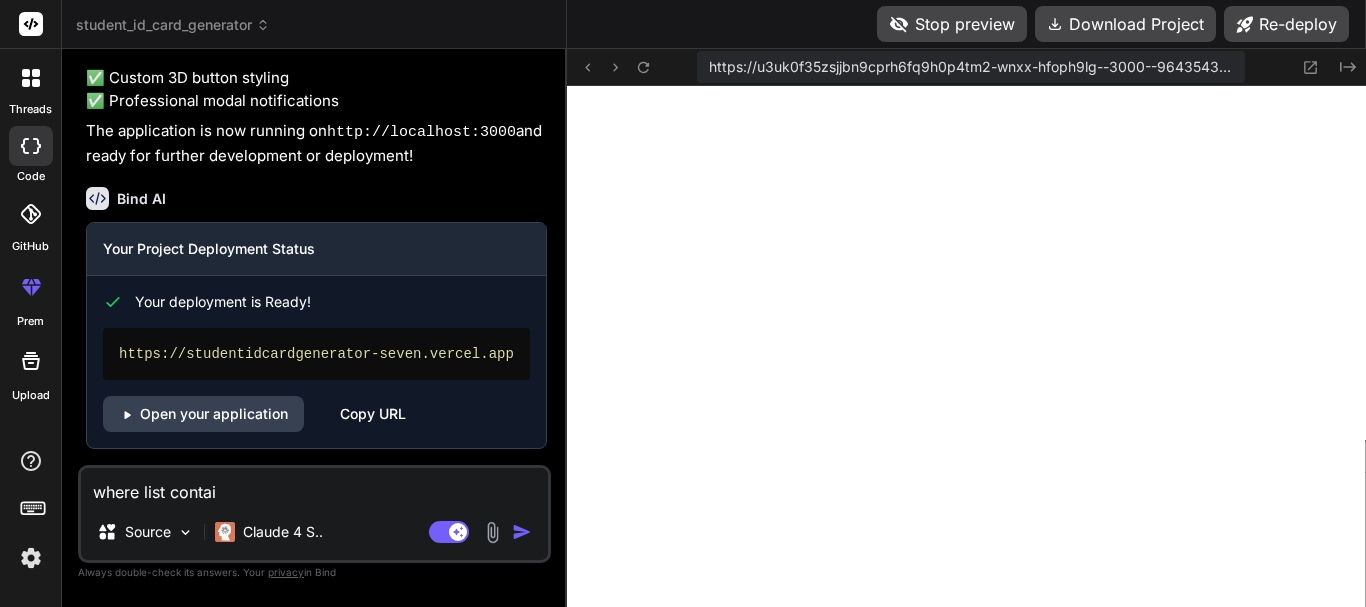 type on "where list contain" 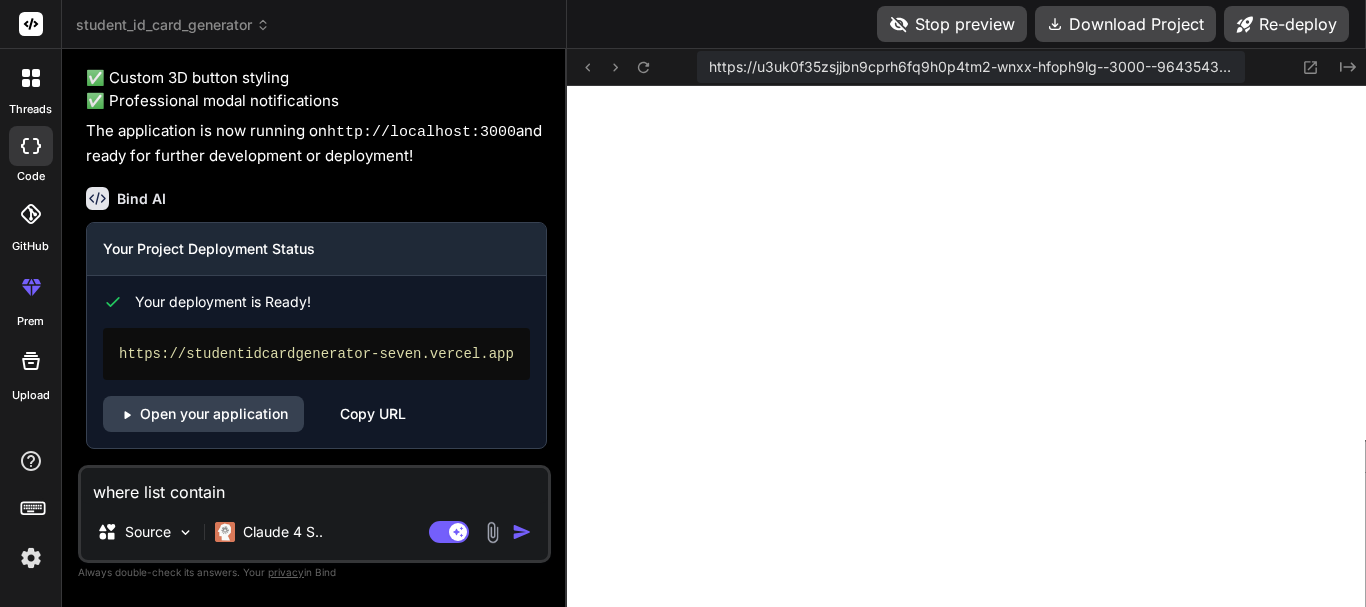 type on "where list contain" 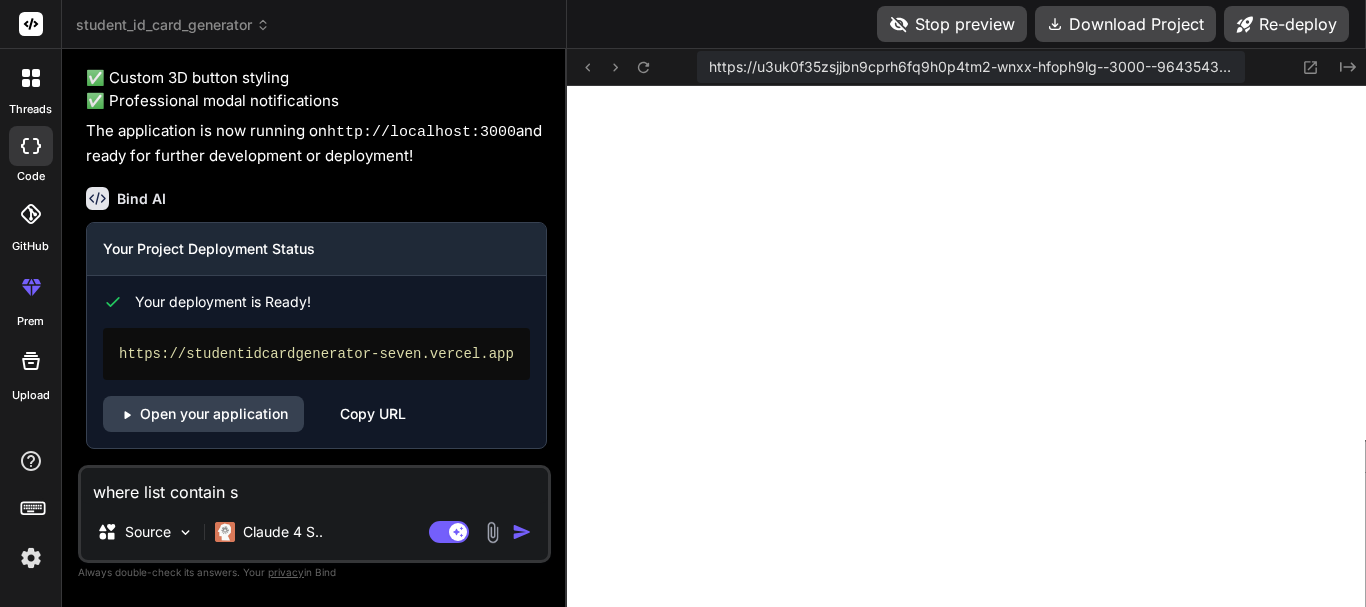 type on "where list contain sc" 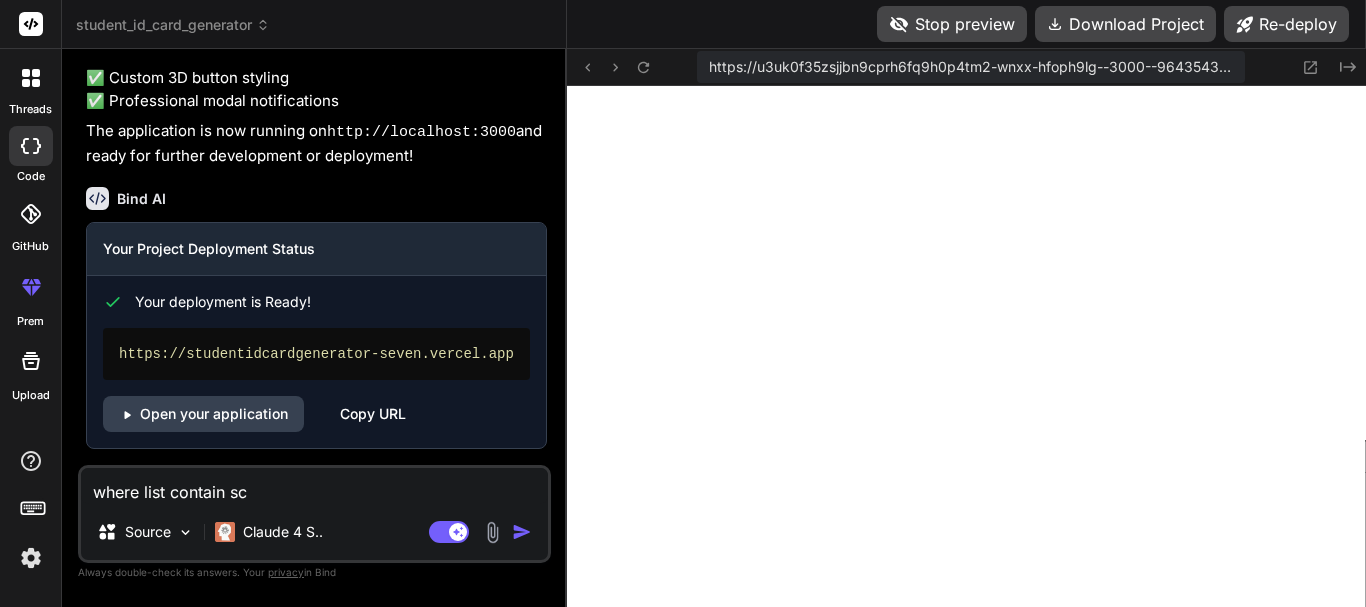 type on "where list contain sch" 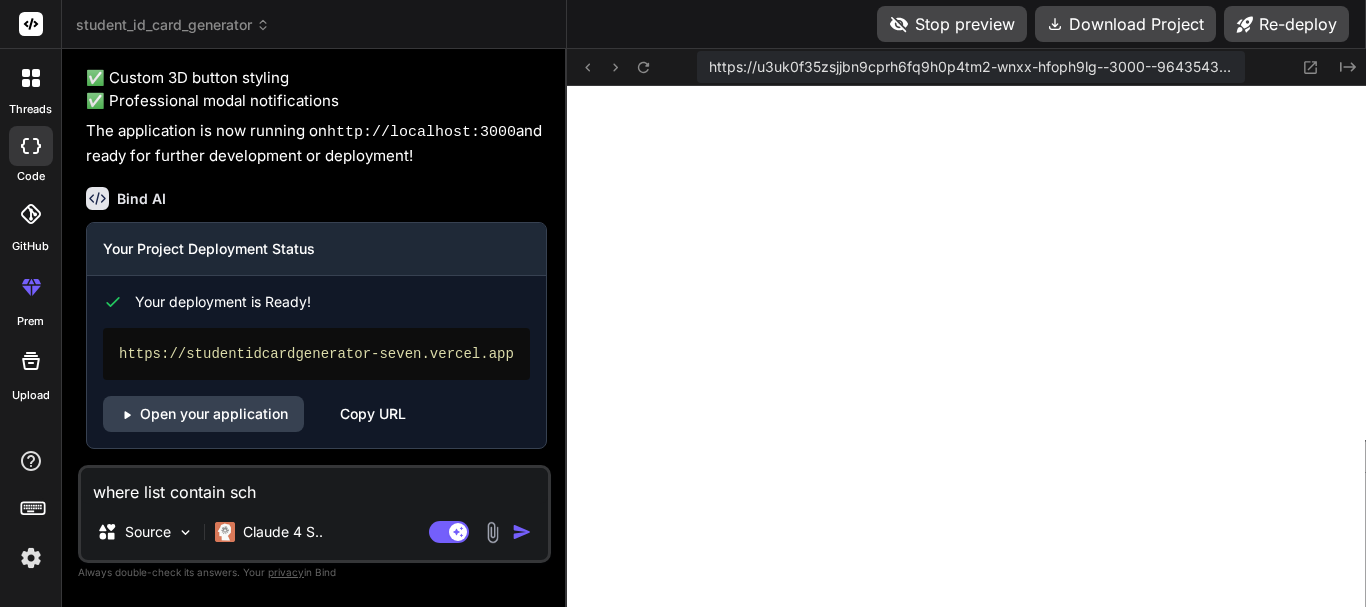 type on "where list contain scho" 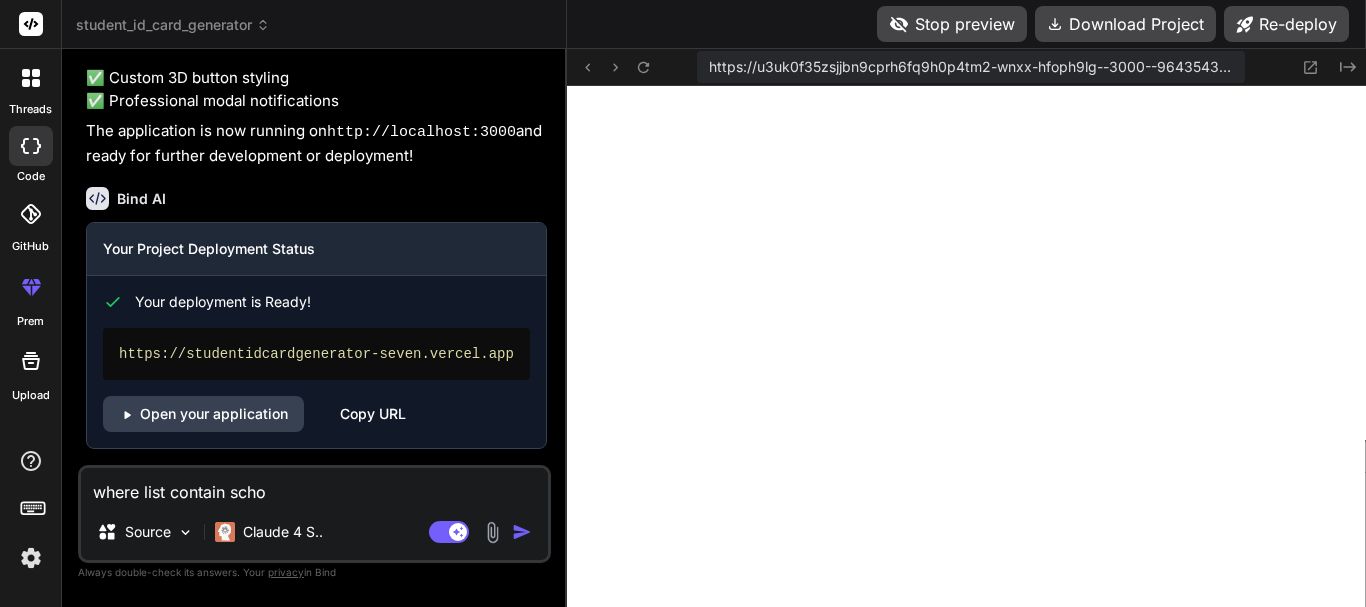 type on "where list contain schoo" 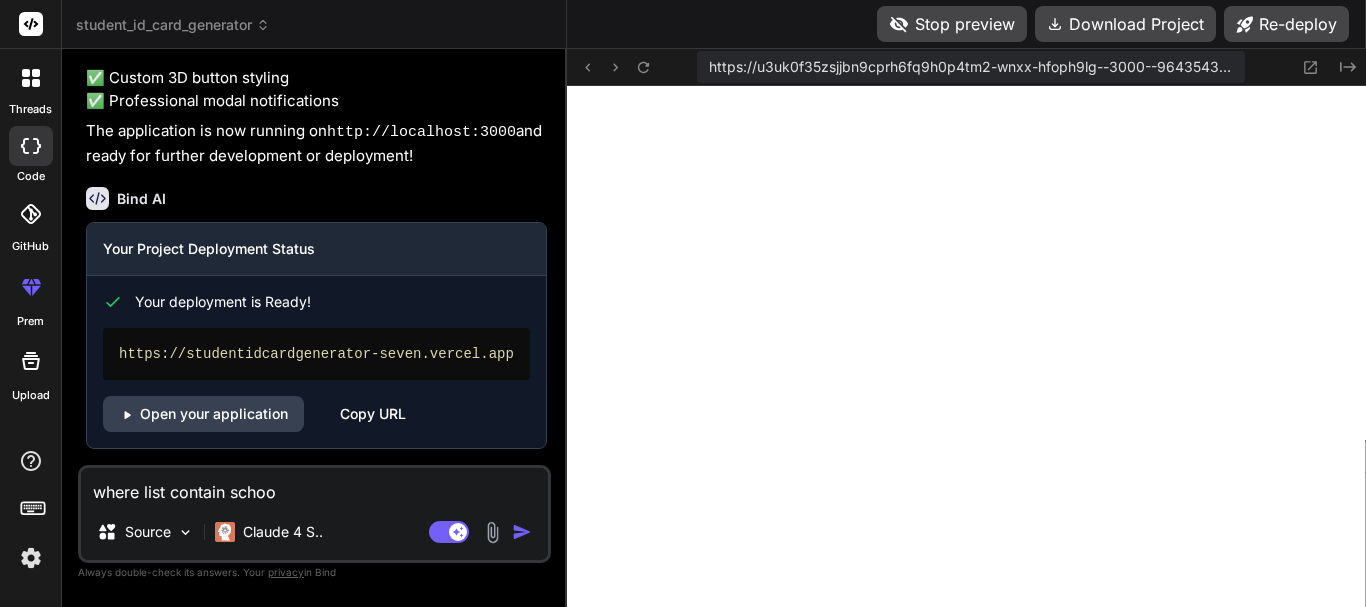 type on "where list contain school" 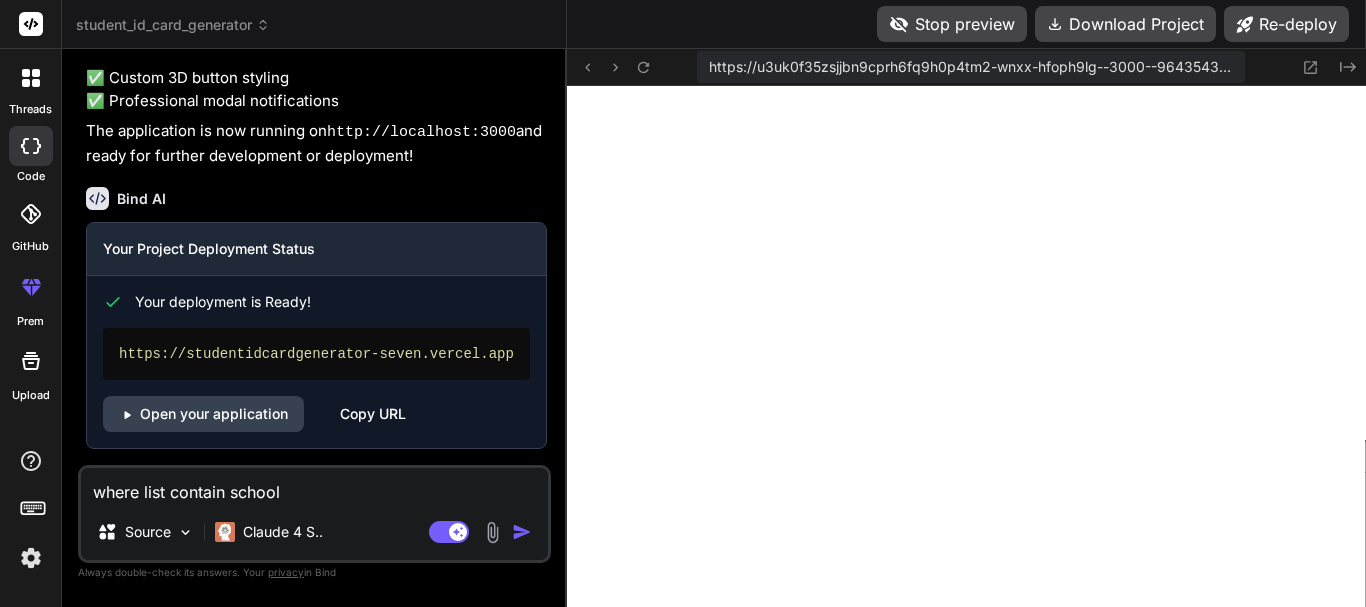 type on "where list contain school" 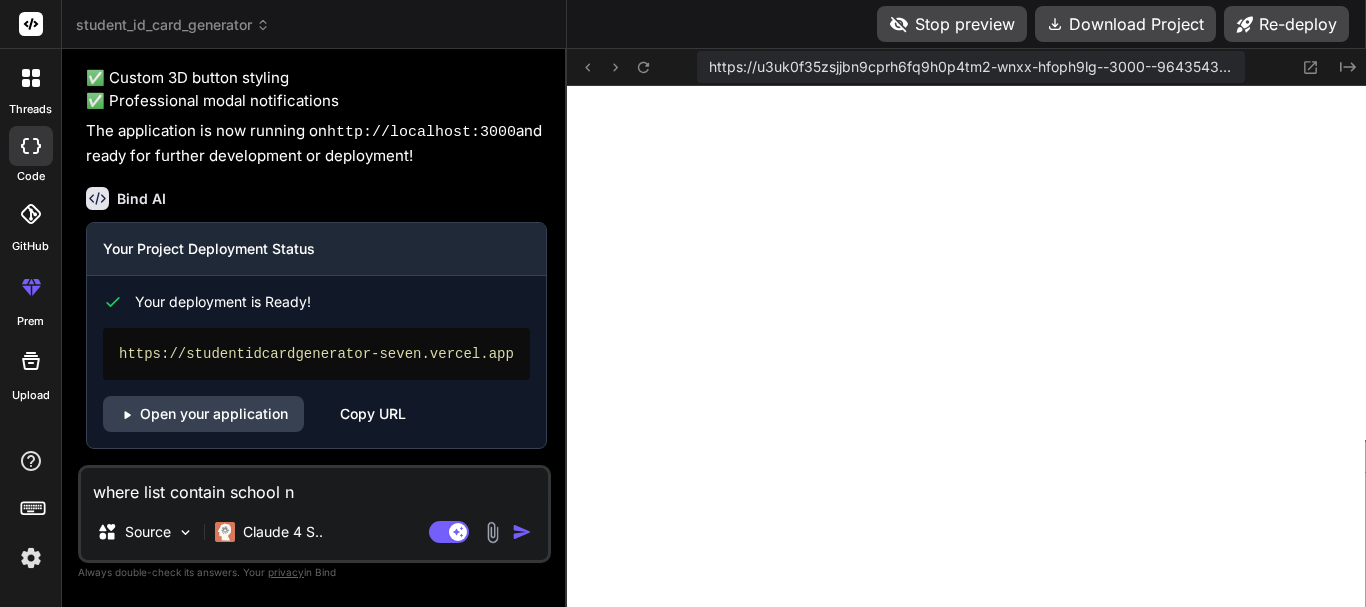 type on "where list contain school na" 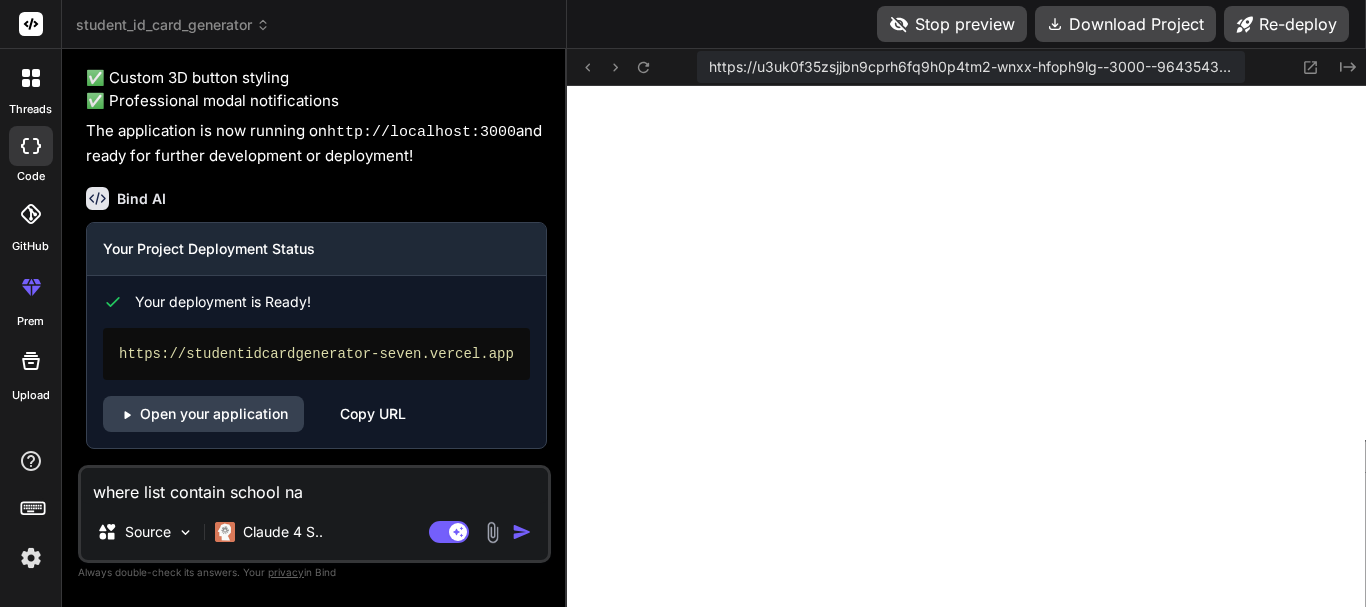 type on "where list contain school nam" 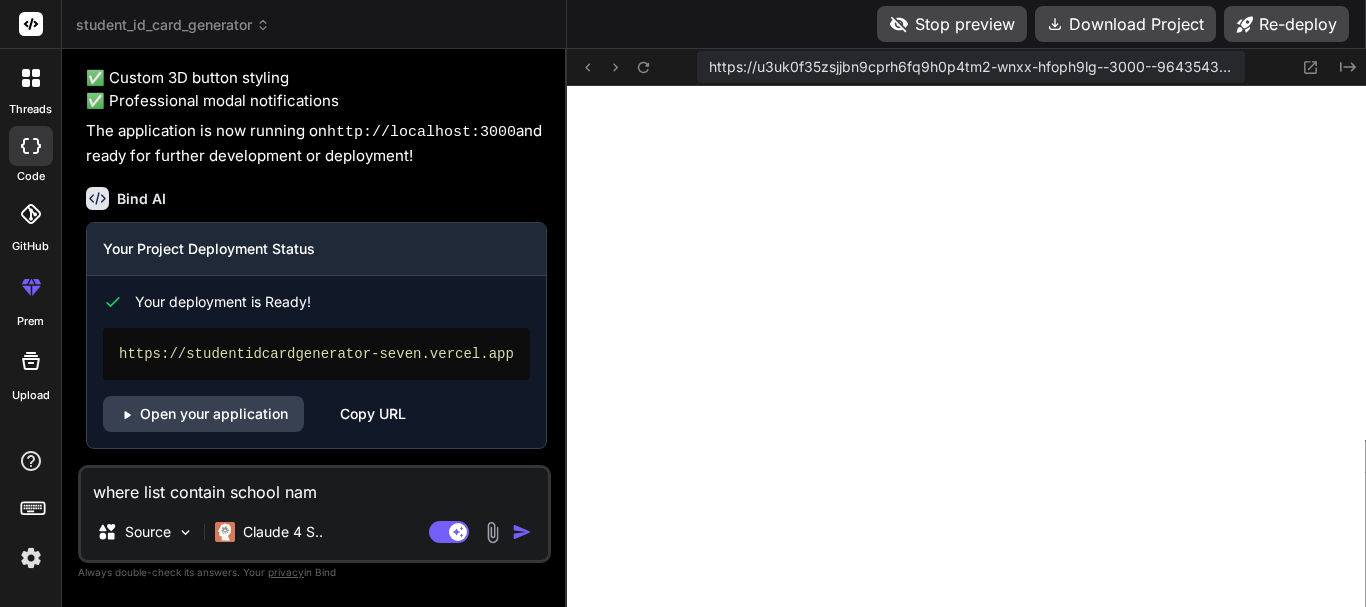 type on "where list contain school name" 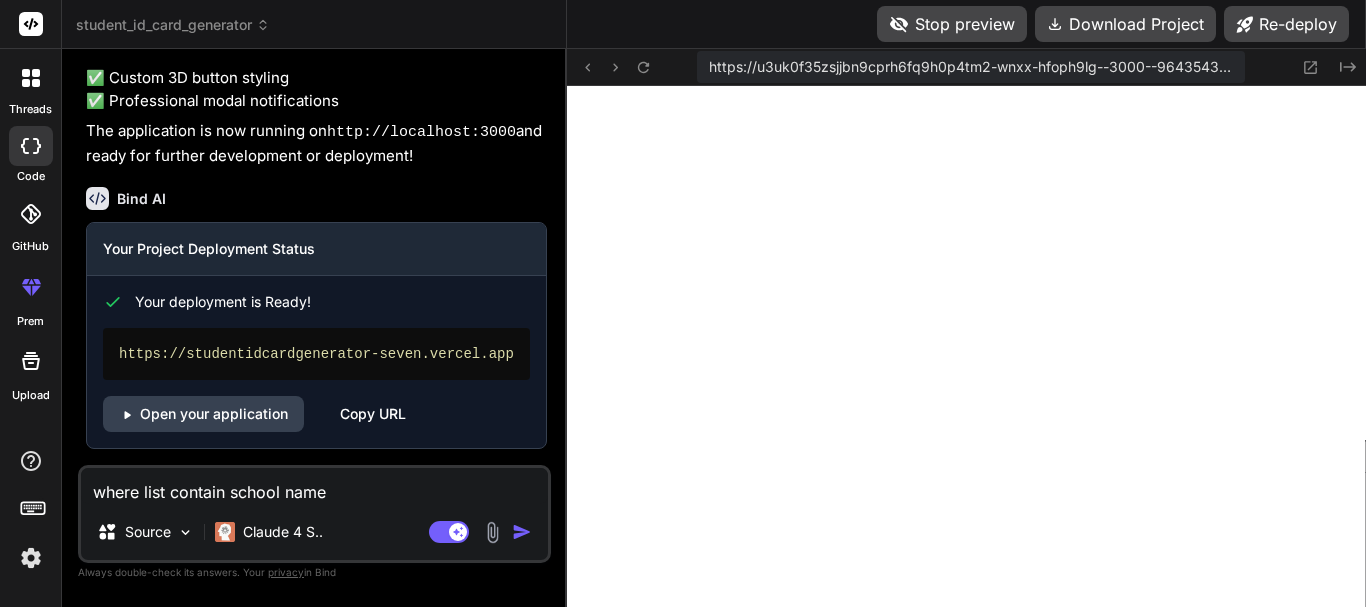 type on "where list contain school name" 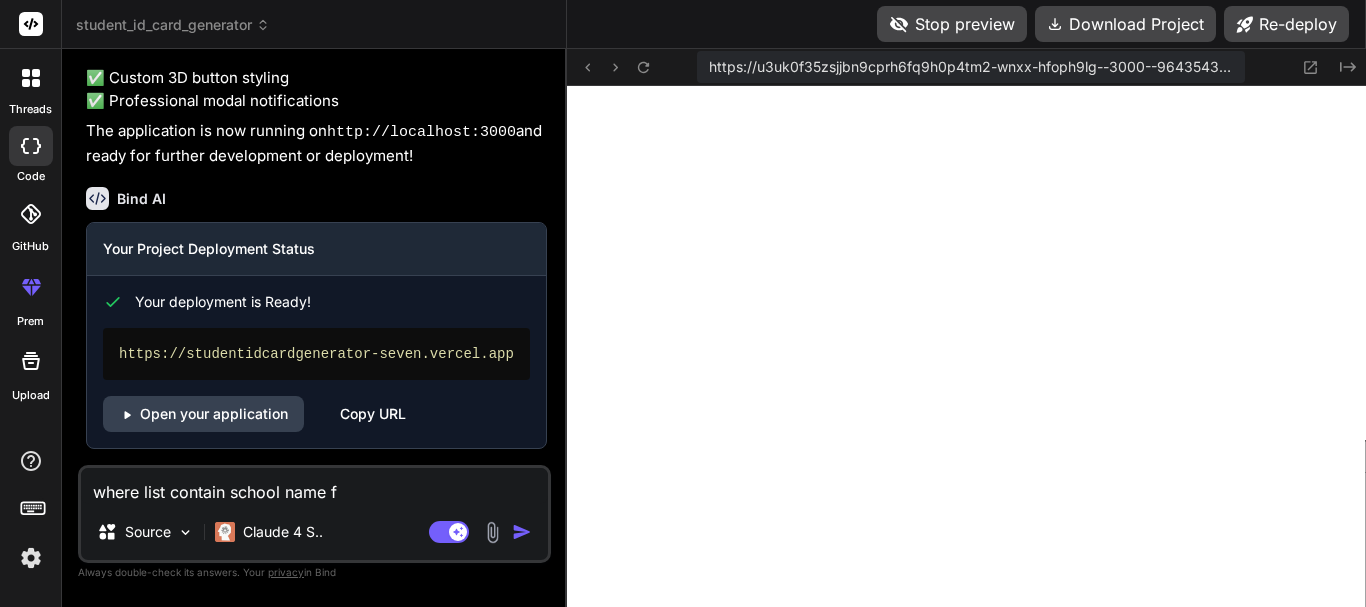 type on "where list contain school name fr" 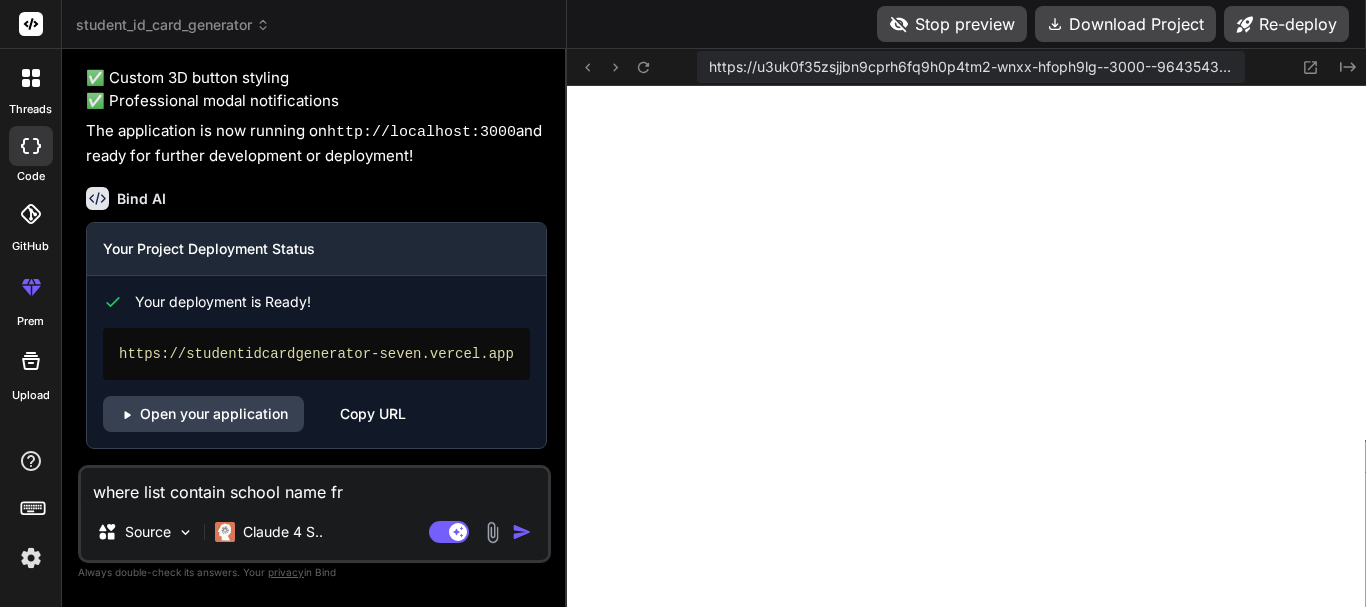 type on "where list contain school name fro" 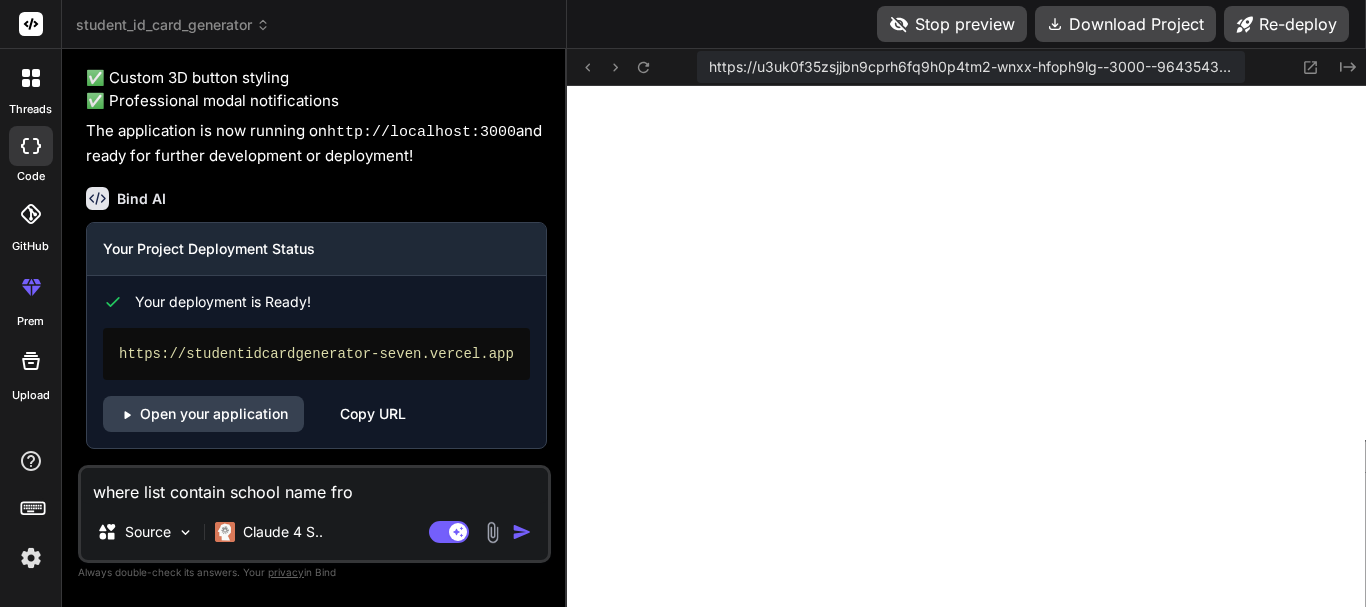 type on "where list contain school name from" 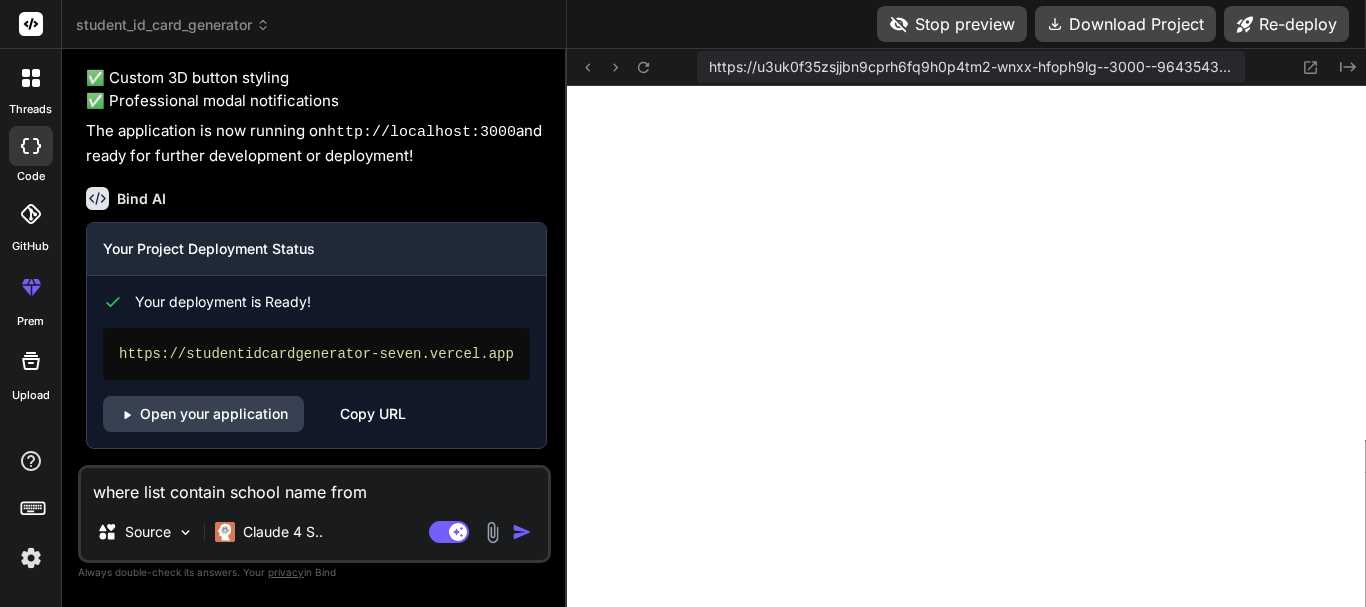 type on "where list contain school name from" 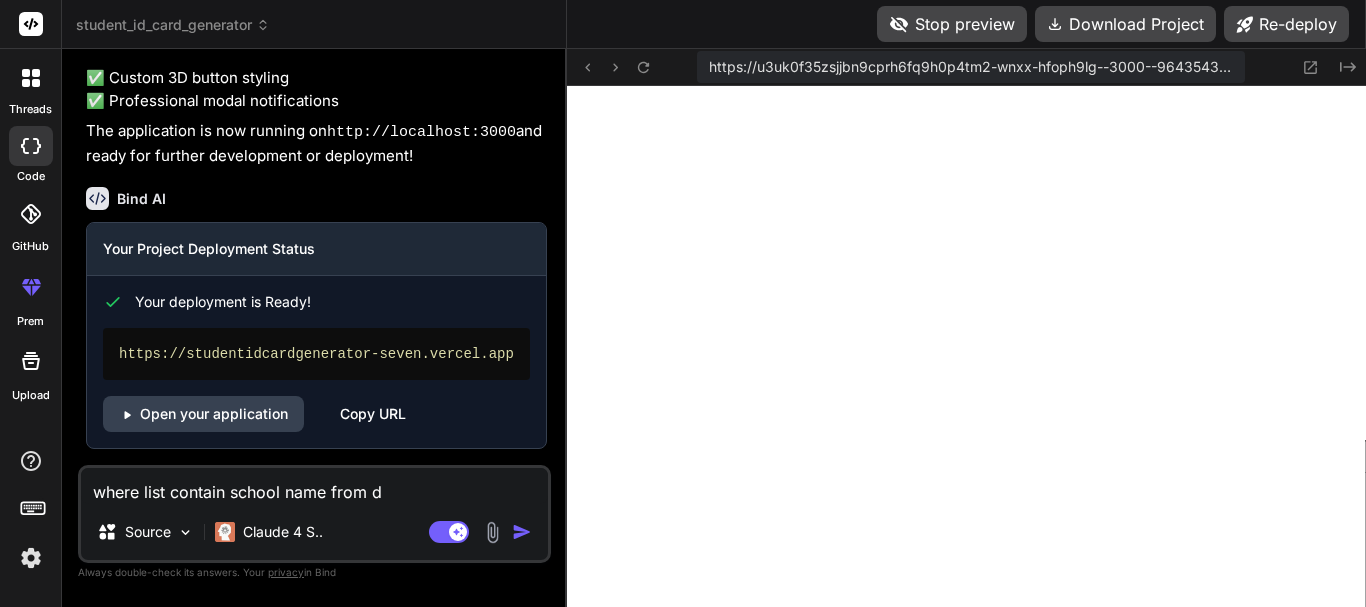 type on "where list contain school name from dr" 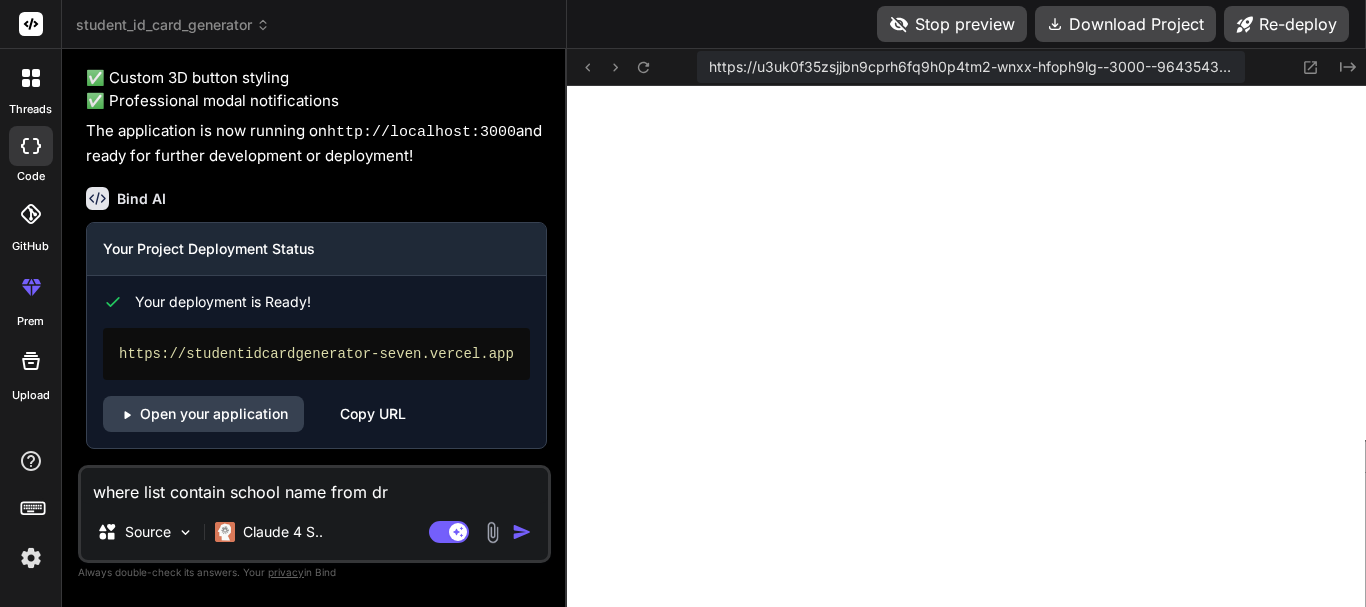 type on "where list contain school name from dro" 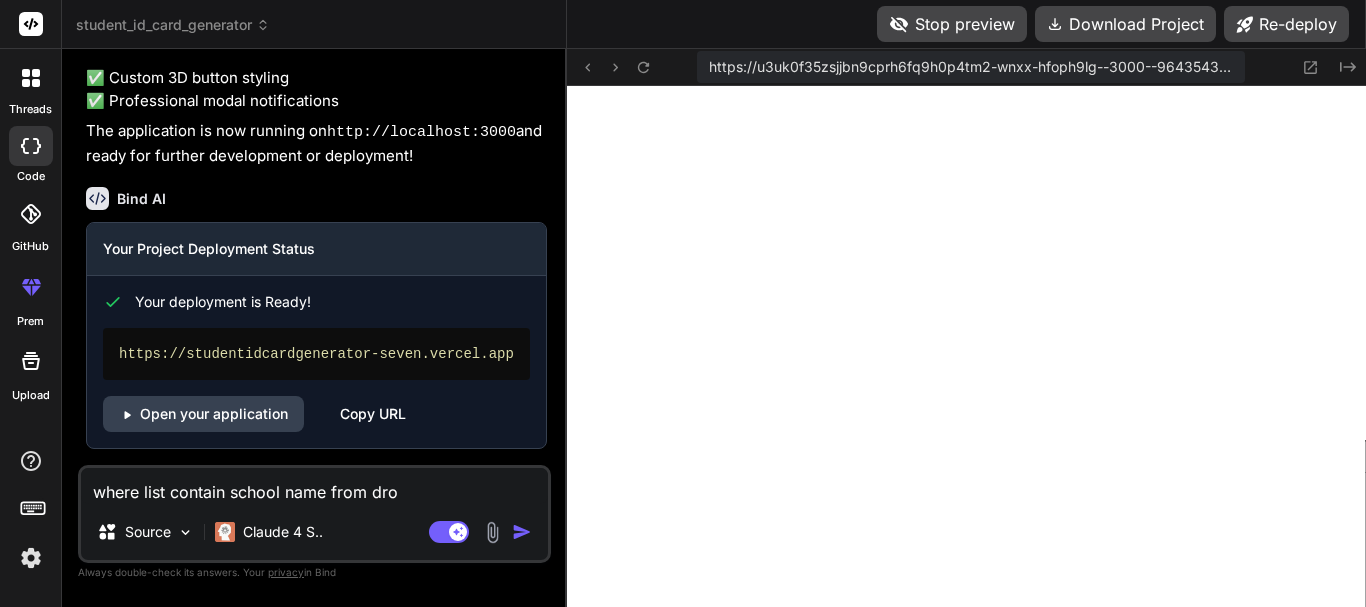 type on "where list contain school name from drop" 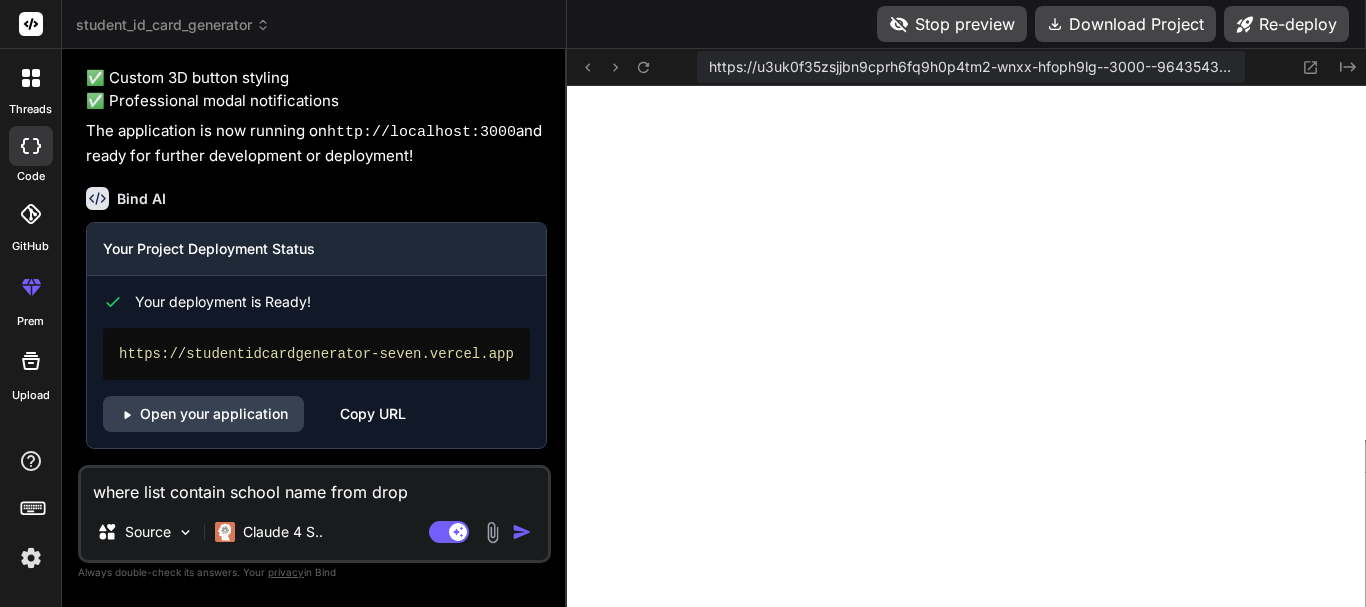 type on "where list contain school name from drop" 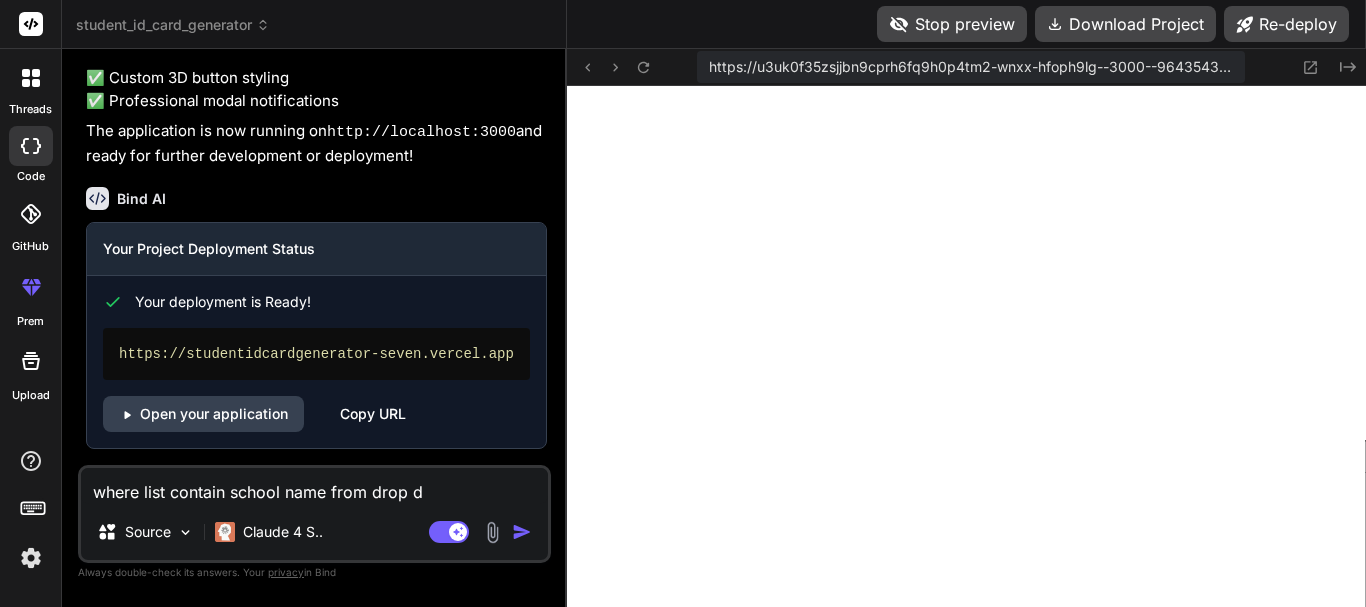 type on "where list contain school name from drop do" 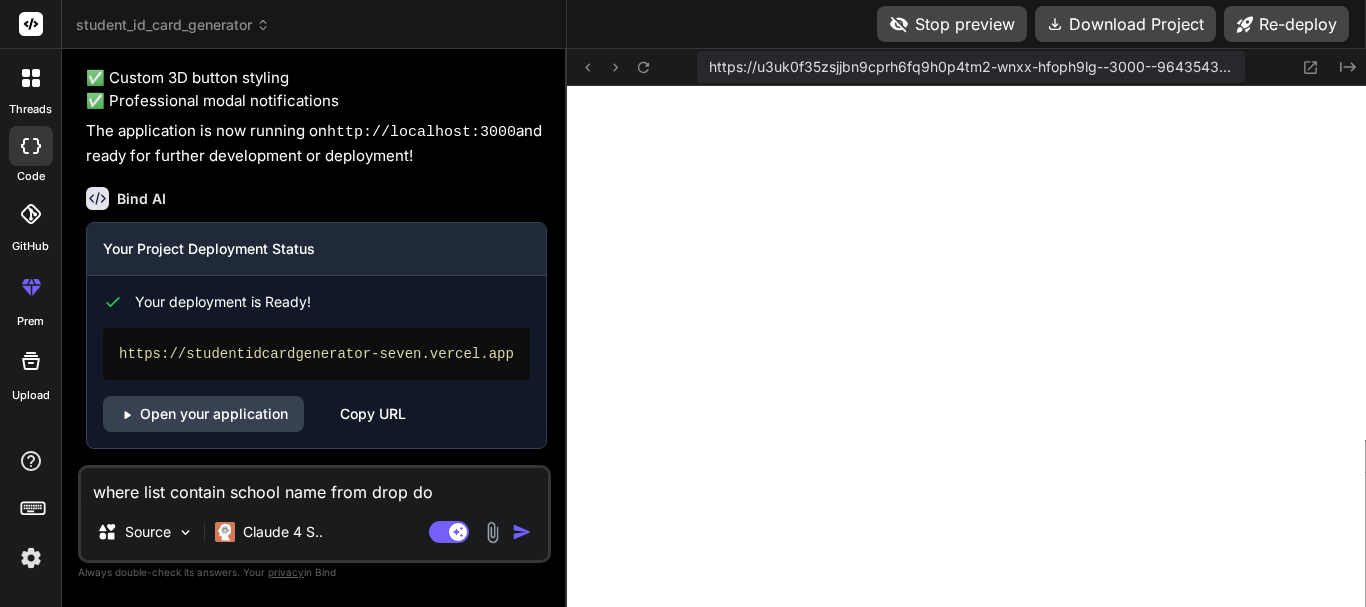 type on "where list contain school name from drop dow" 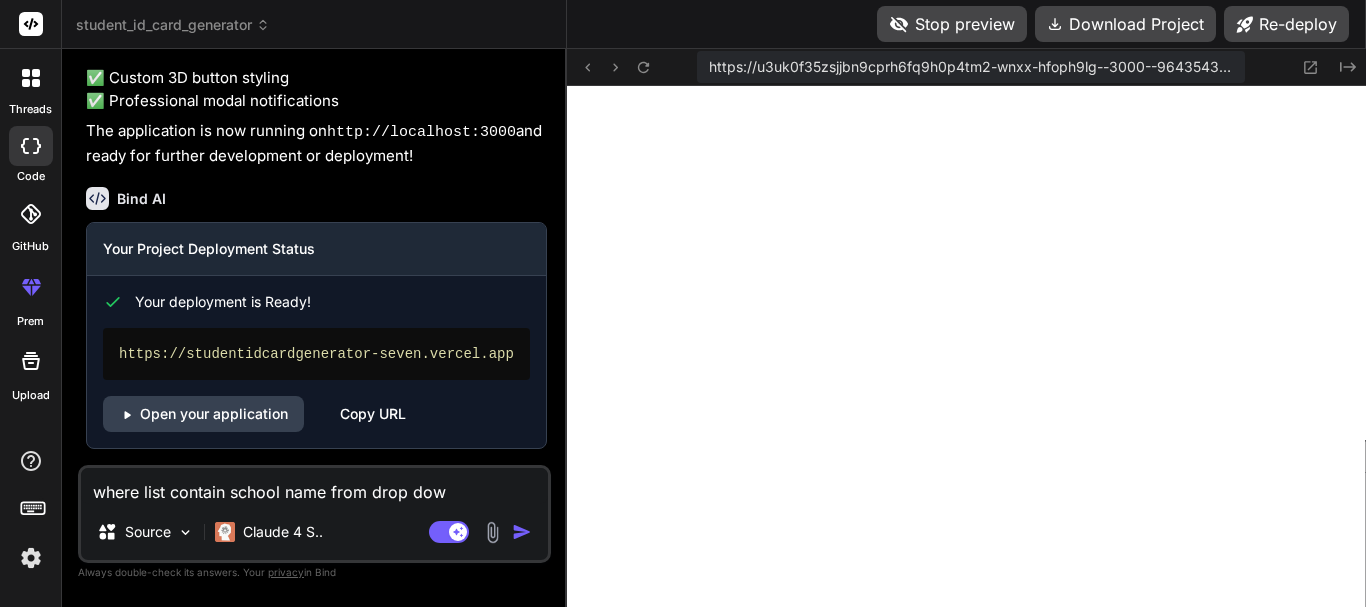 type on "where list contain school name from drop down" 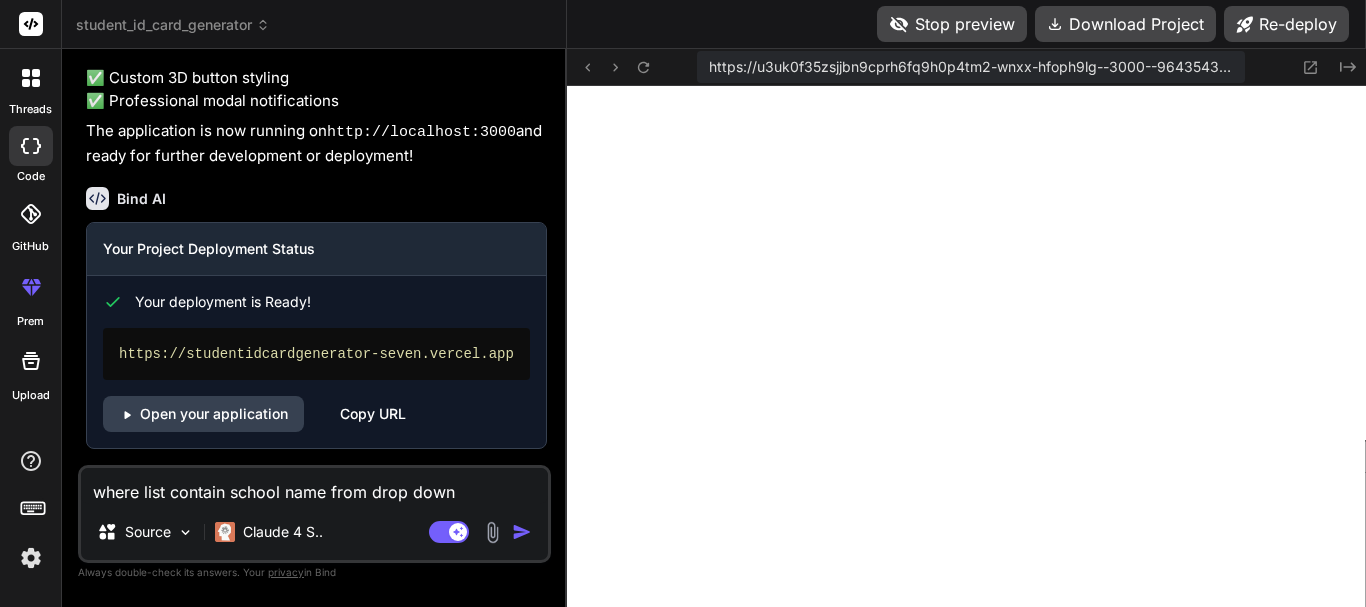 type on "where list contain school name from drop down" 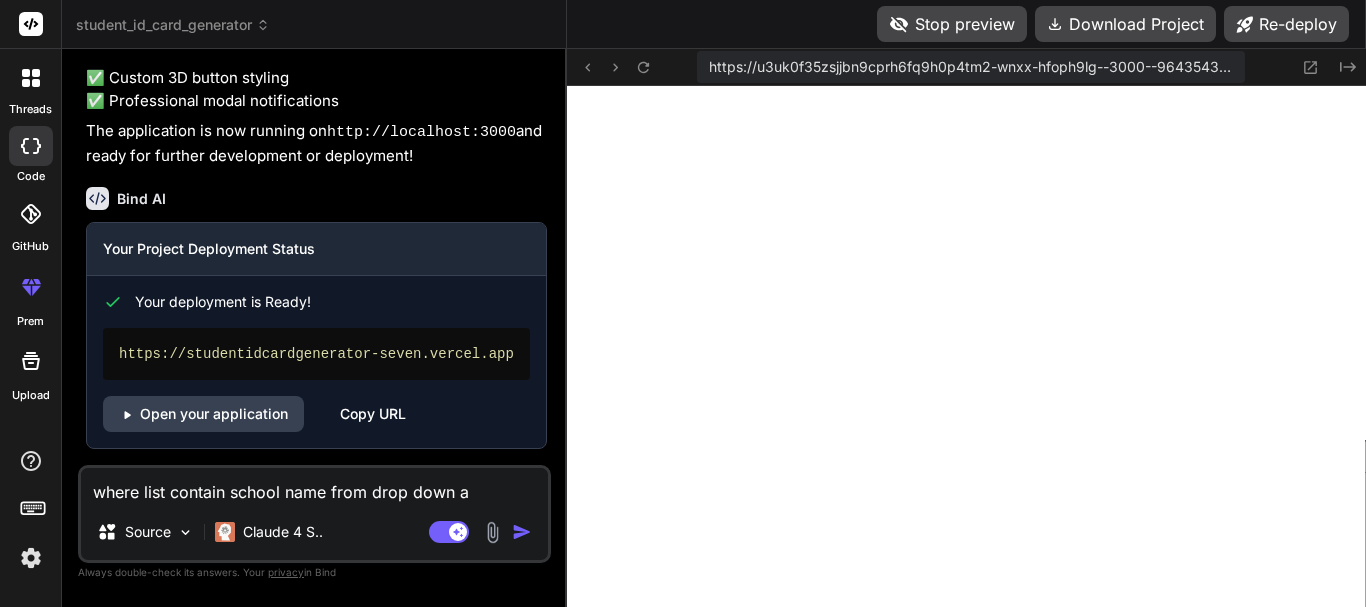 type on "x" 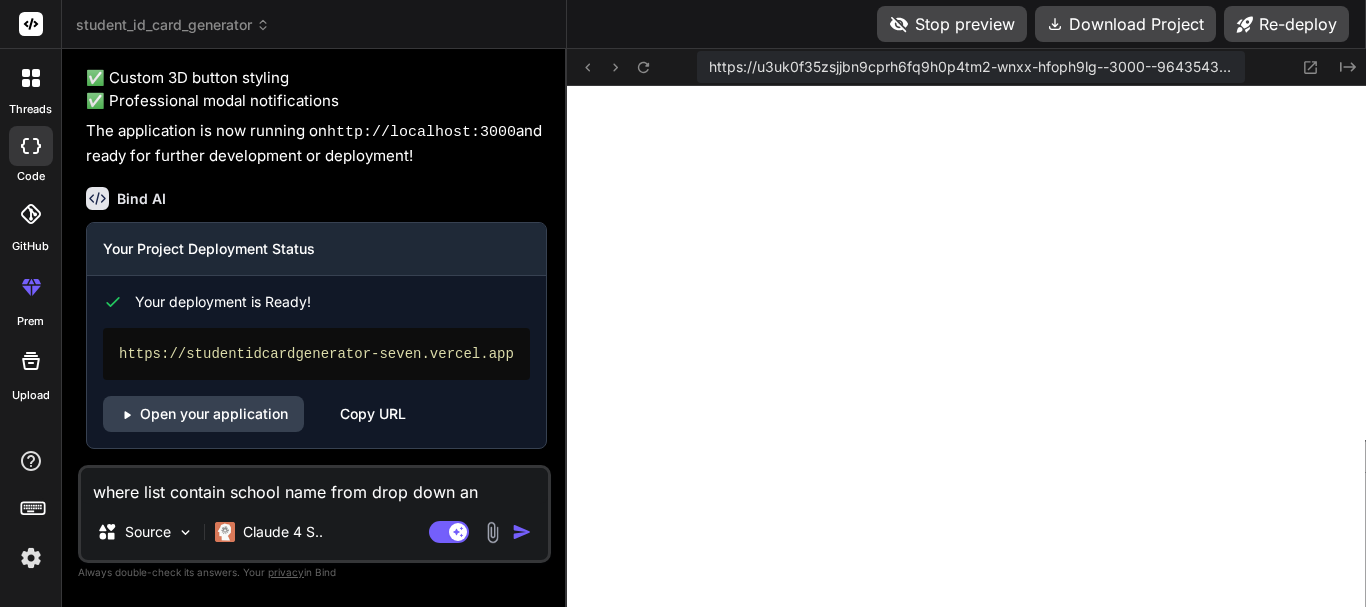 type on "where list contain school name from drop down and" 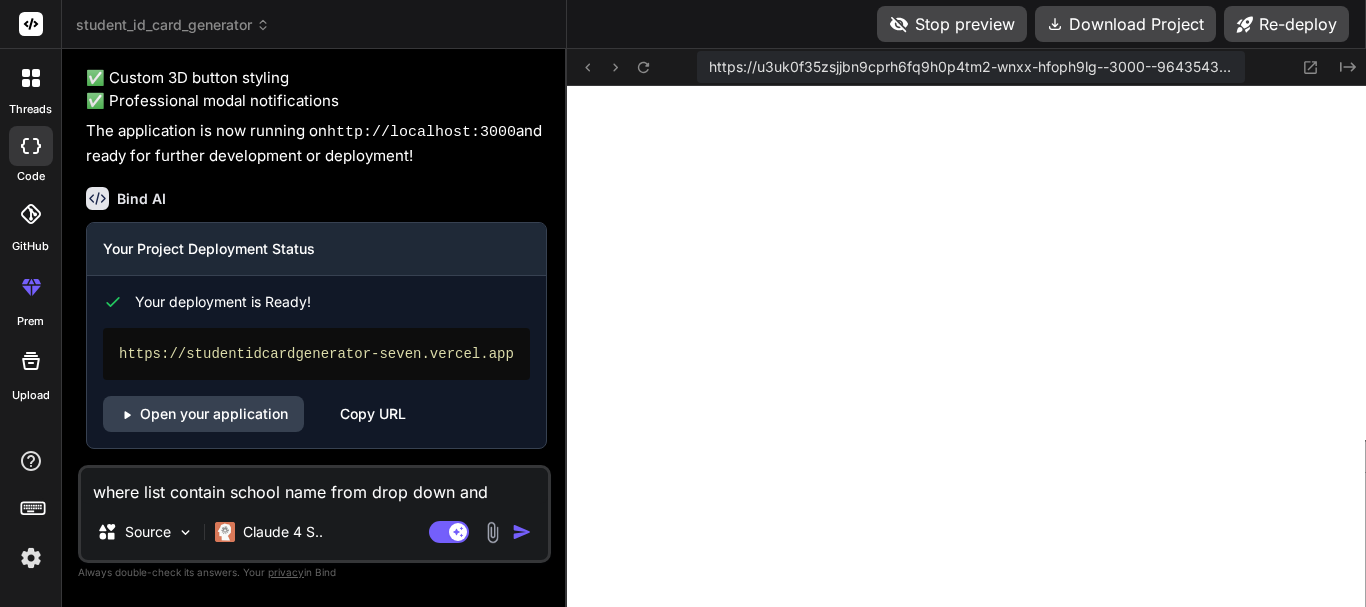 type on "where list contain school name from drop down and" 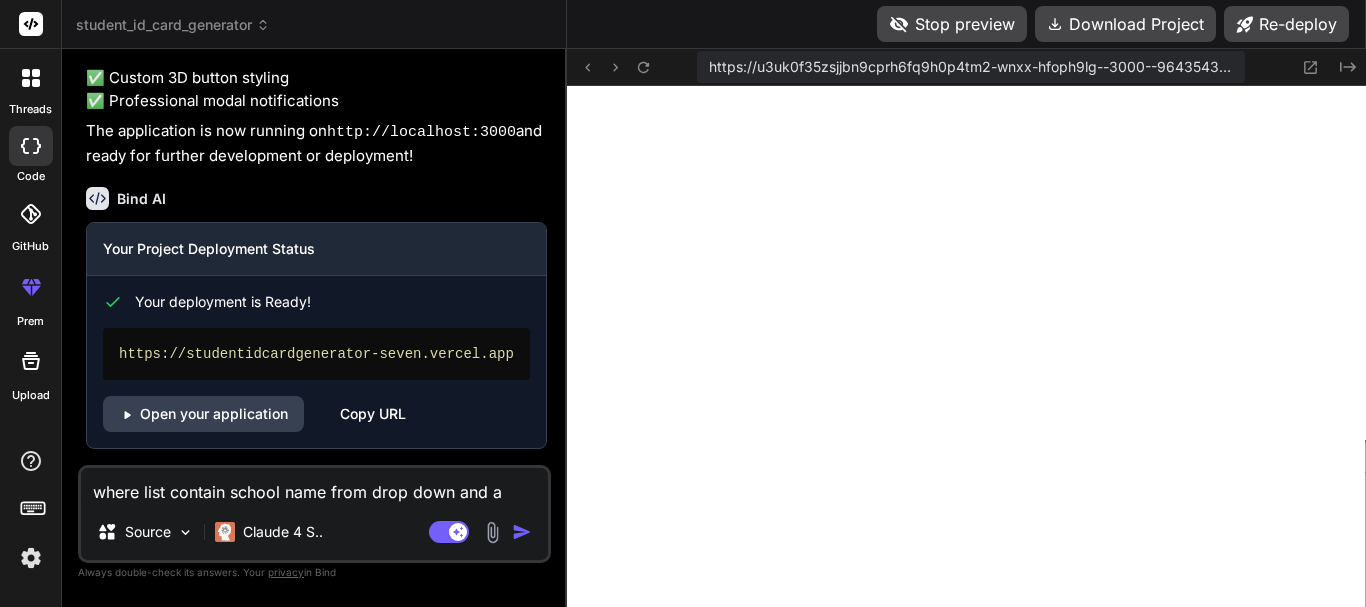 type on "where list contain school name from drop down and al" 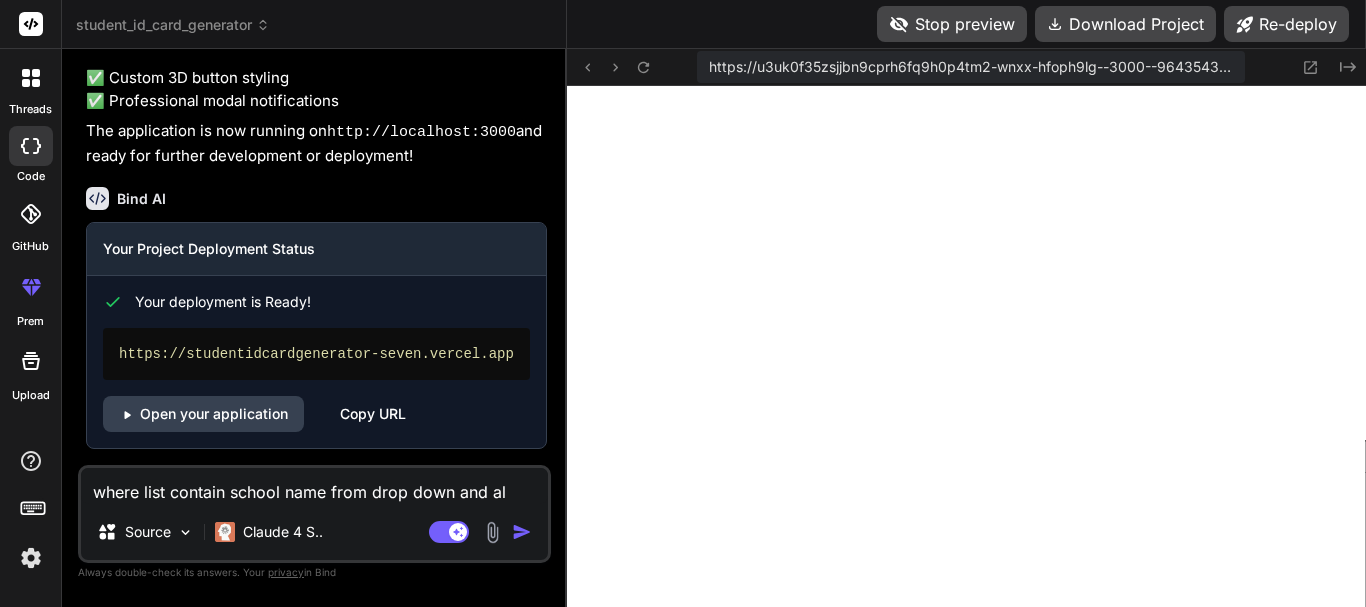type on "x" 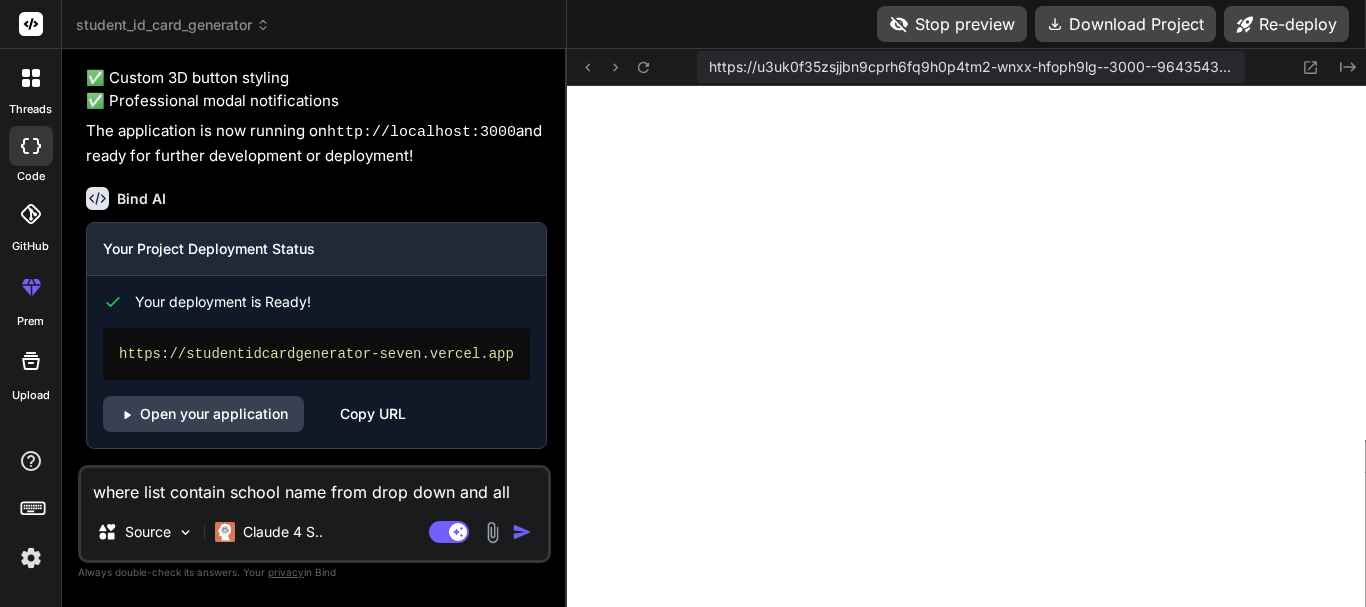 type on "where list contain school name from drop down and all" 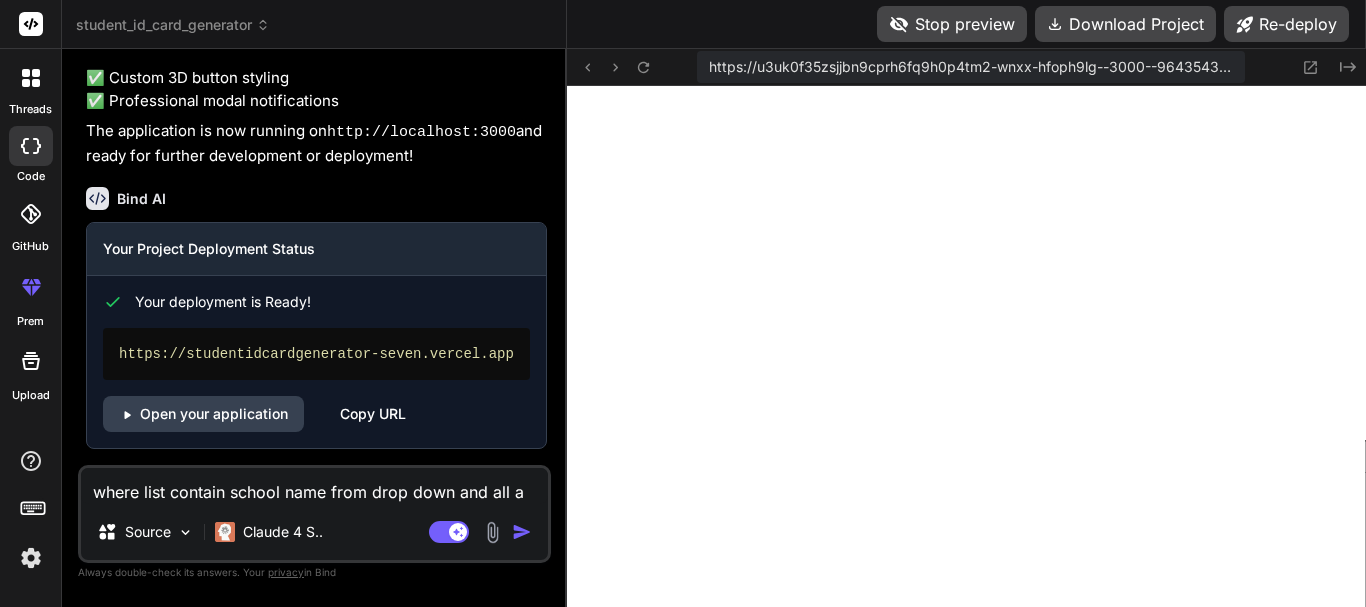 type on "where list contain school name from drop down and all an" 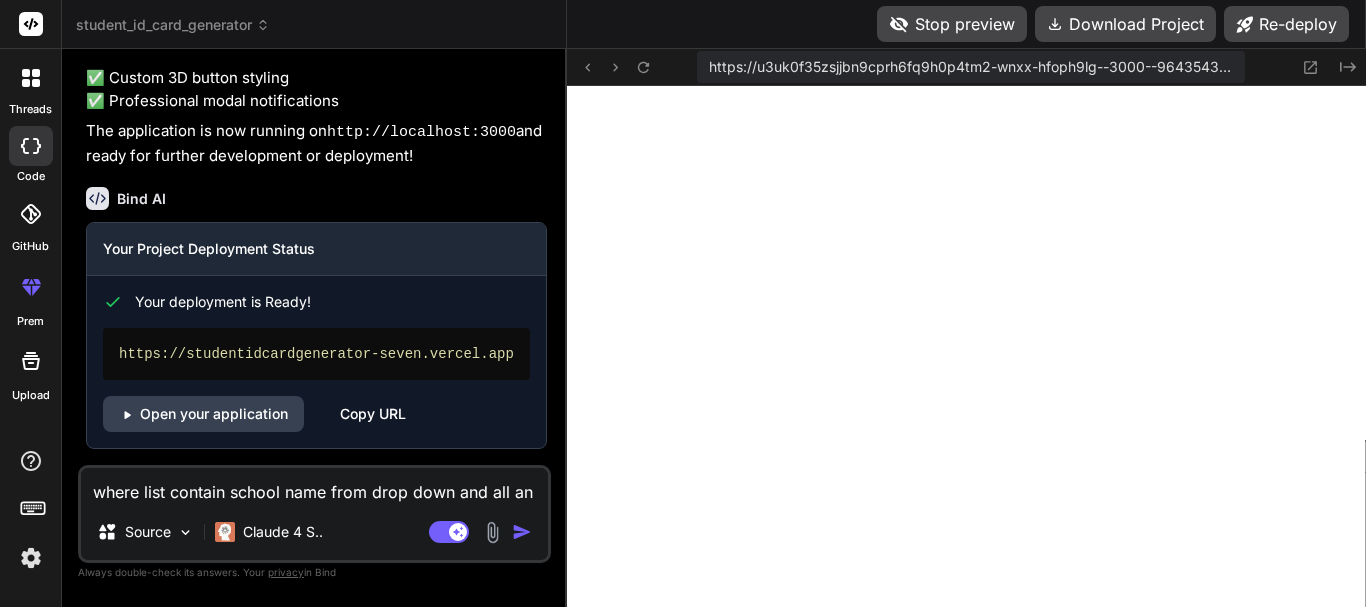 type on "where list contain school name from drop down and all ano" 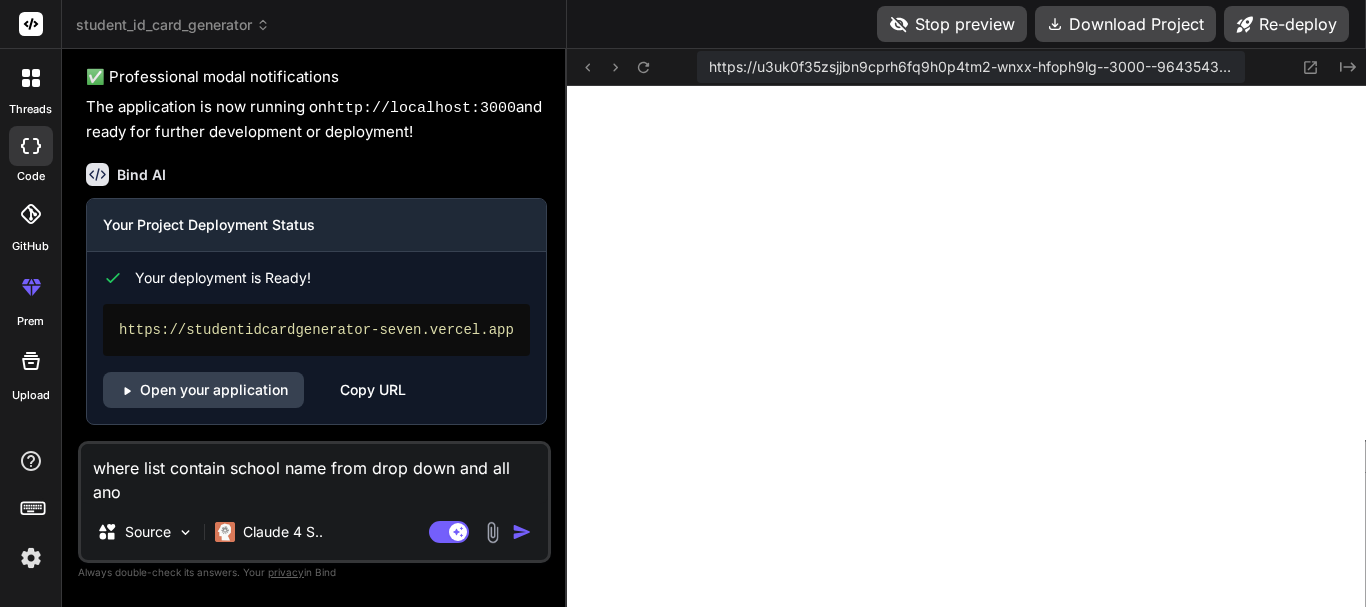 type on "where list contain school name from drop down and all anot" 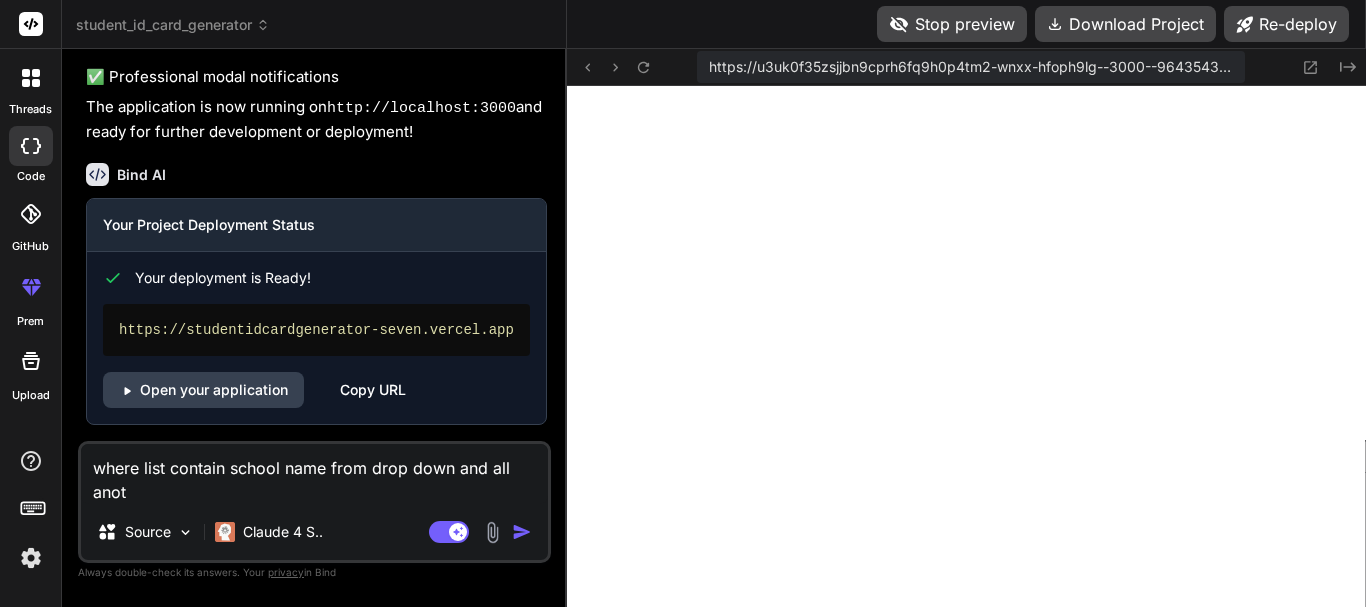 type on "where list contain school name from drop down and all anoth" 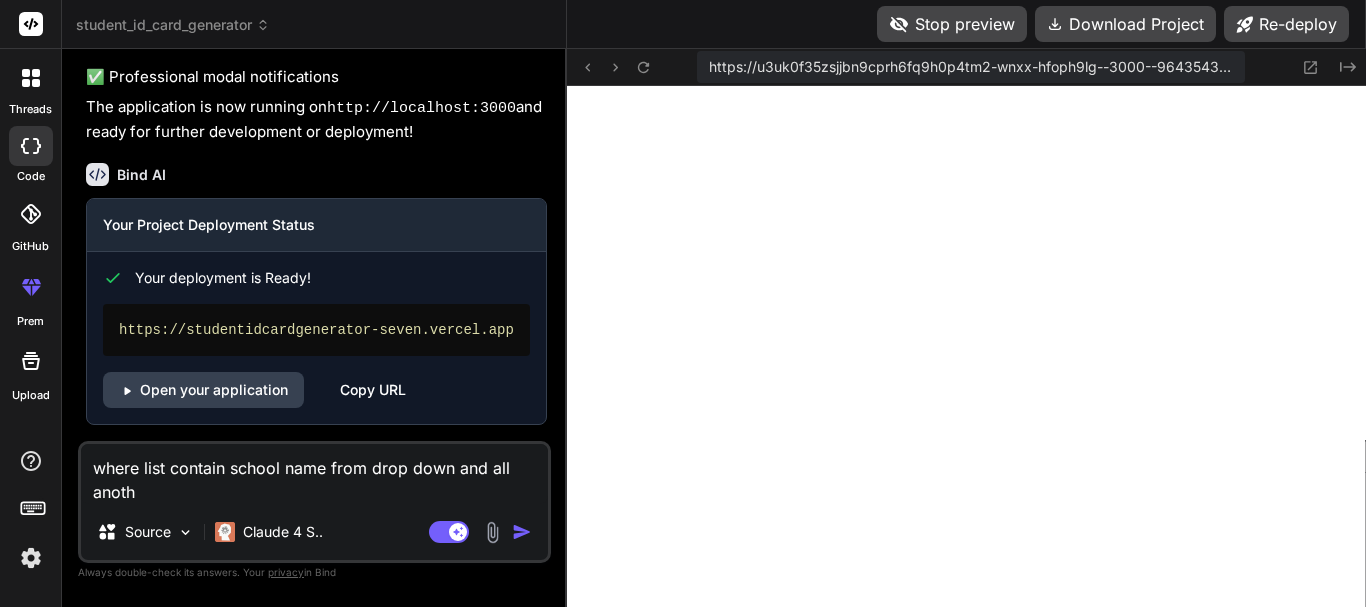 type on "where list contain school name from drop down and all anothe" 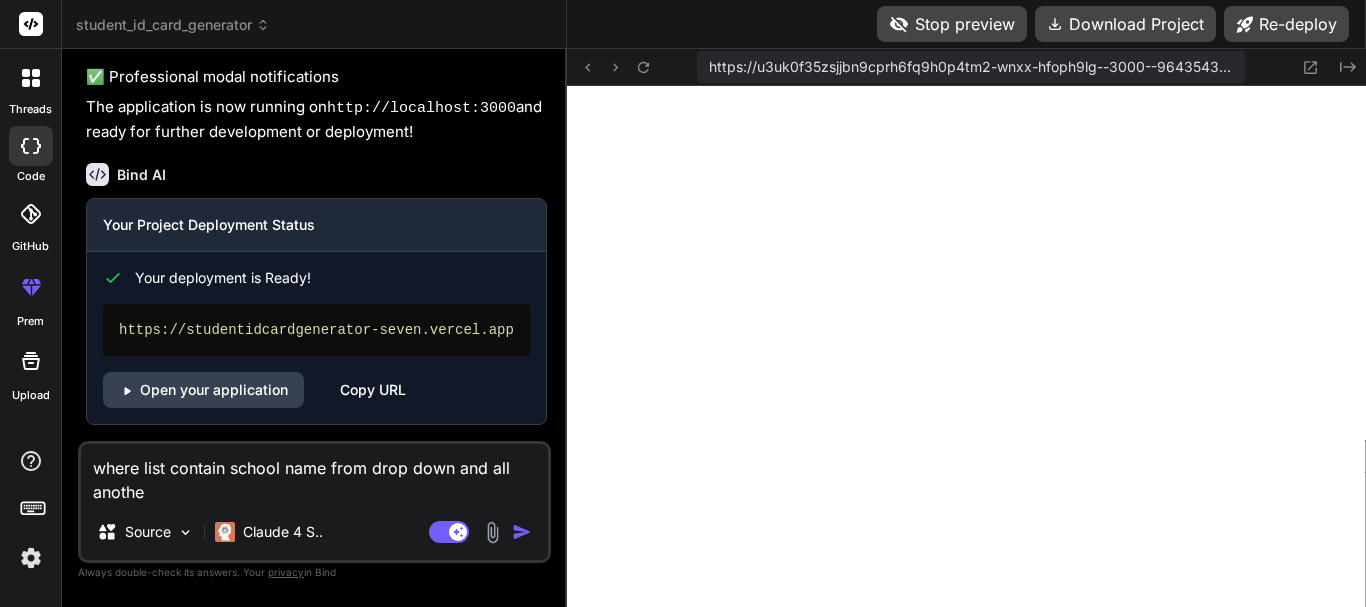 type on "x" 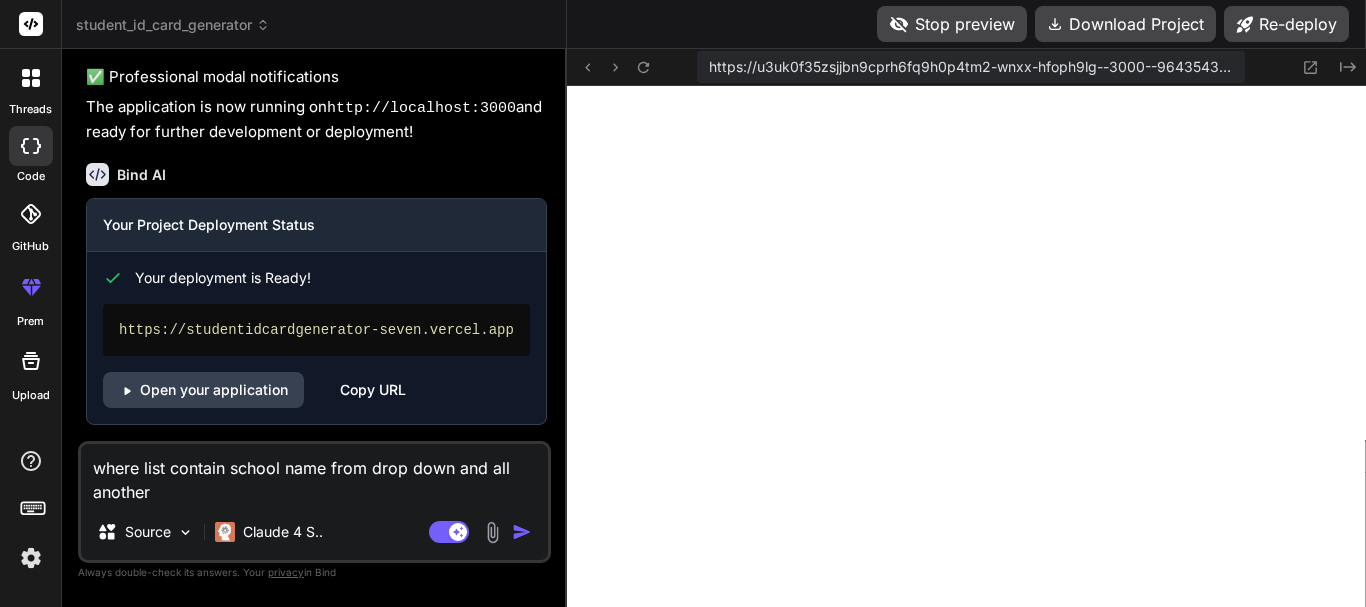 type on "where list contain school name from drop down and all another" 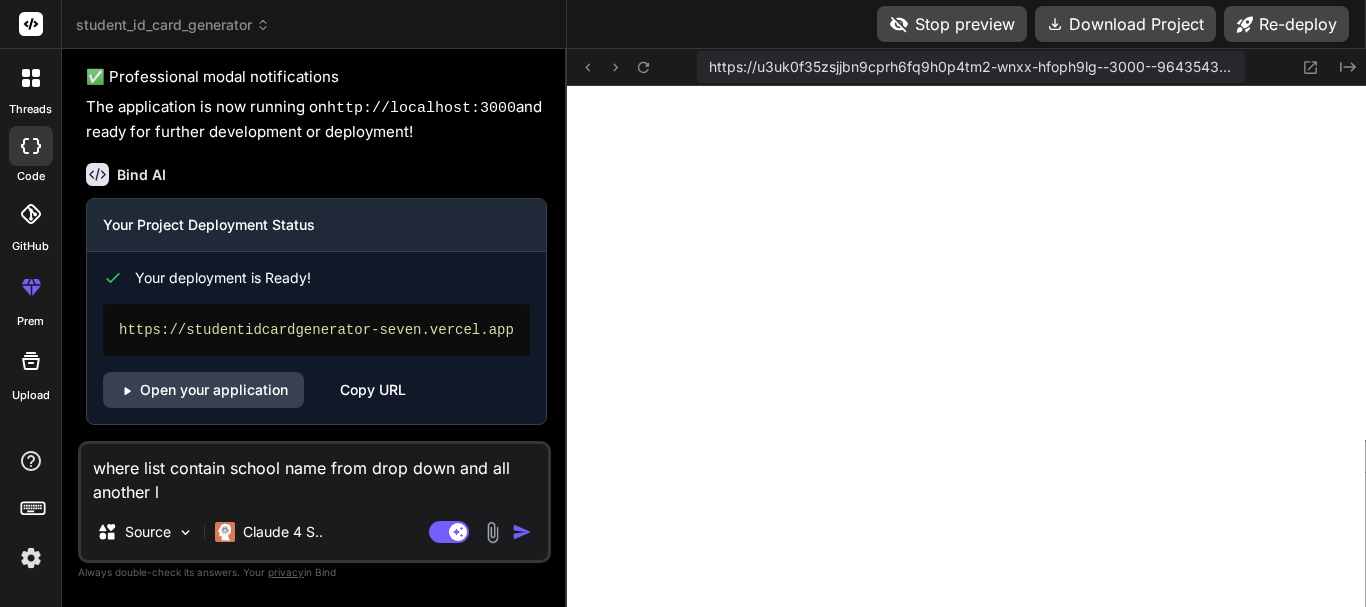 type on "where list contain school name from drop down and all another li" 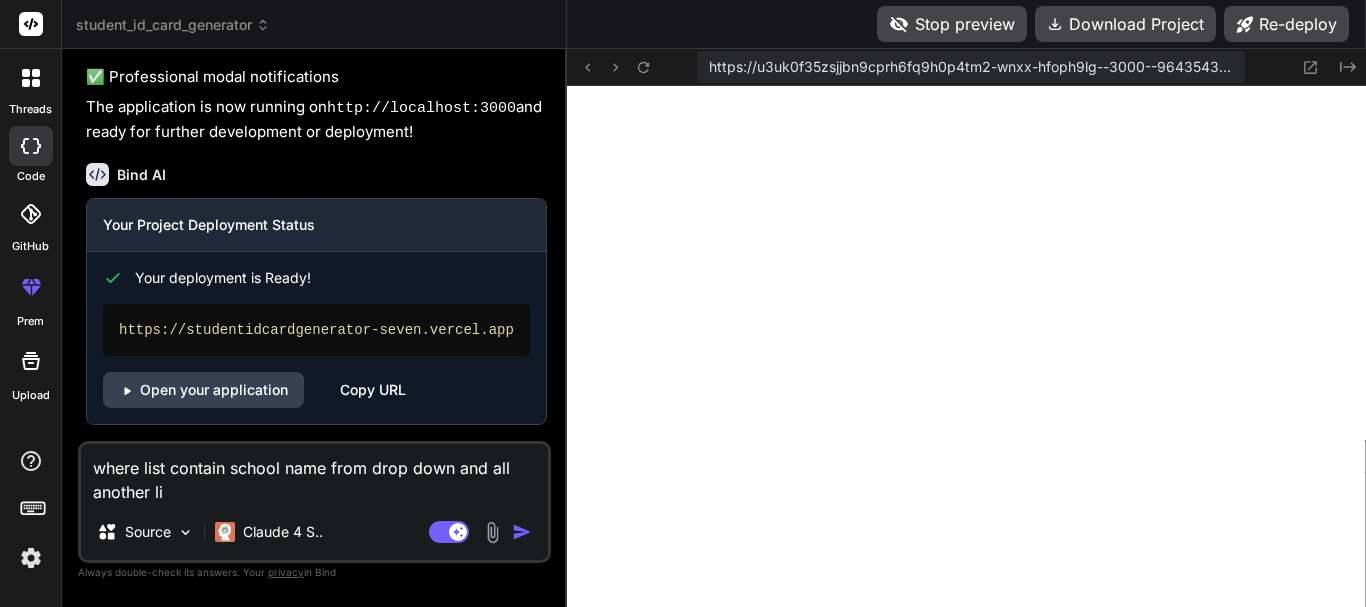type on "where list contain school name from drop down and all another lis" 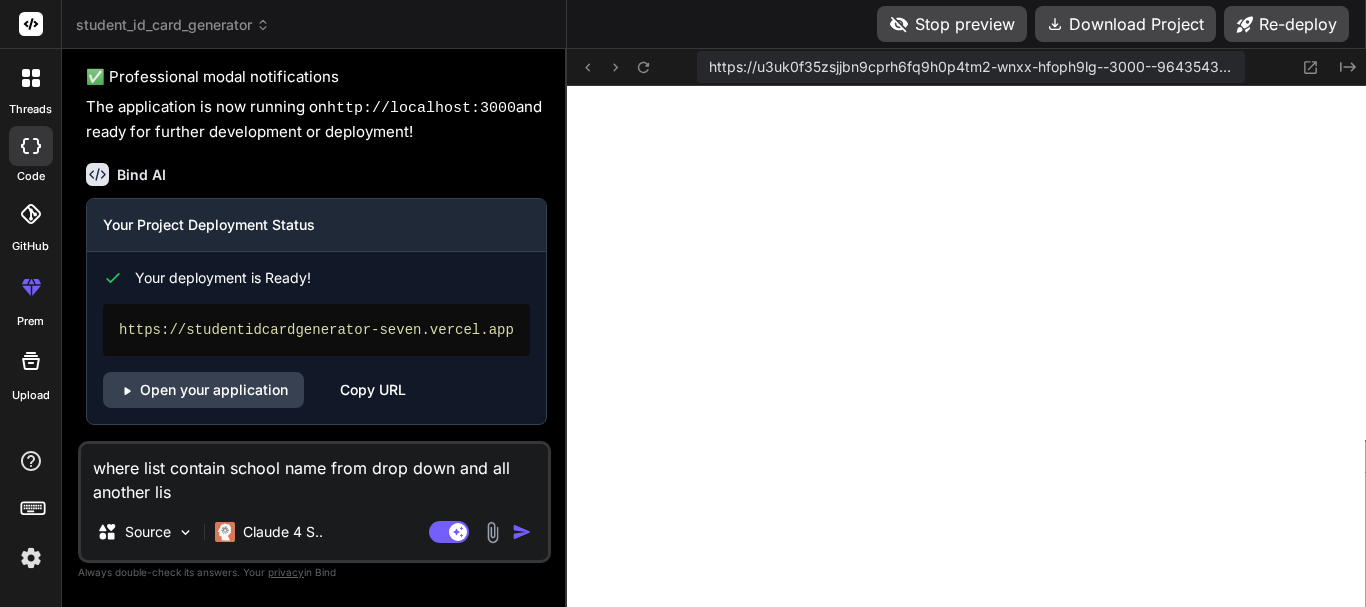 type on "x" 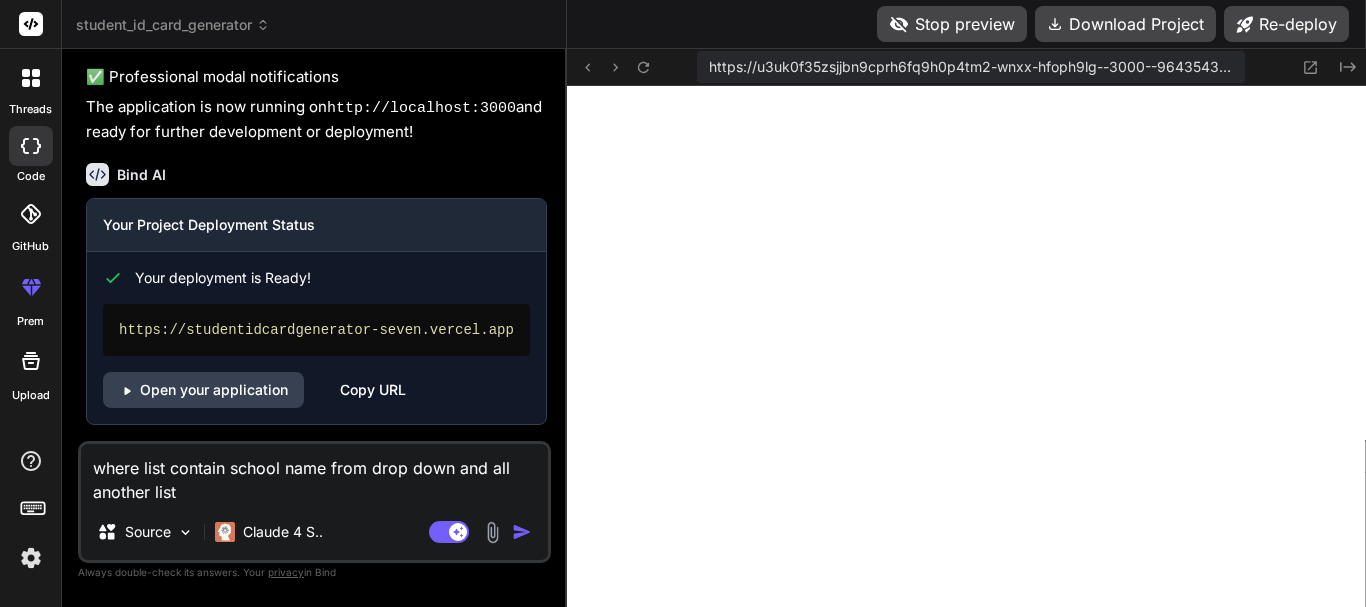 type on "where list contain school name from drop down and all another lists" 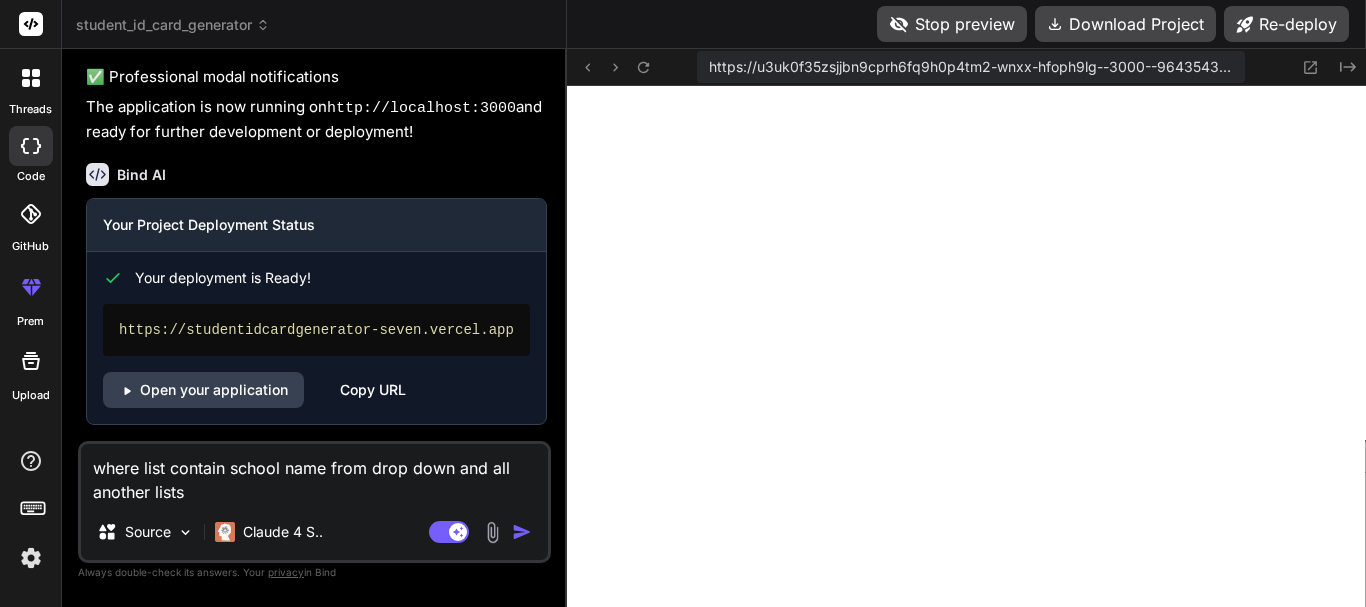 type on "where list contain school name from drop down and all another lists" 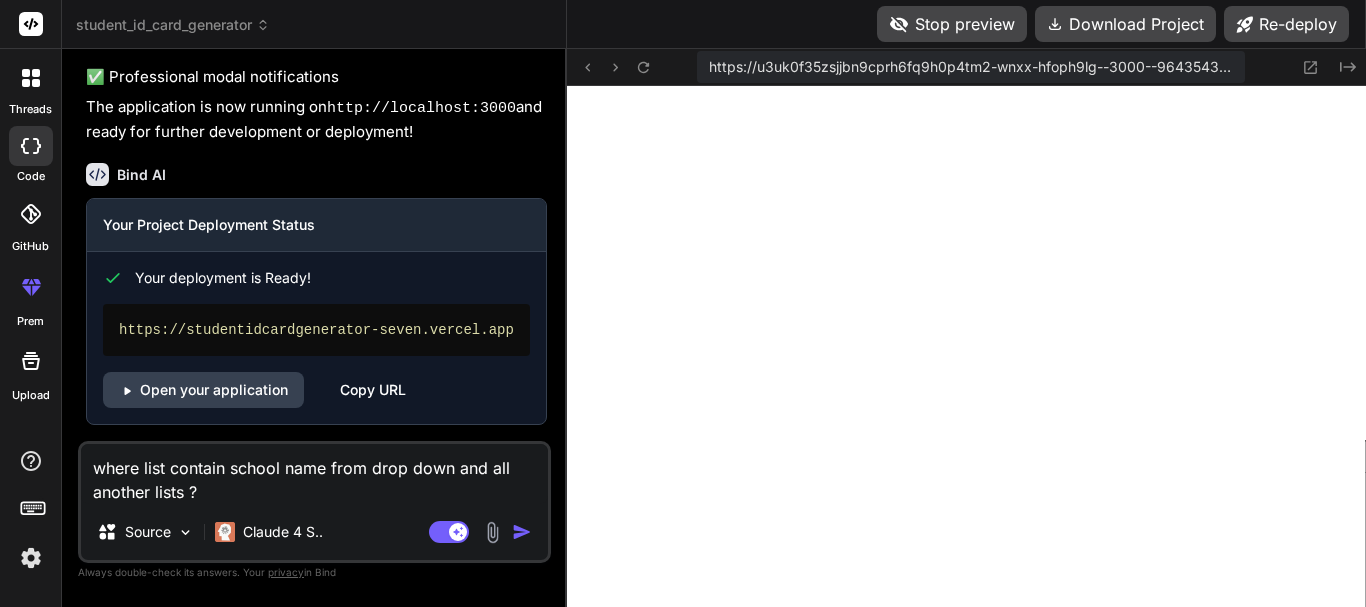type on "where list contain school name from drop down and all another lists ??" 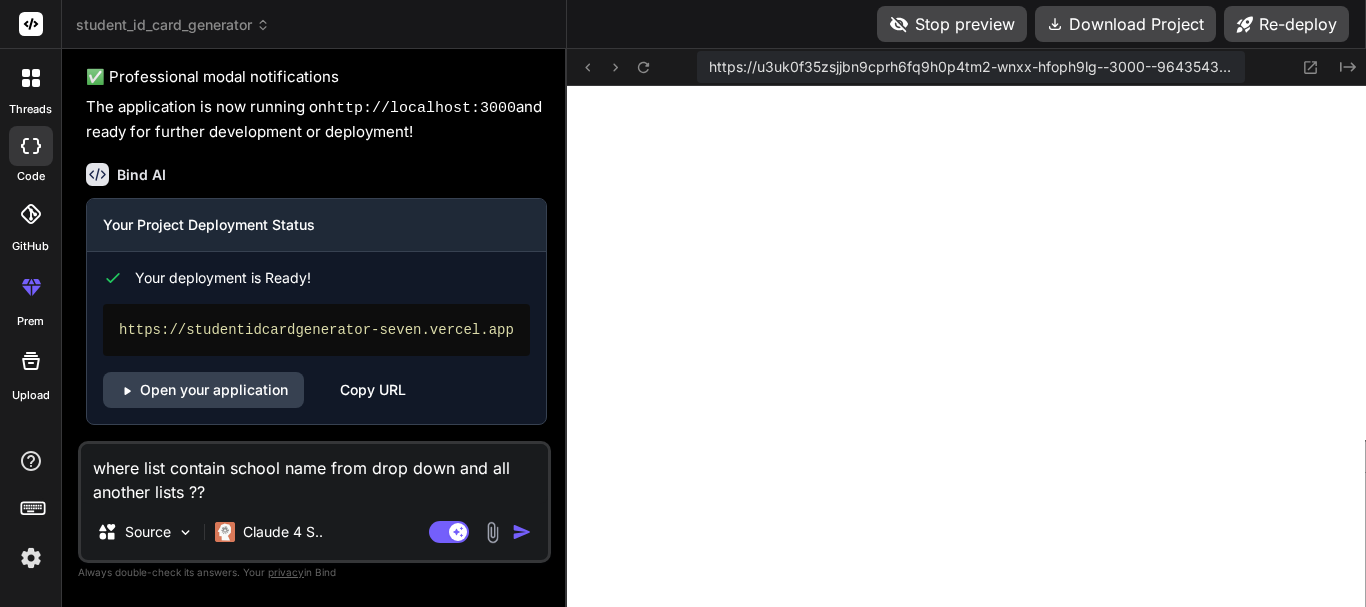type 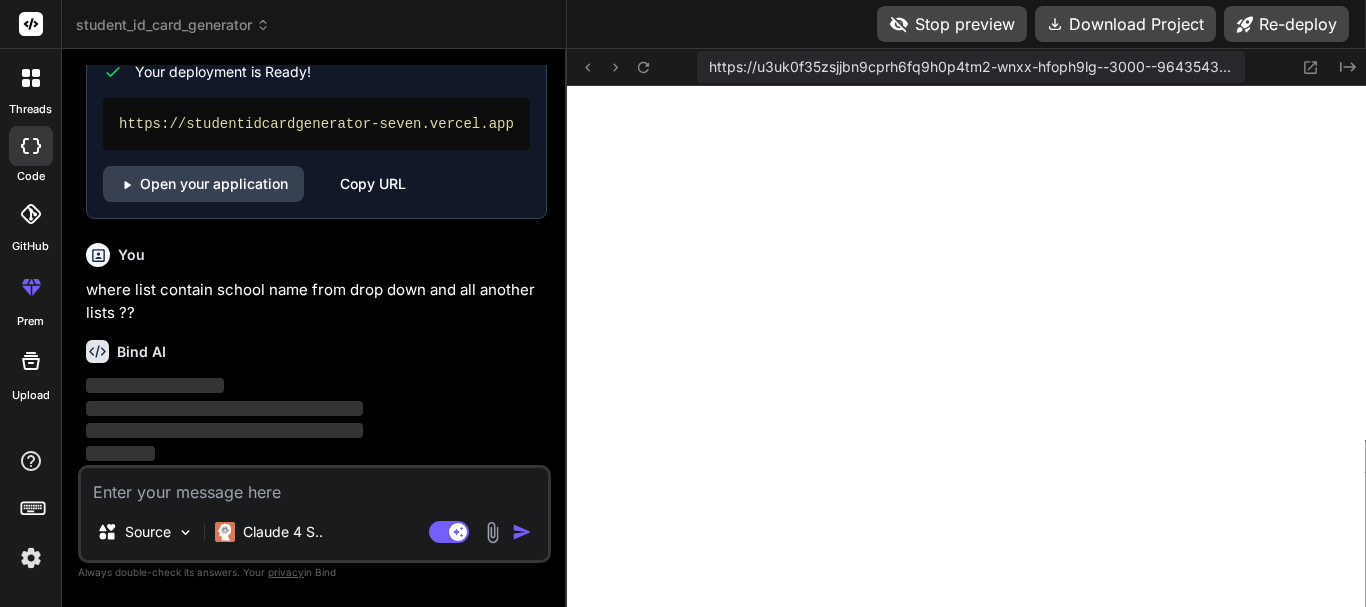 scroll, scrollTop: 8434, scrollLeft: 0, axis: vertical 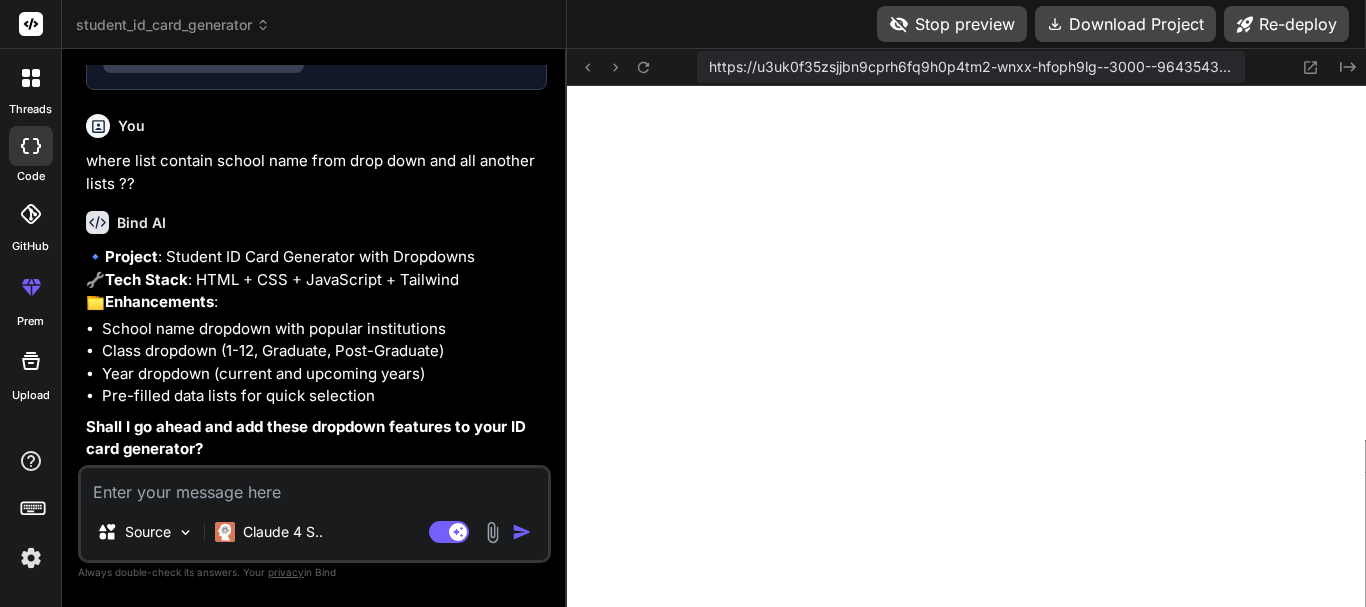 type on "x" 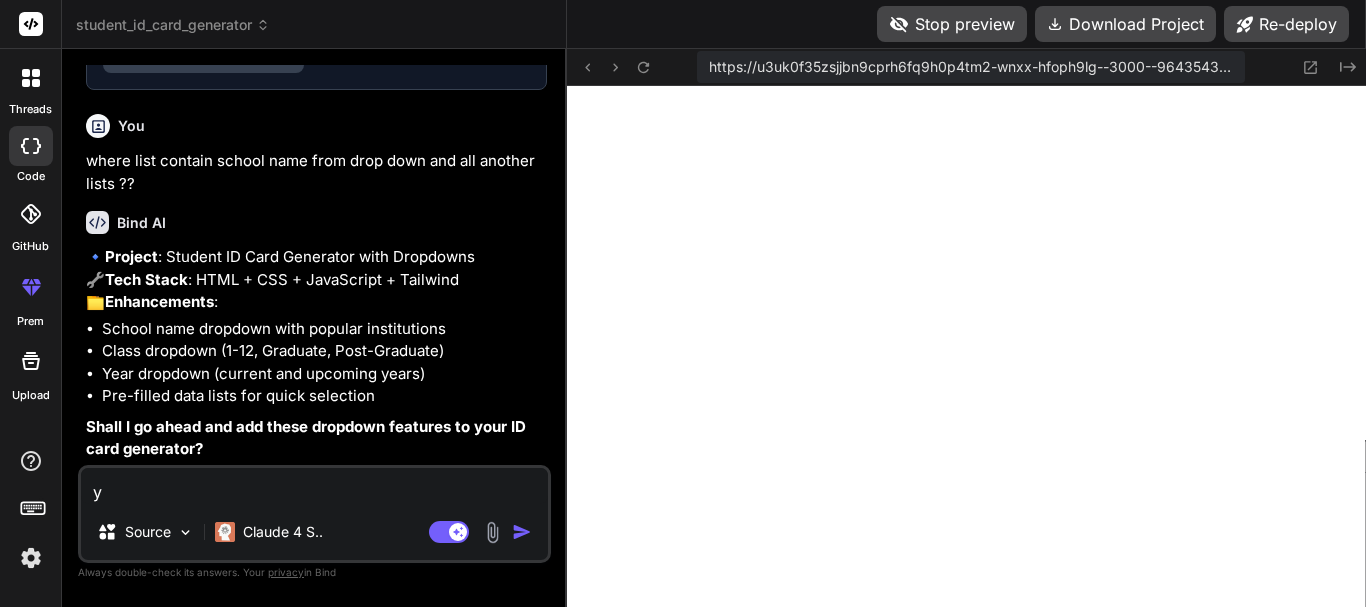type on "ye" 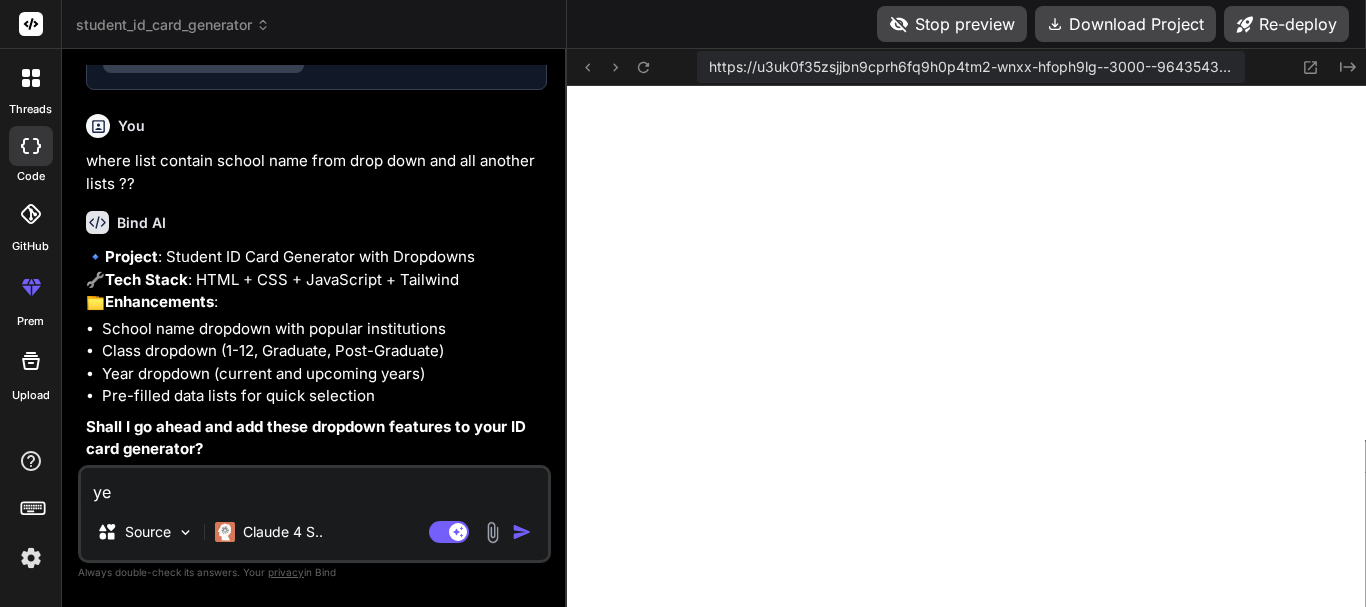 type on "x" 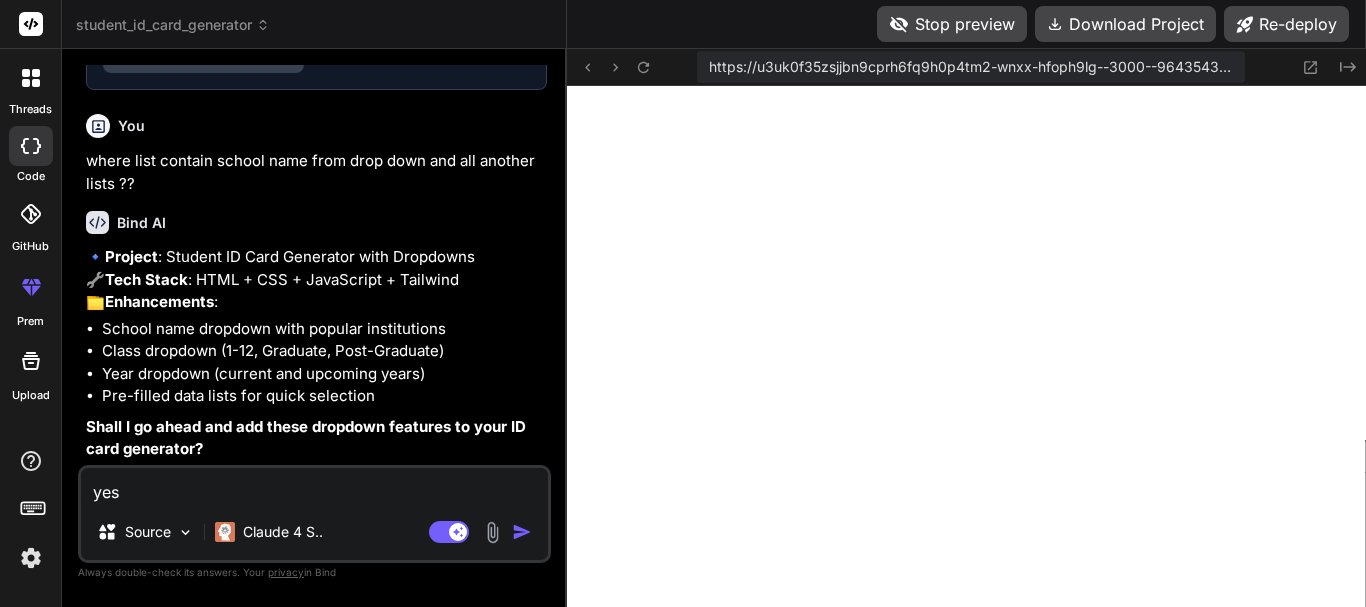 type 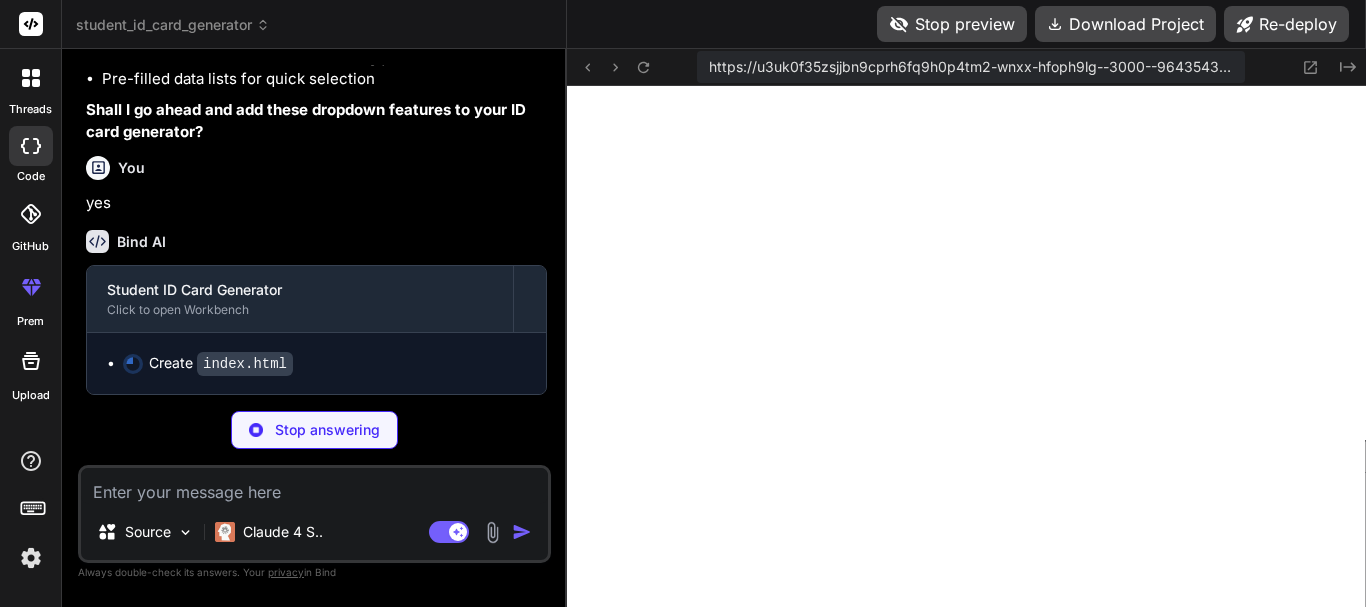scroll, scrollTop: 8925, scrollLeft: 0, axis: vertical 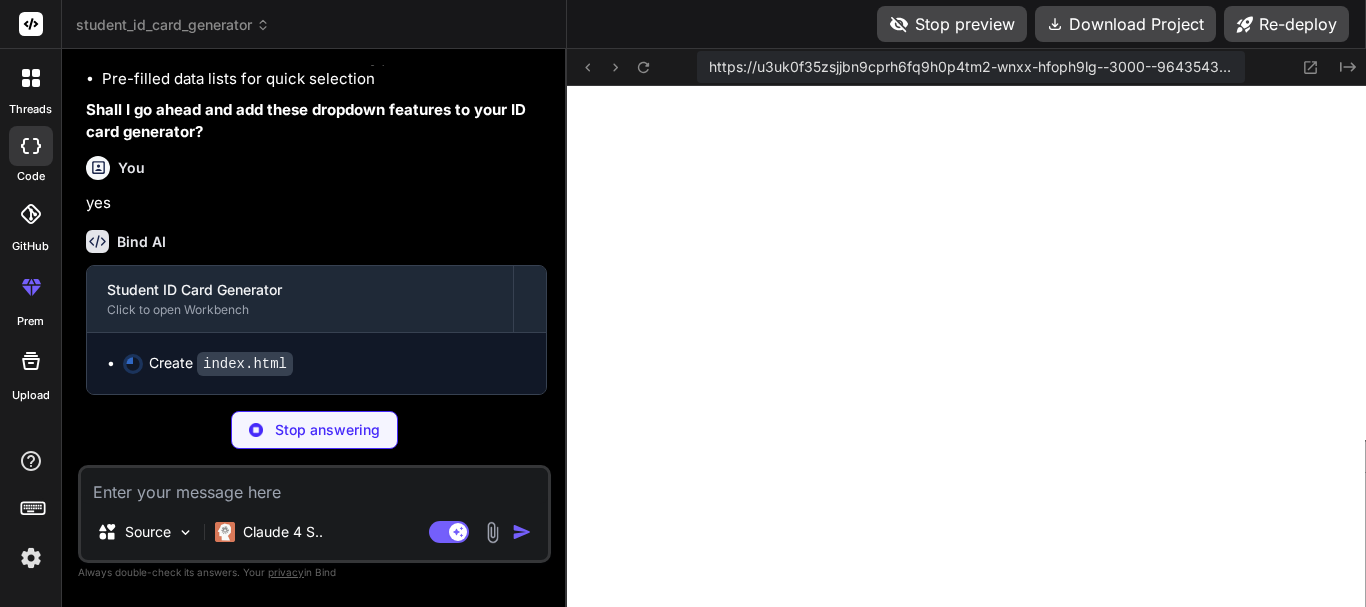 type 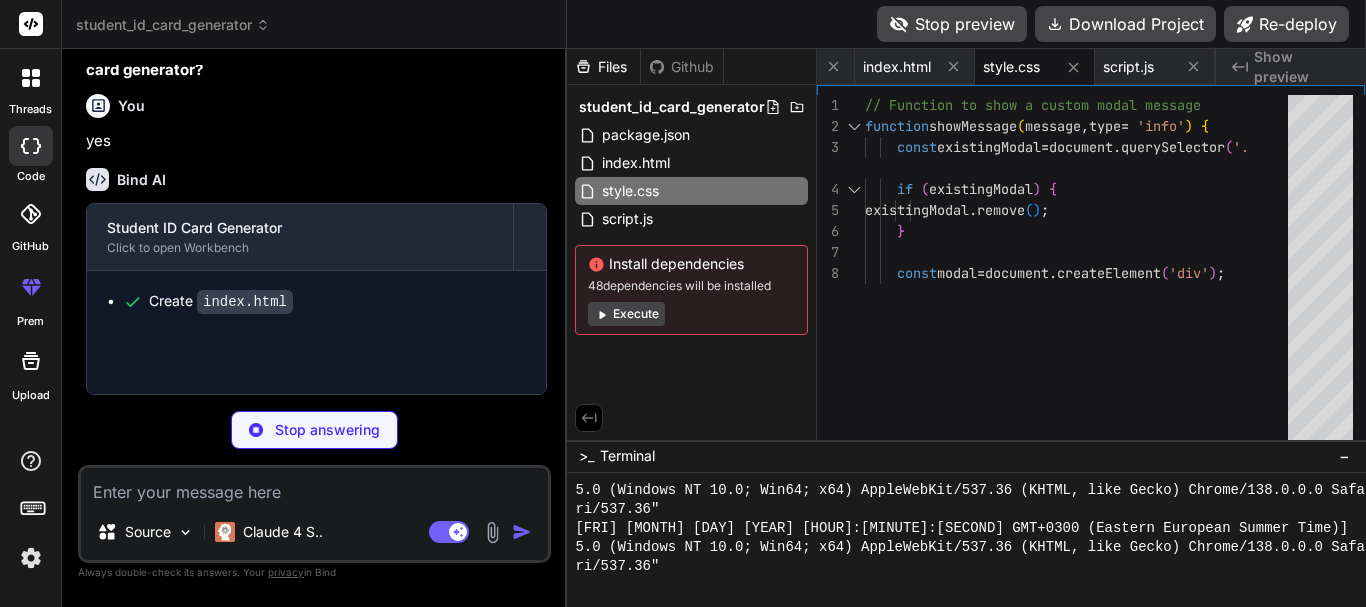 type on "x" 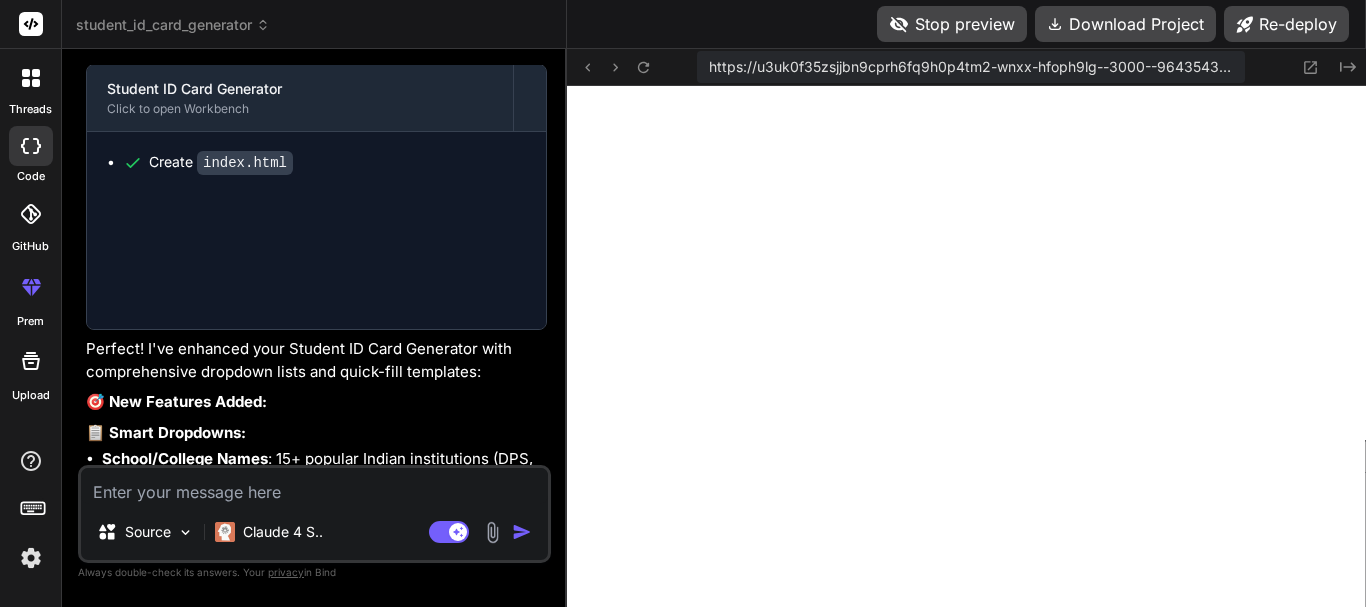 scroll, scrollTop: 2185, scrollLeft: 0, axis: vertical 